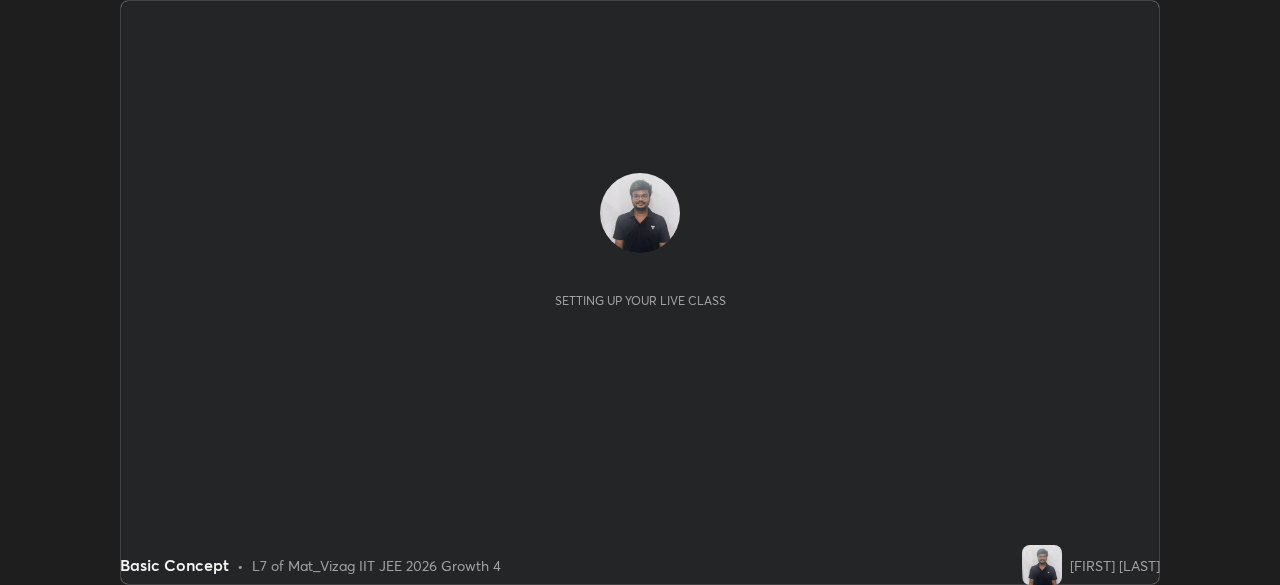 scroll, scrollTop: 0, scrollLeft: 0, axis: both 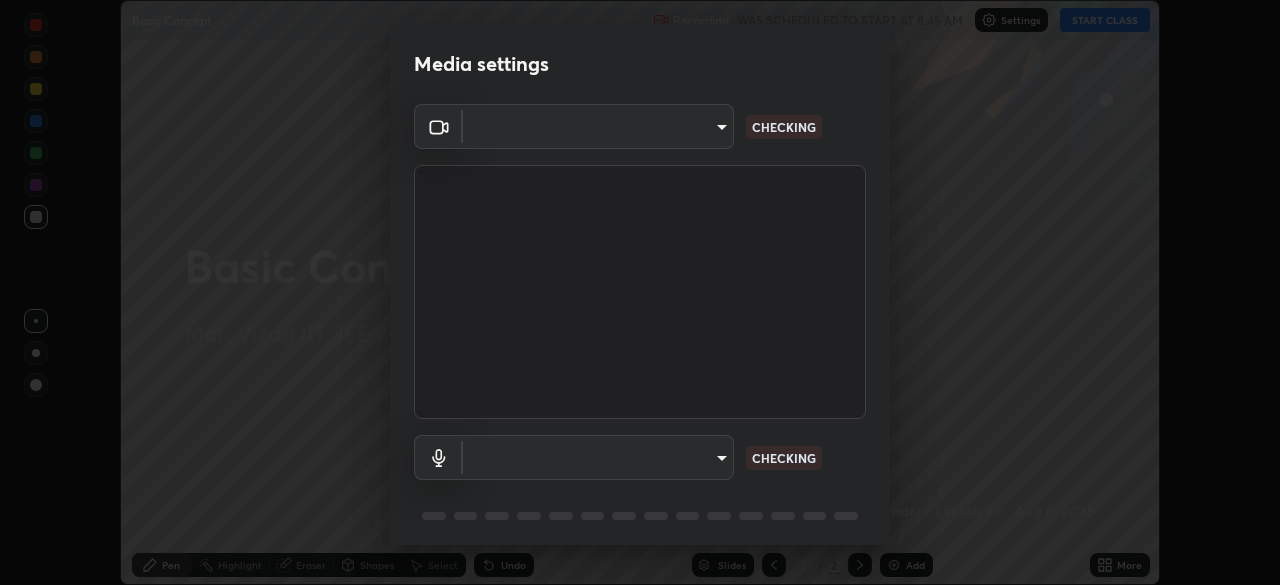type on "8413a073afe9c43720b170e3c3edff1e7f9c492aae98e531531ceb715d1739b9" 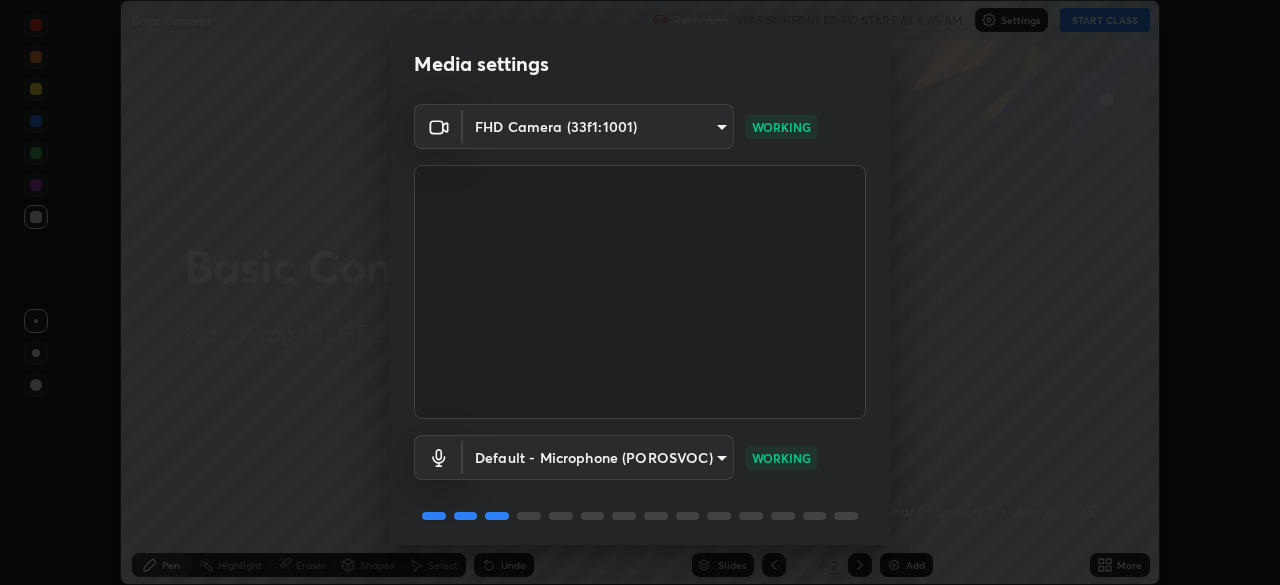 scroll, scrollTop: 71, scrollLeft: 0, axis: vertical 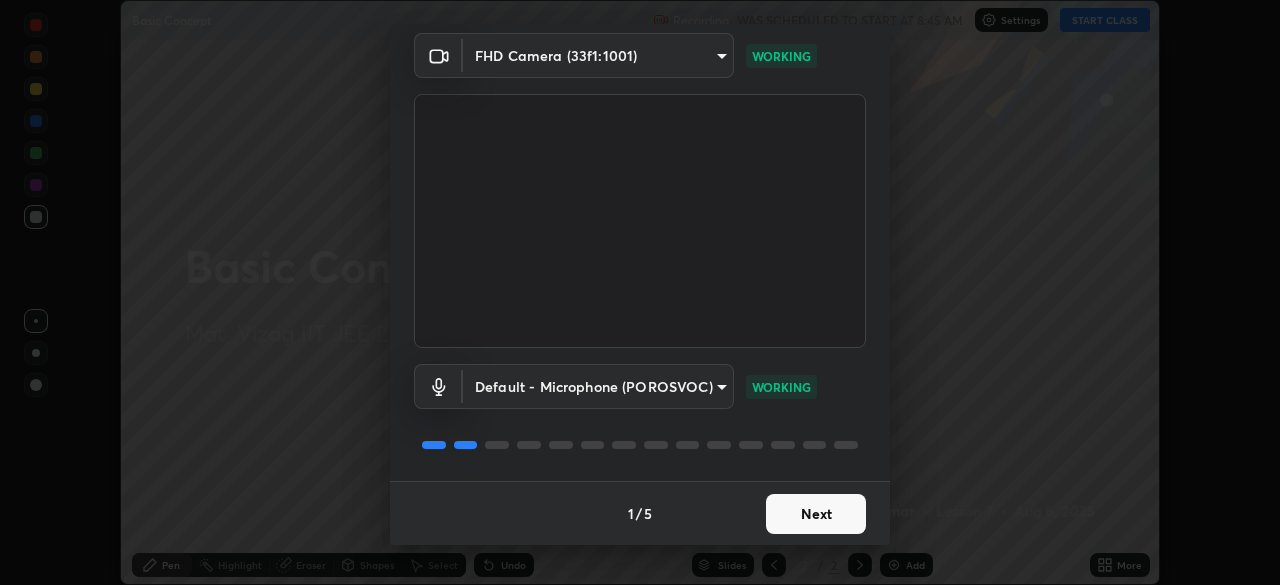click on "Next" at bounding box center [816, 514] 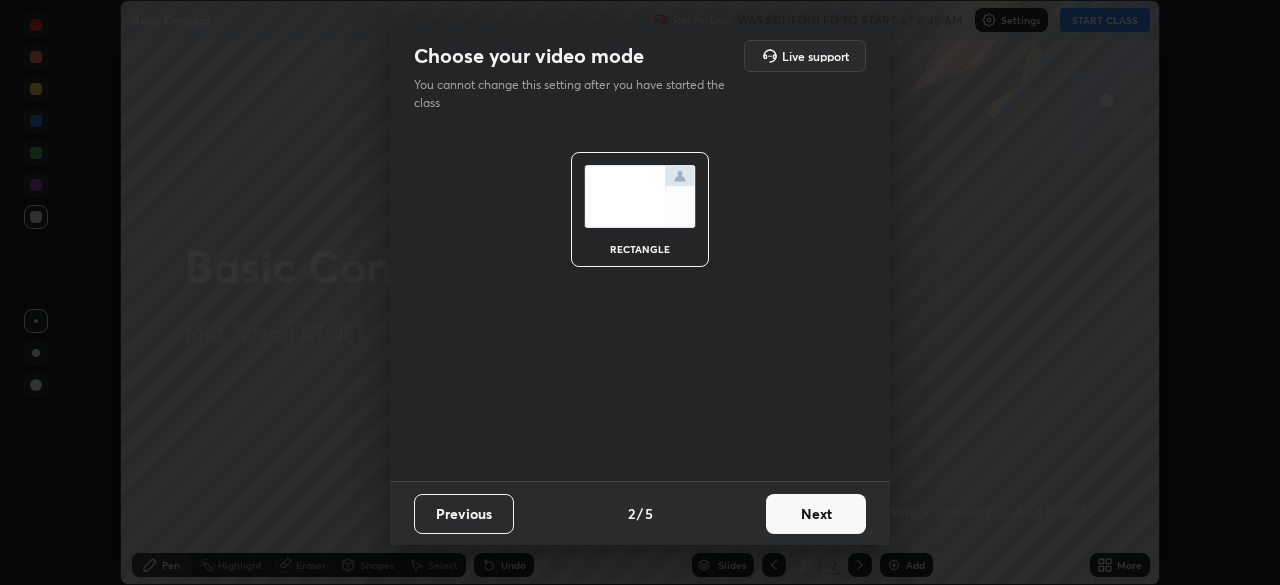scroll, scrollTop: 0, scrollLeft: 0, axis: both 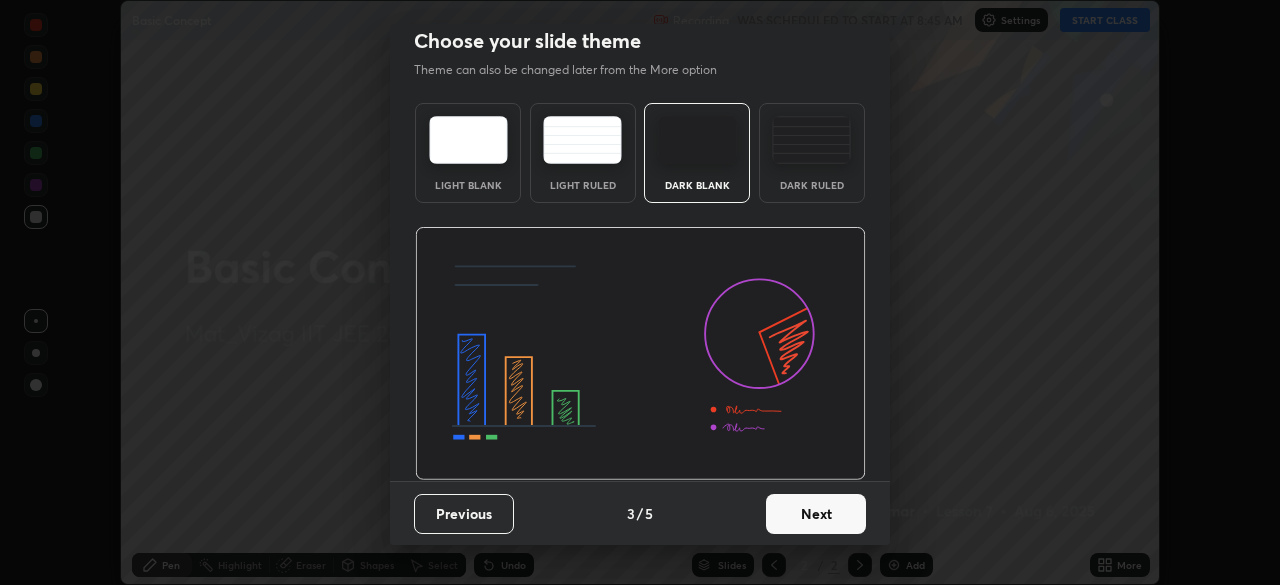 click on "Next" at bounding box center [816, 514] 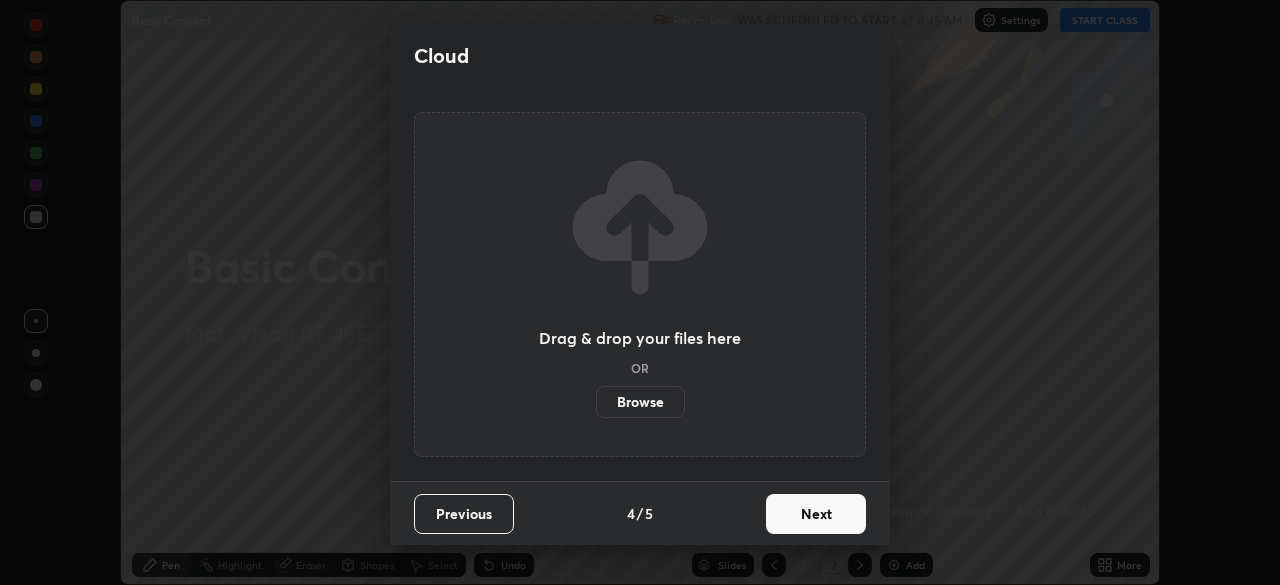 scroll, scrollTop: 0, scrollLeft: 0, axis: both 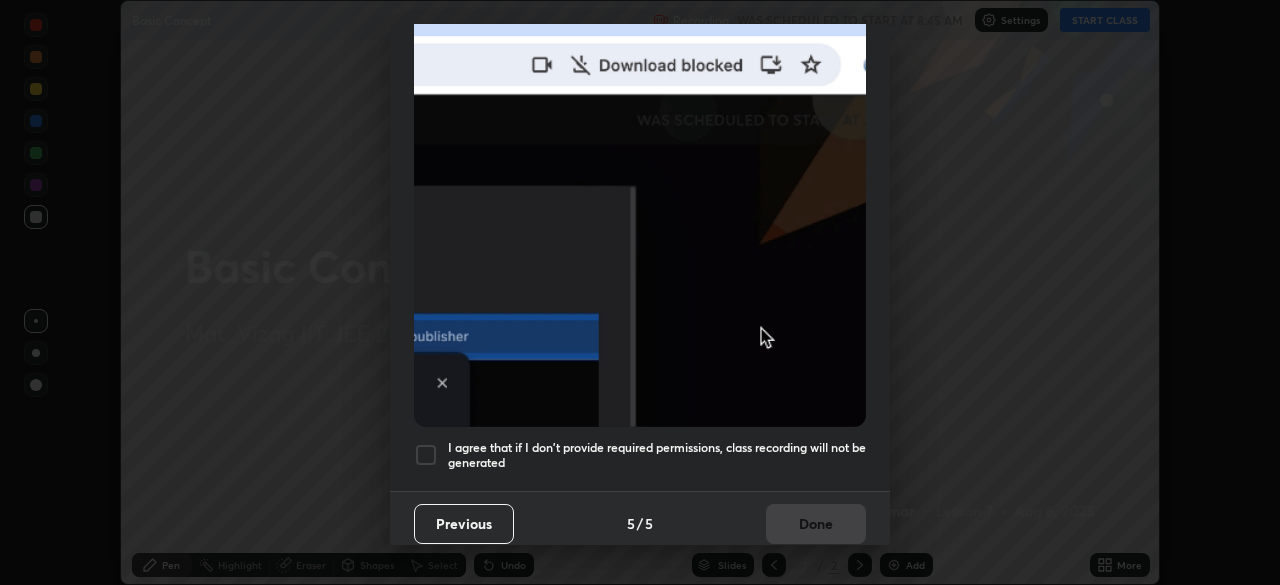 click at bounding box center (426, 455) 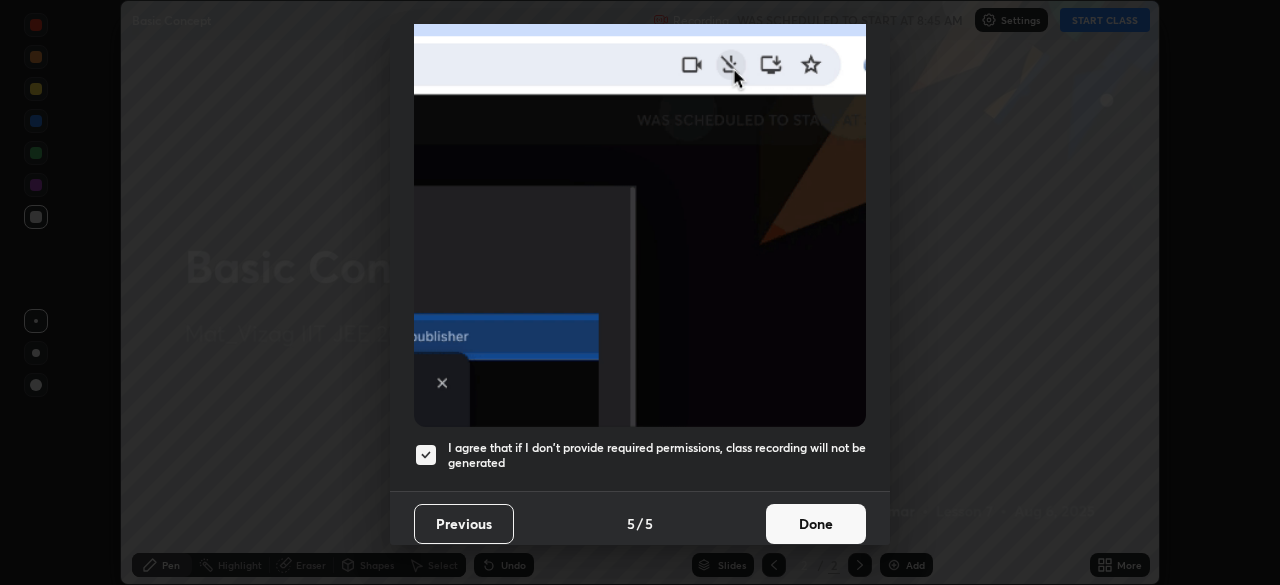 click on "Done" at bounding box center (816, 524) 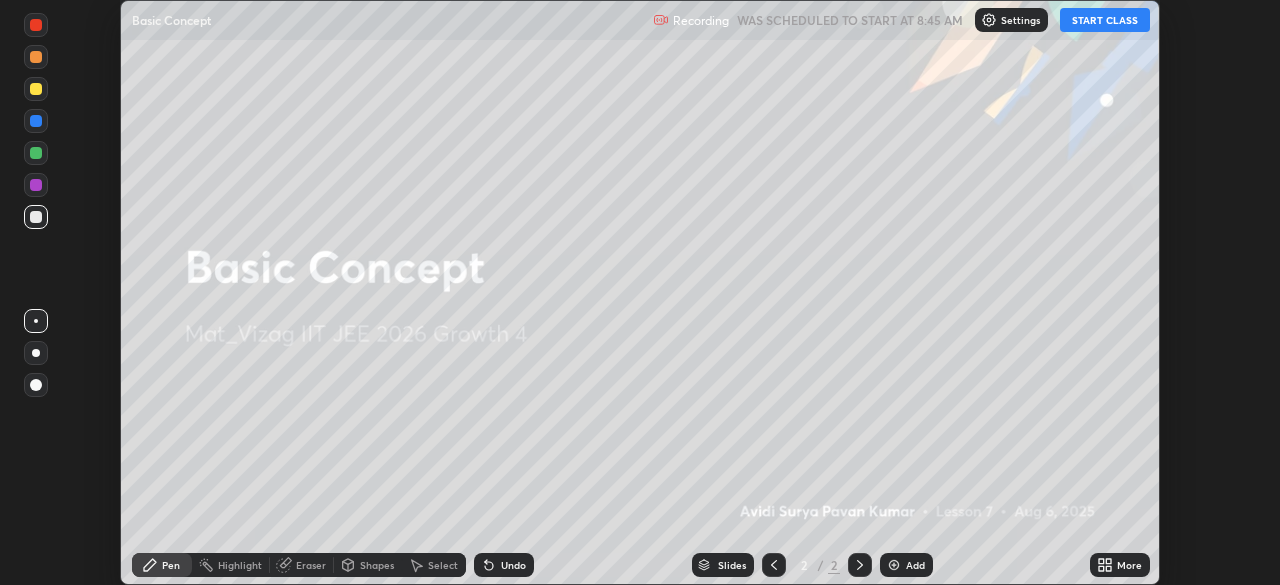 click on "Add" at bounding box center (906, 565) 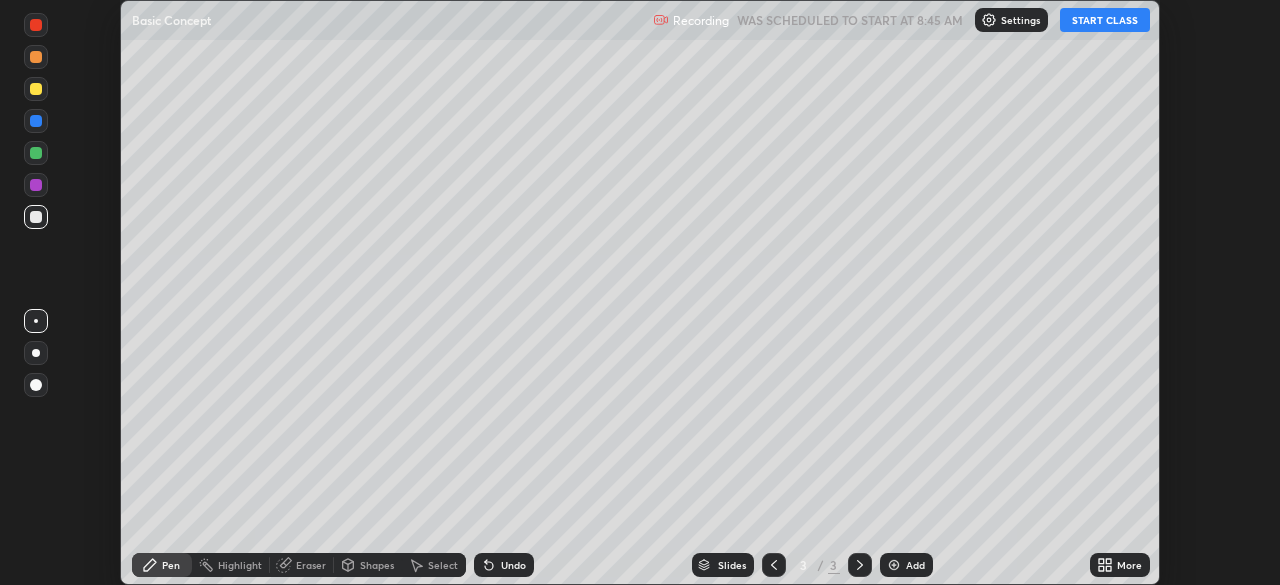 click on "START CLASS" at bounding box center [1105, 20] 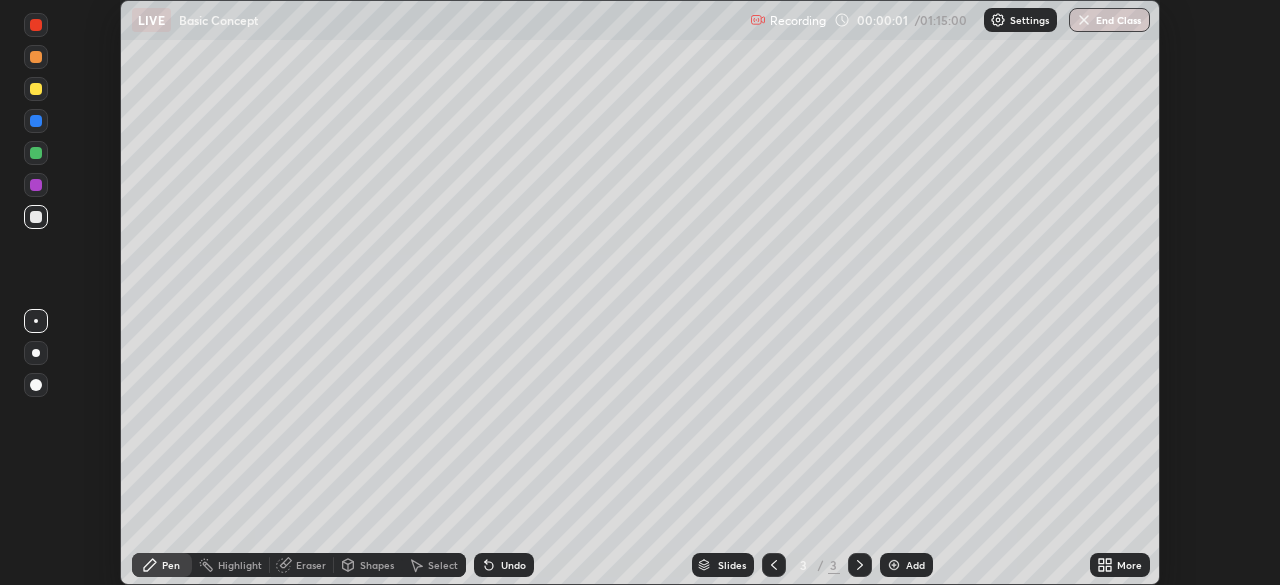 click 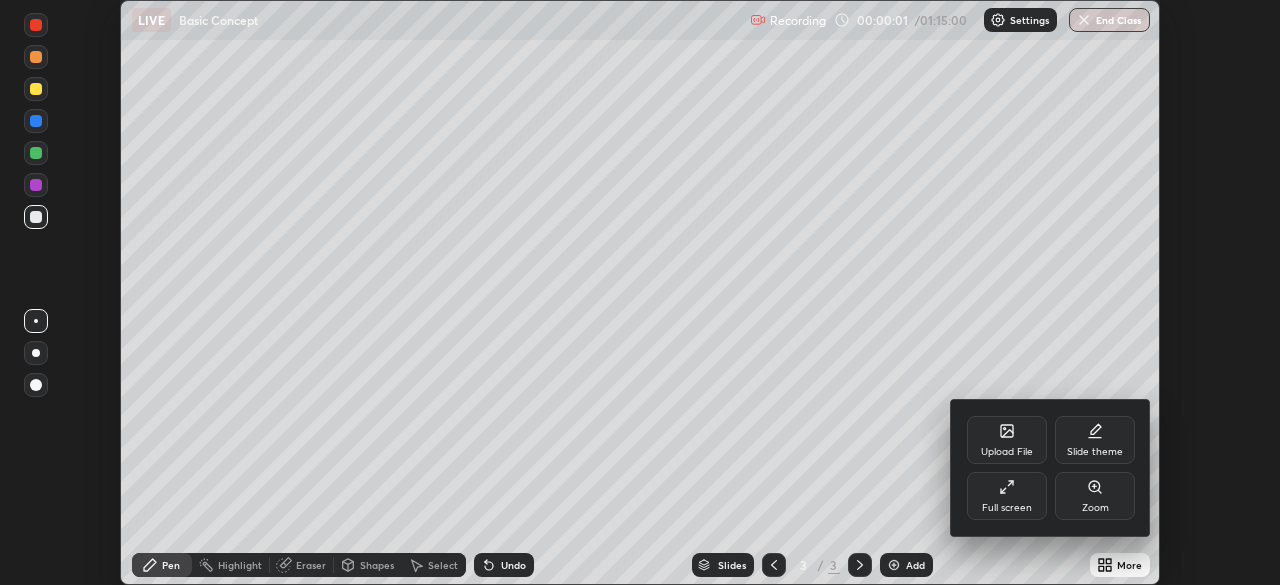 click on "Full screen" at bounding box center (1007, 496) 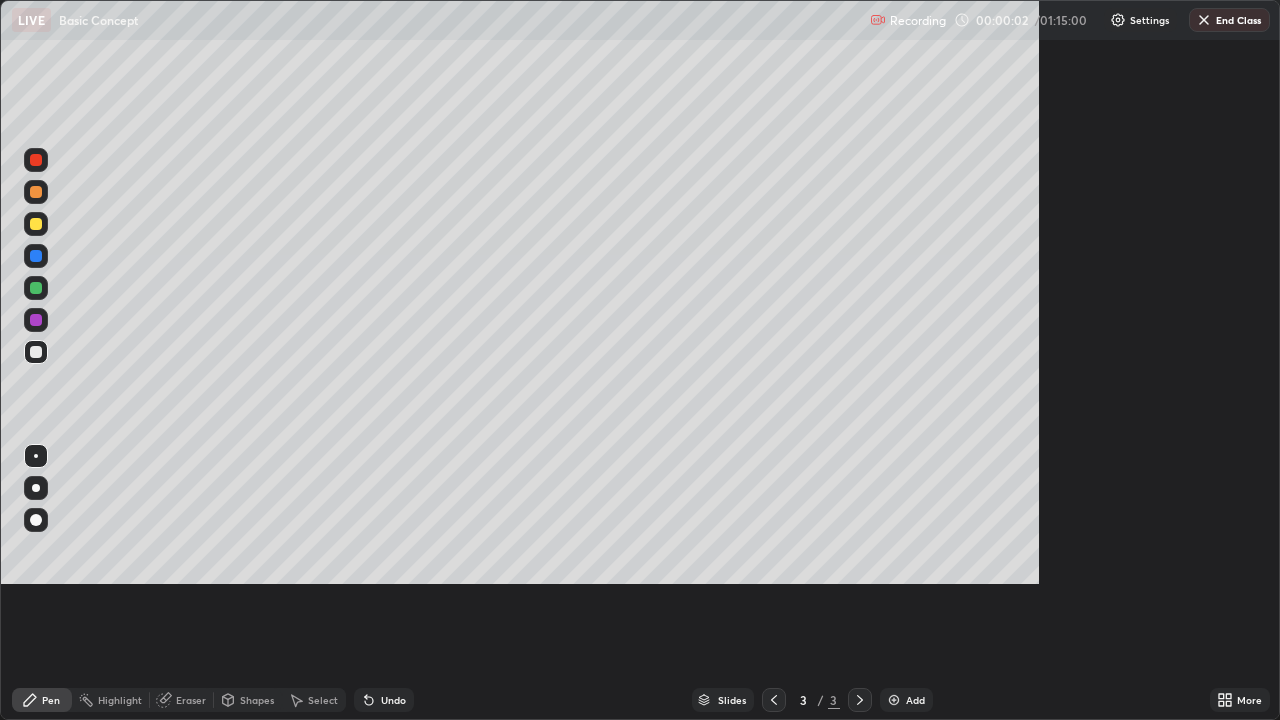 scroll, scrollTop: 99280, scrollLeft: 98720, axis: both 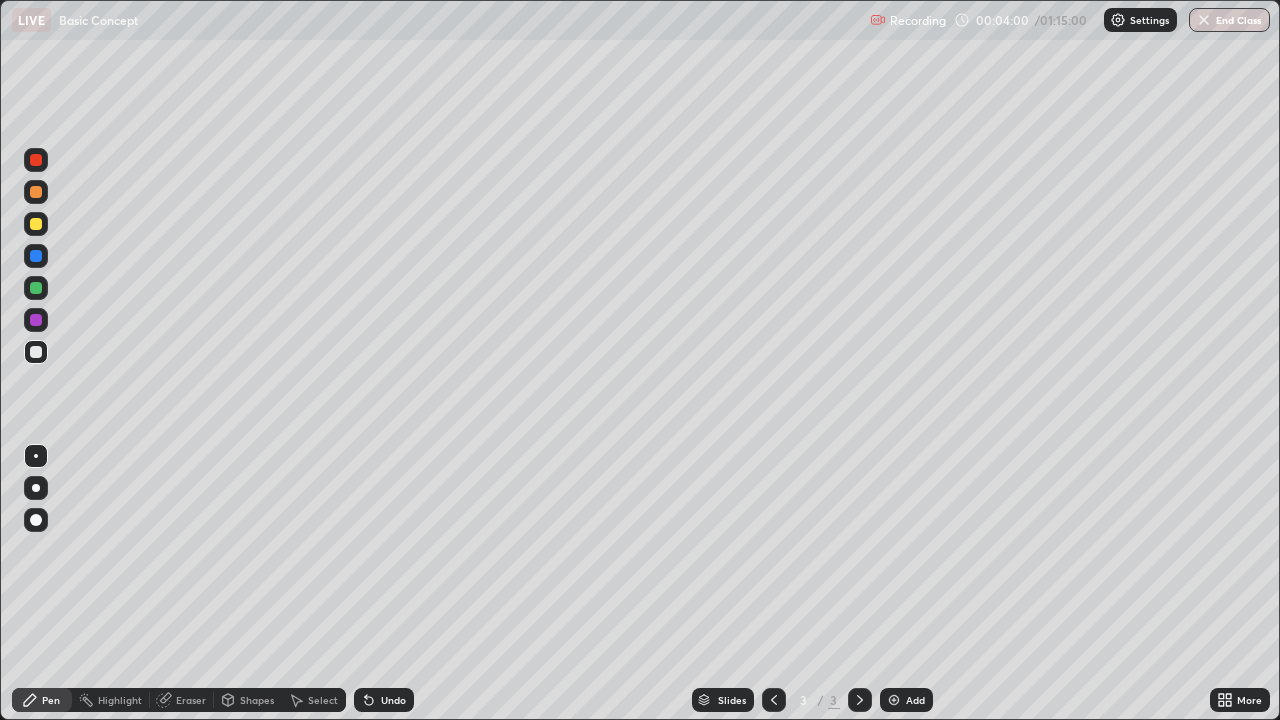 click on "Eraser" at bounding box center [191, 700] 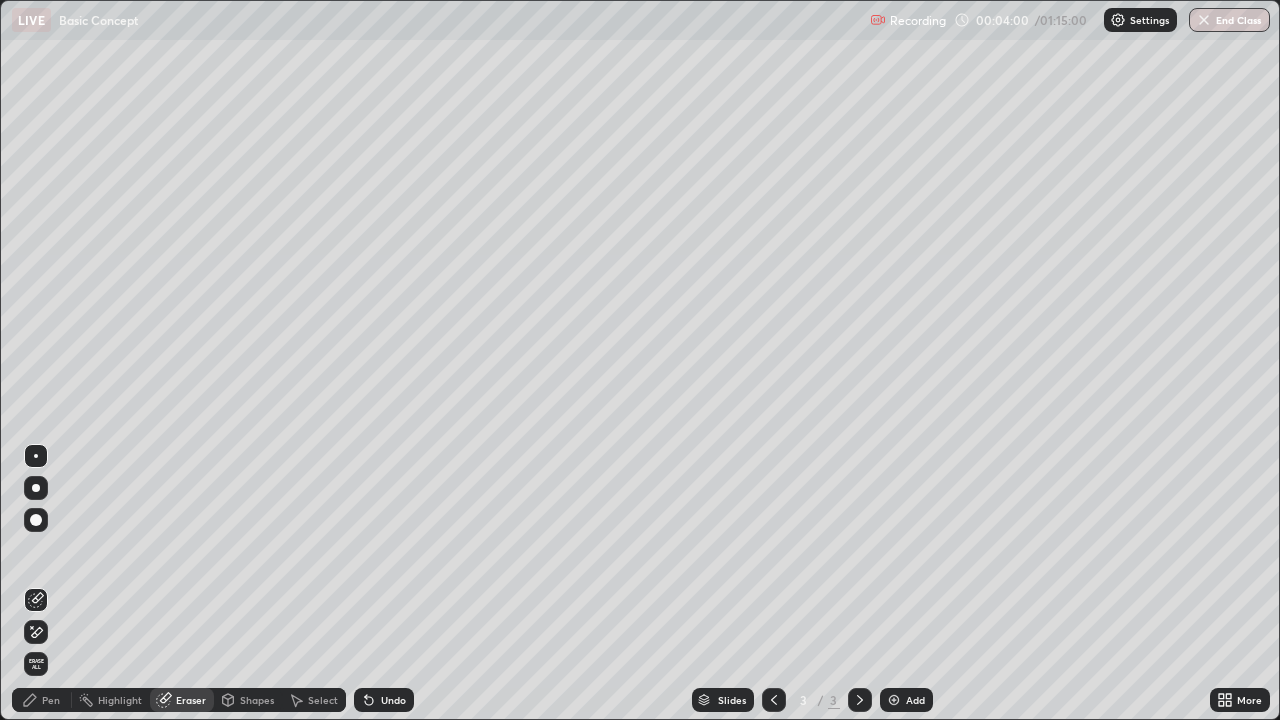 click on "Eraser" at bounding box center [191, 700] 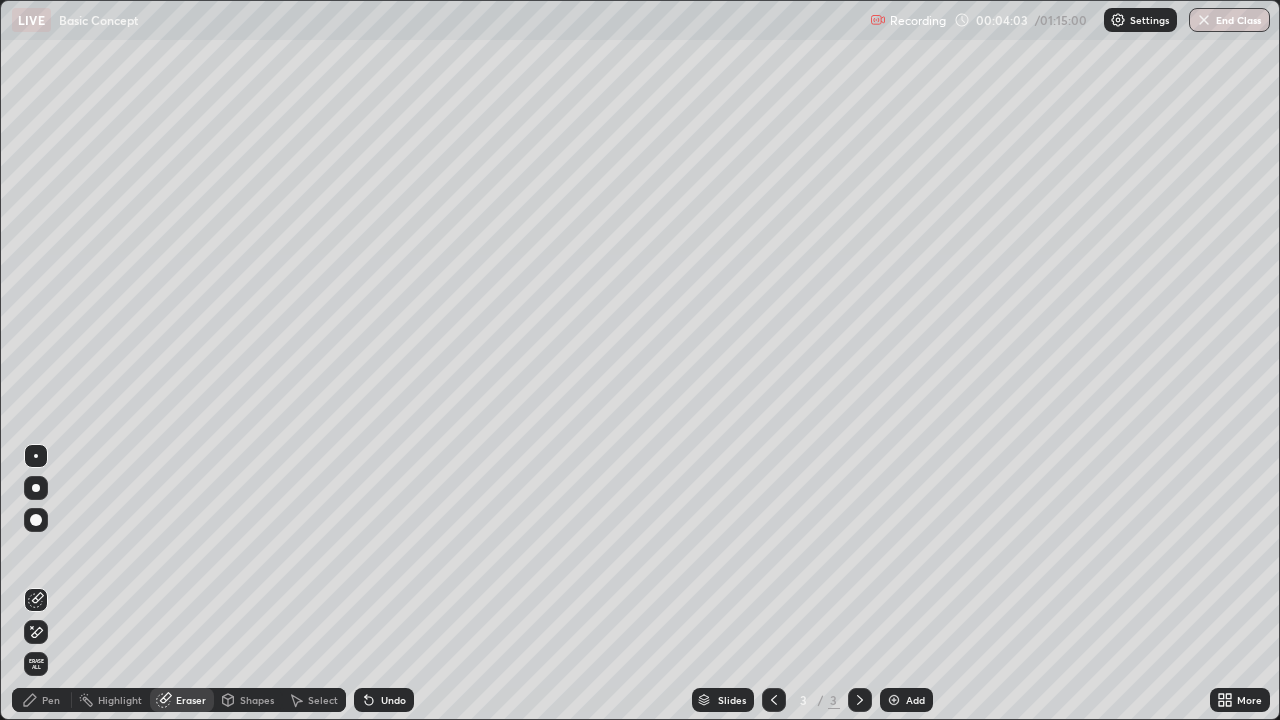 click on "Pen" at bounding box center [51, 700] 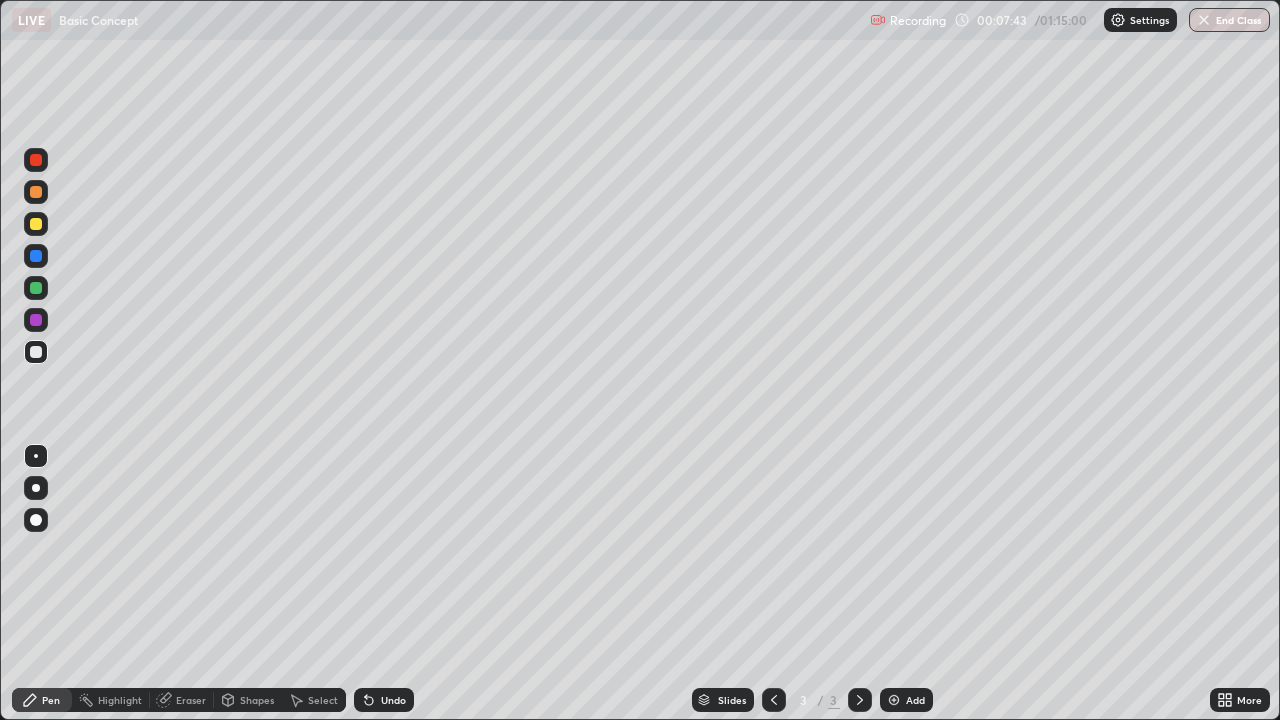 click on "Select" at bounding box center (323, 700) 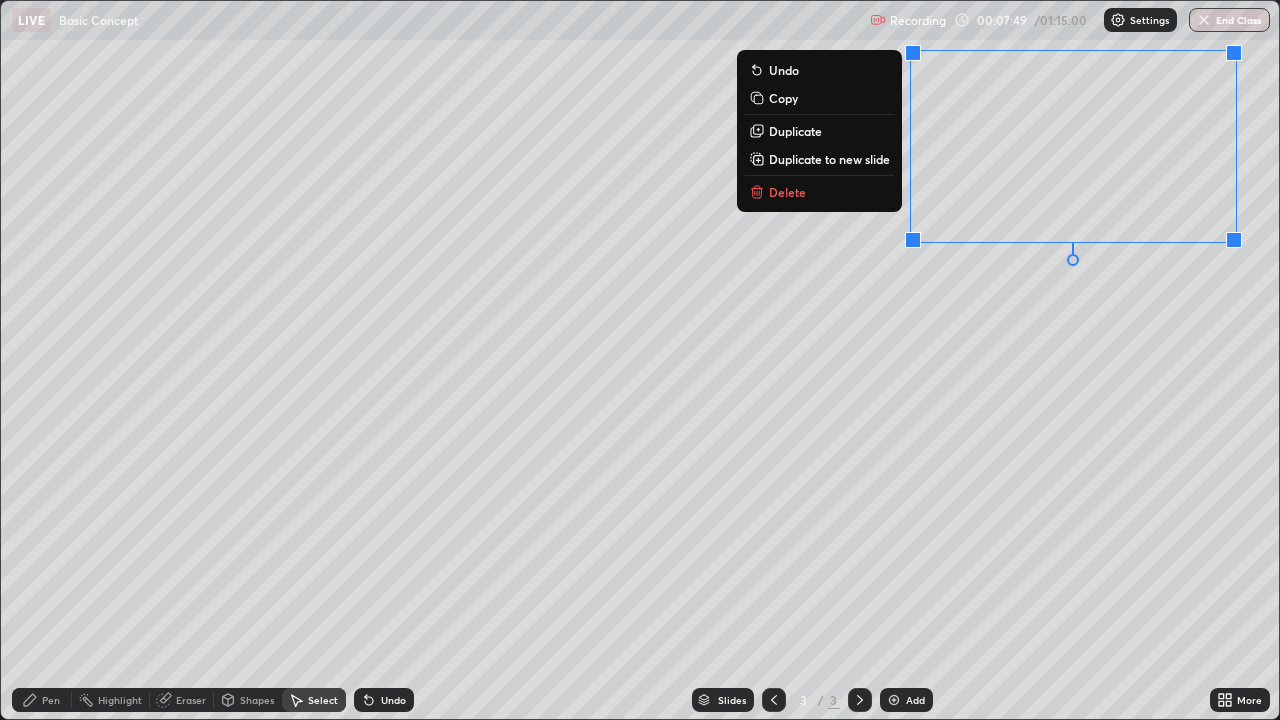 click on "0 ° Undo Copy Duplicate Duplicate to new slide Delete" at bounding box center [640, 360] 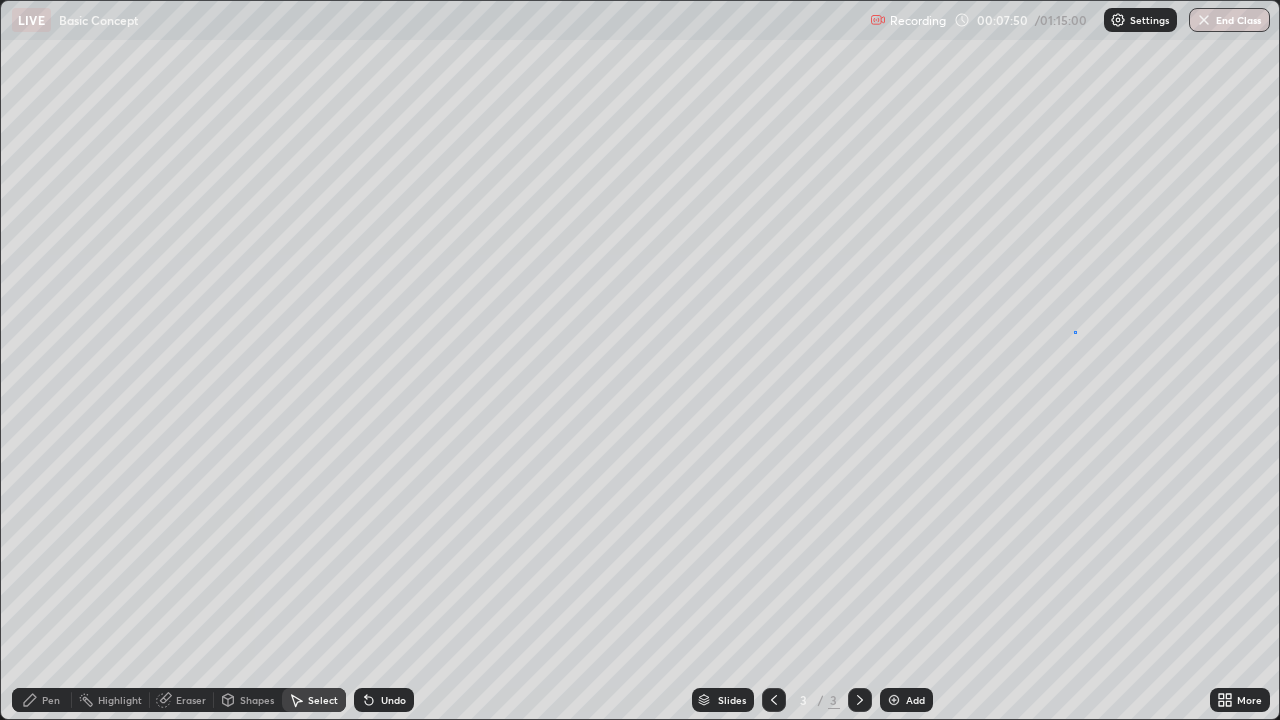 click on "0 ° Undo Copy Duplicate Duplicate to new slide Delete" at bounding box center (640, 360) 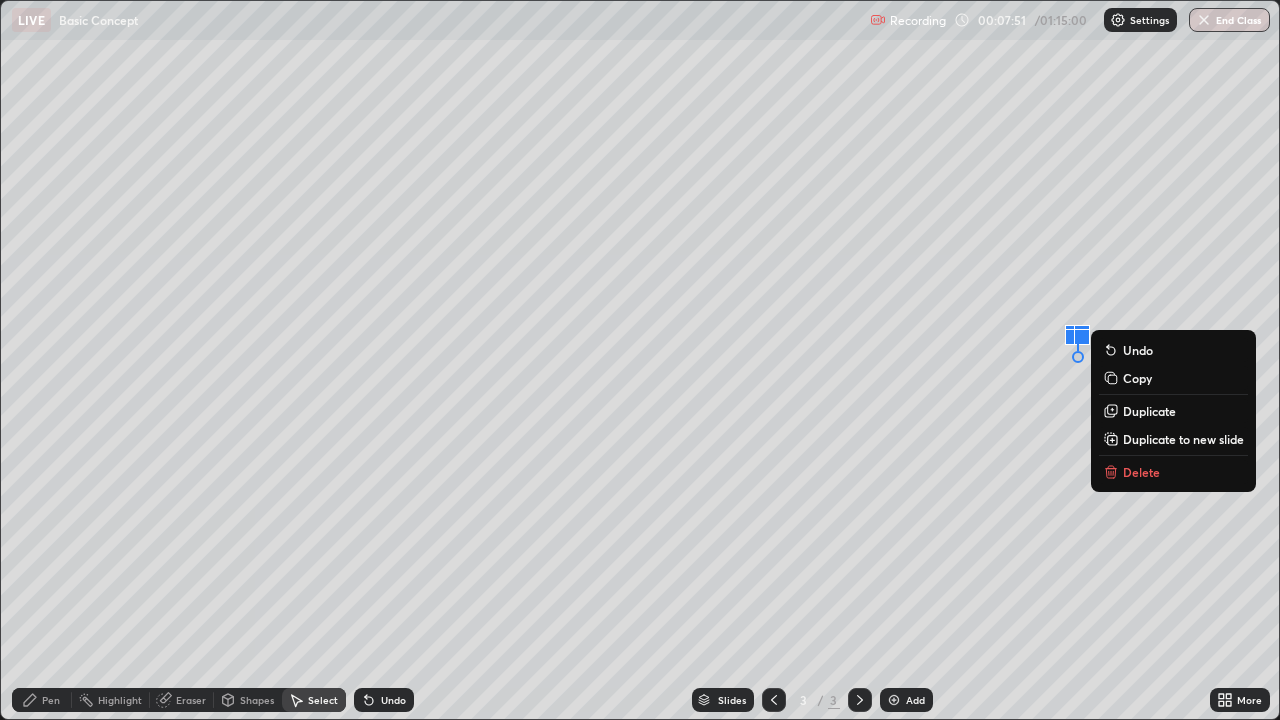 click on "Delete" at bounding box center [1141, 472] 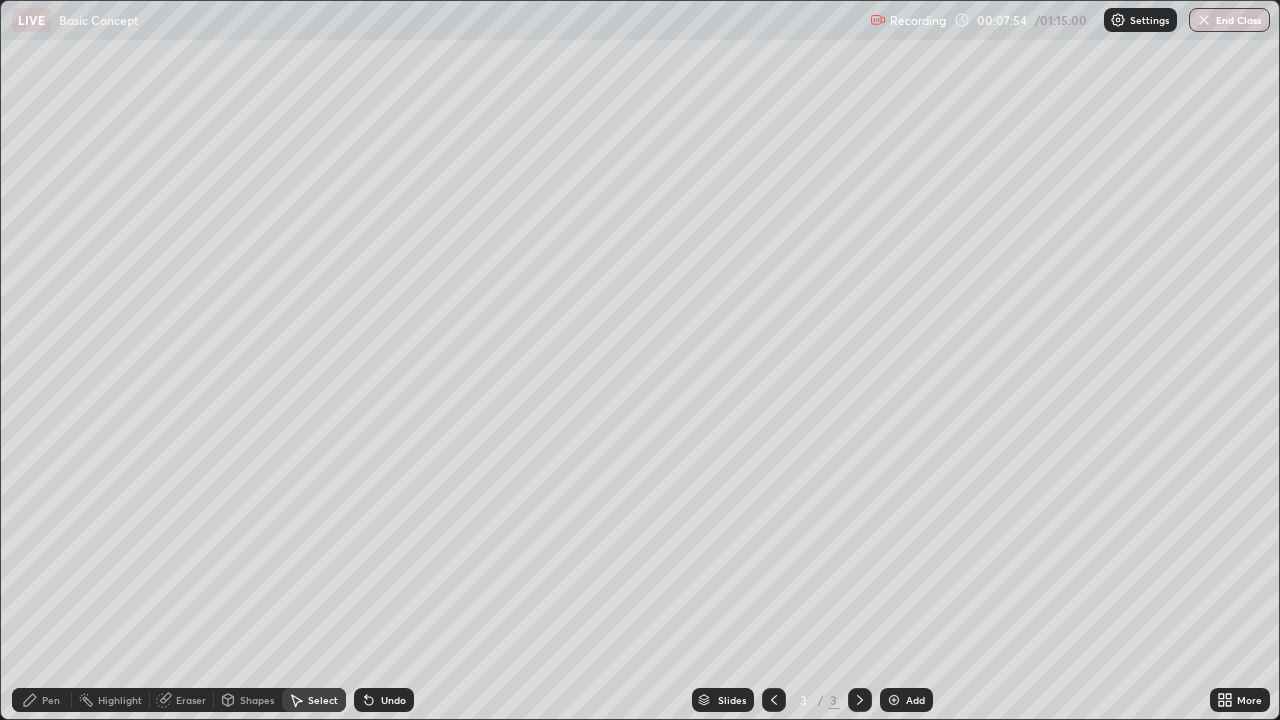 click on "Pen" at bounding box center (51, 700) 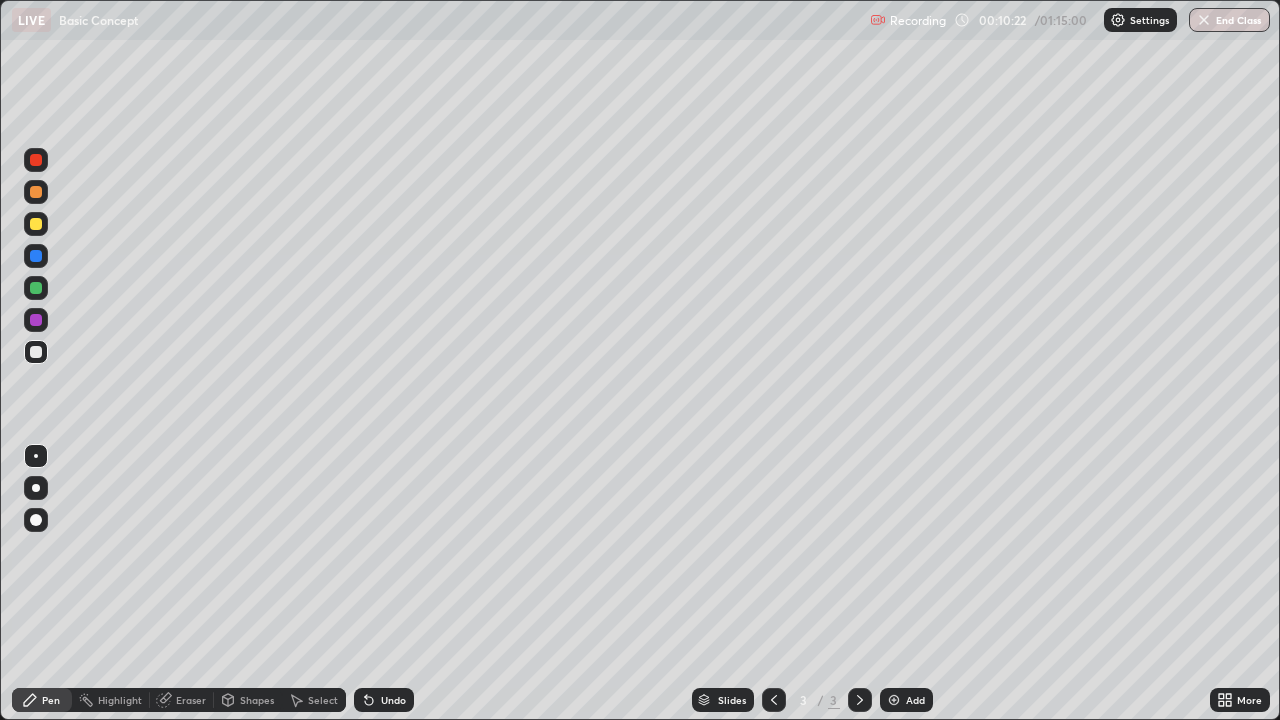 click on "Add" at bounding box center (915, 700) 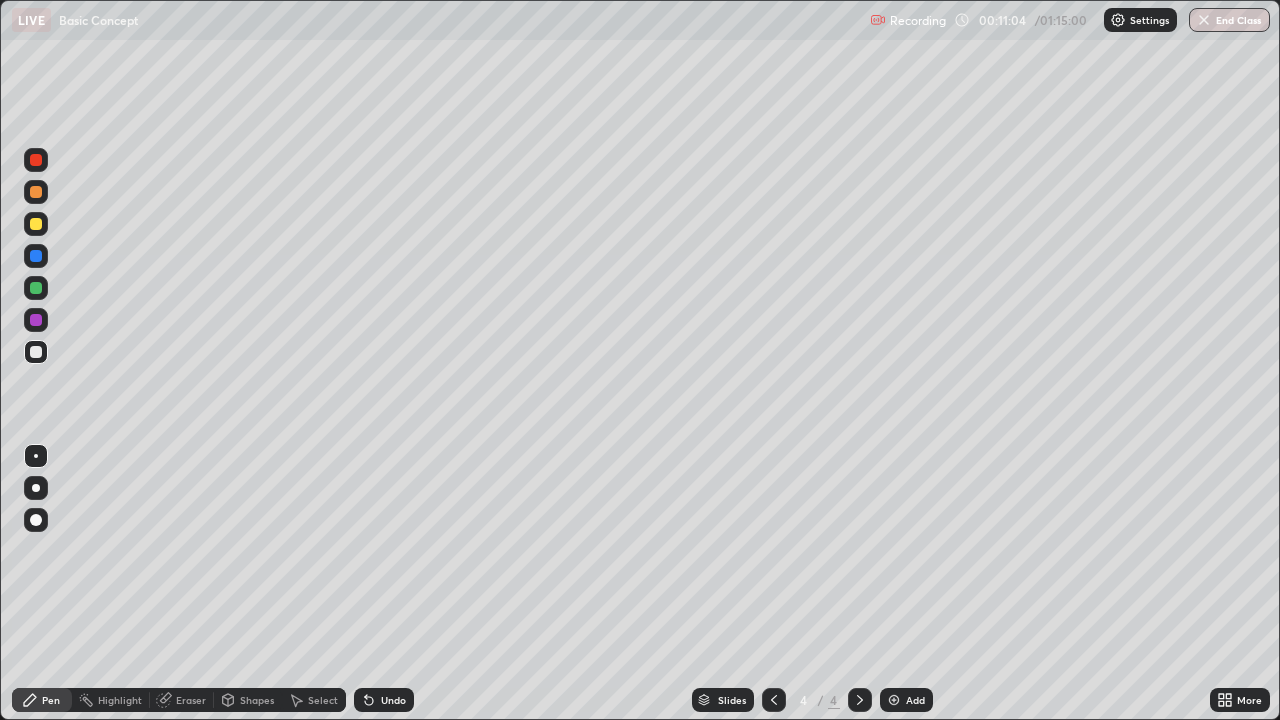 click at bounding box center (774, 700) 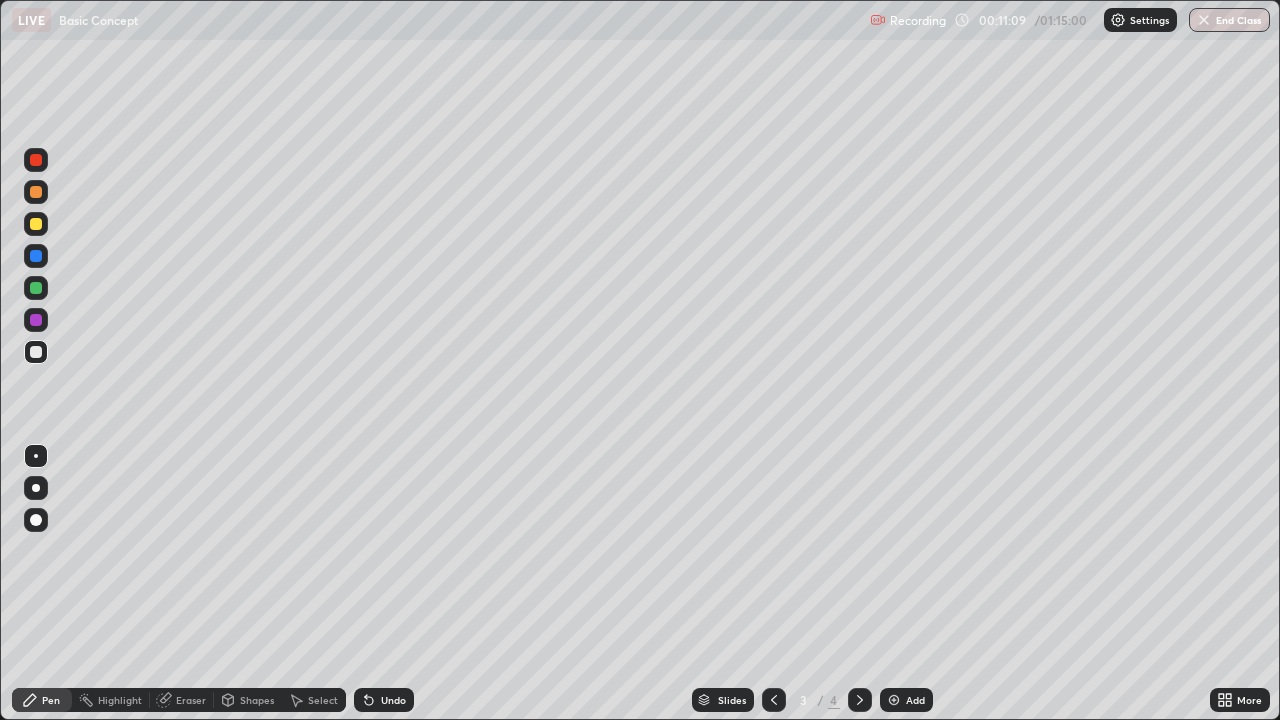click 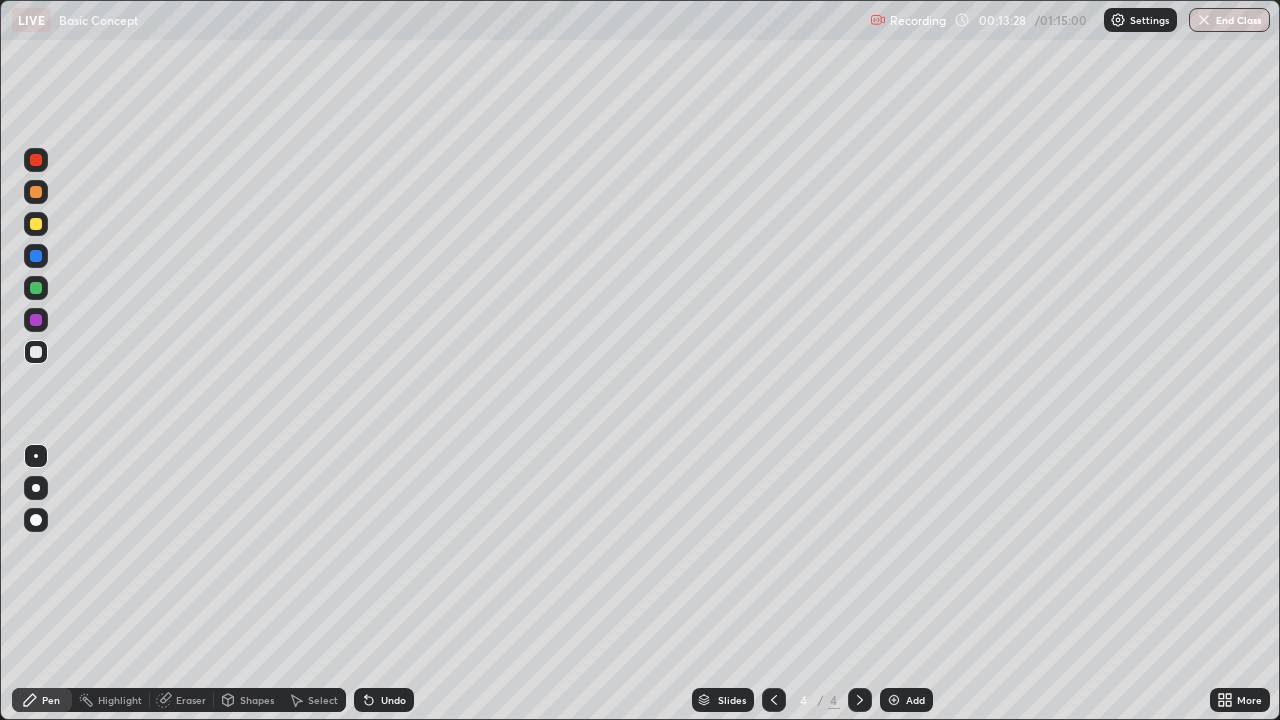 click at bounding box center [774, 700] 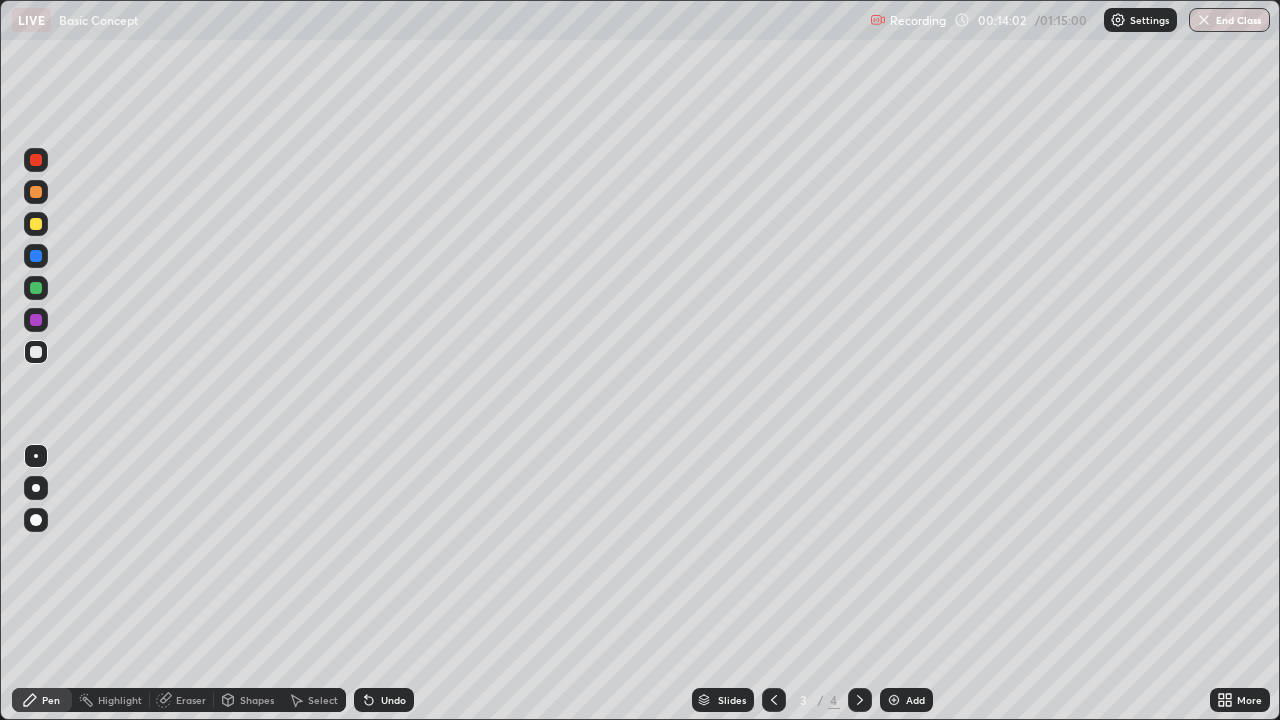 click at bounding box center [860, 700] 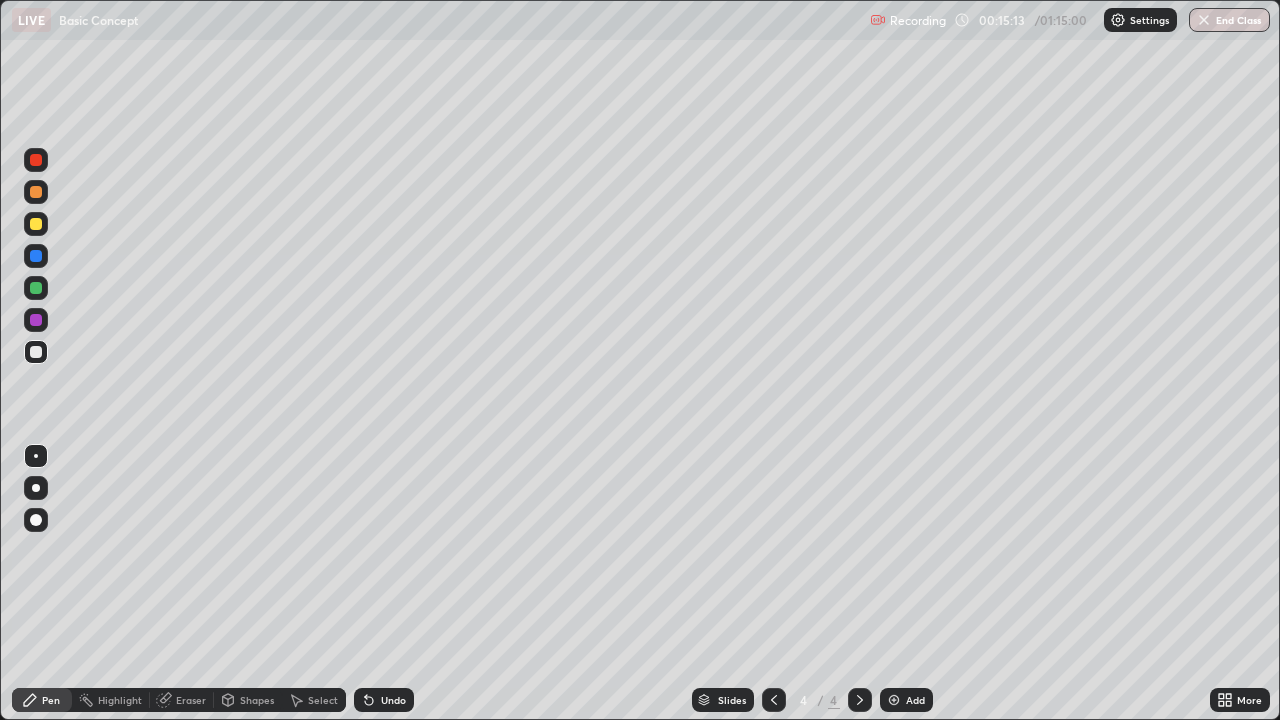 click on "Add" at bounding box center (906, 700) 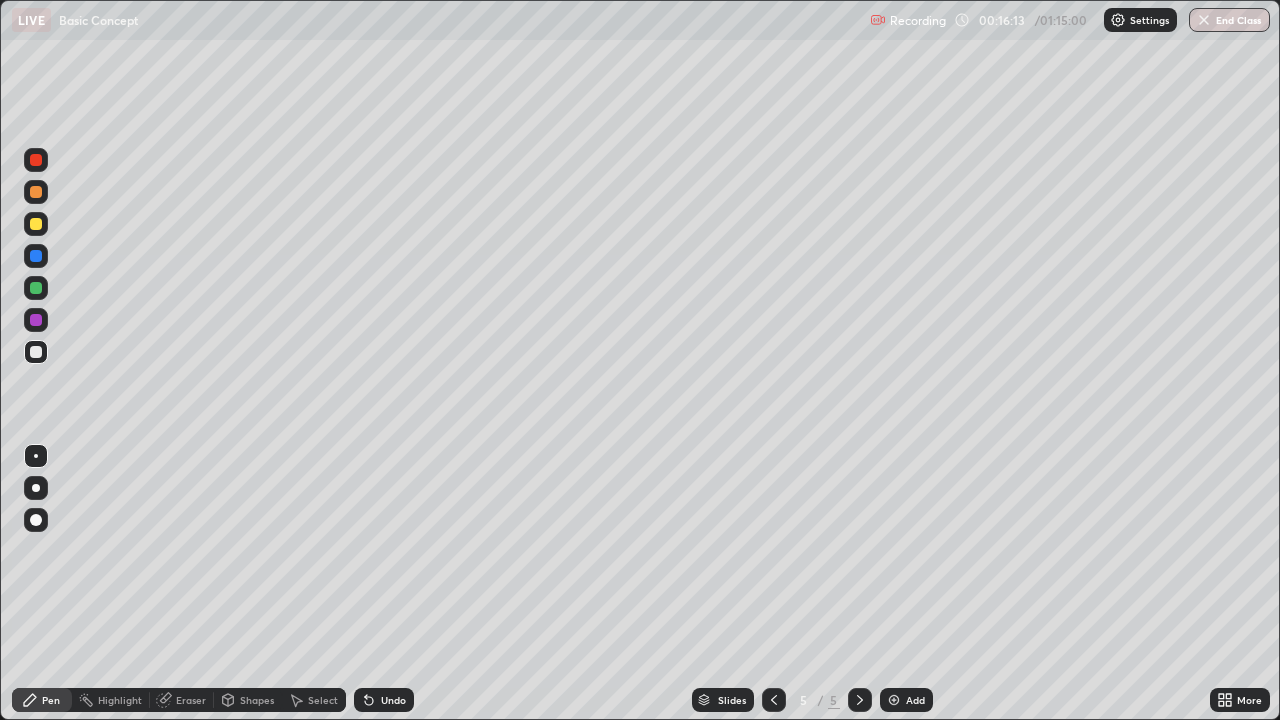 click on "Eraser" at bounding box center (191, 700) 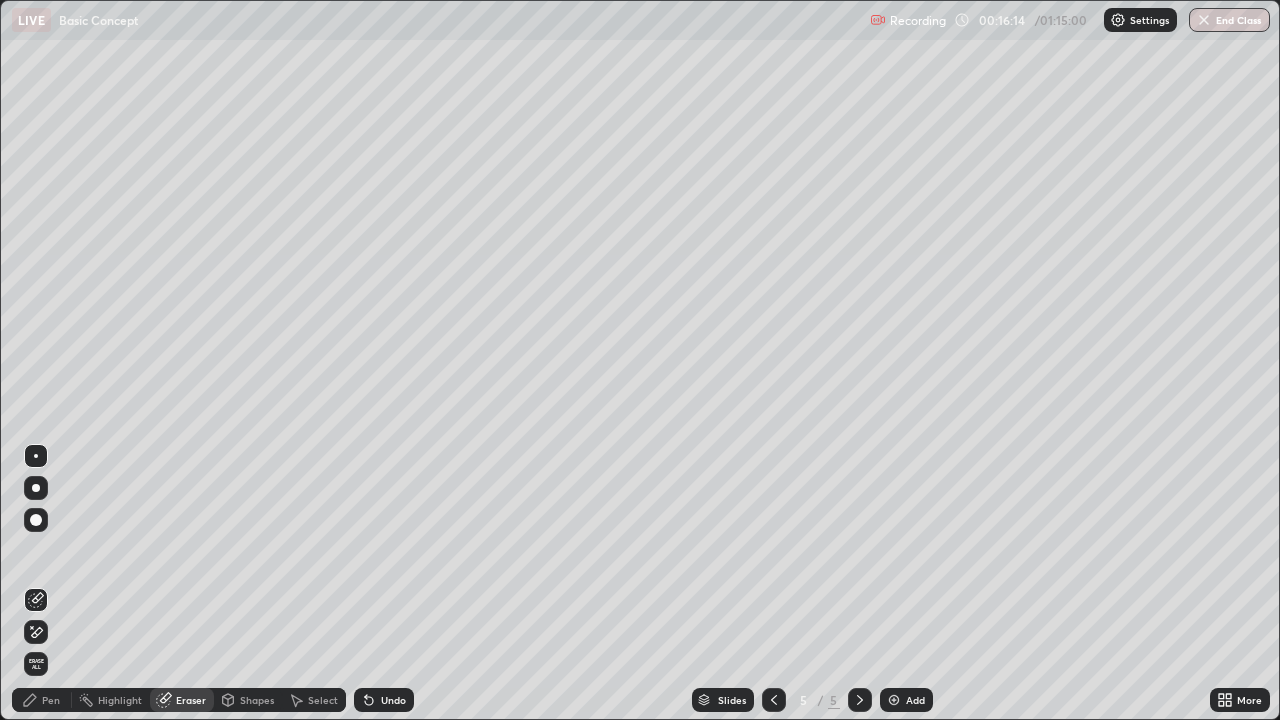 click on "Pen" at bounding box center (42, 700) 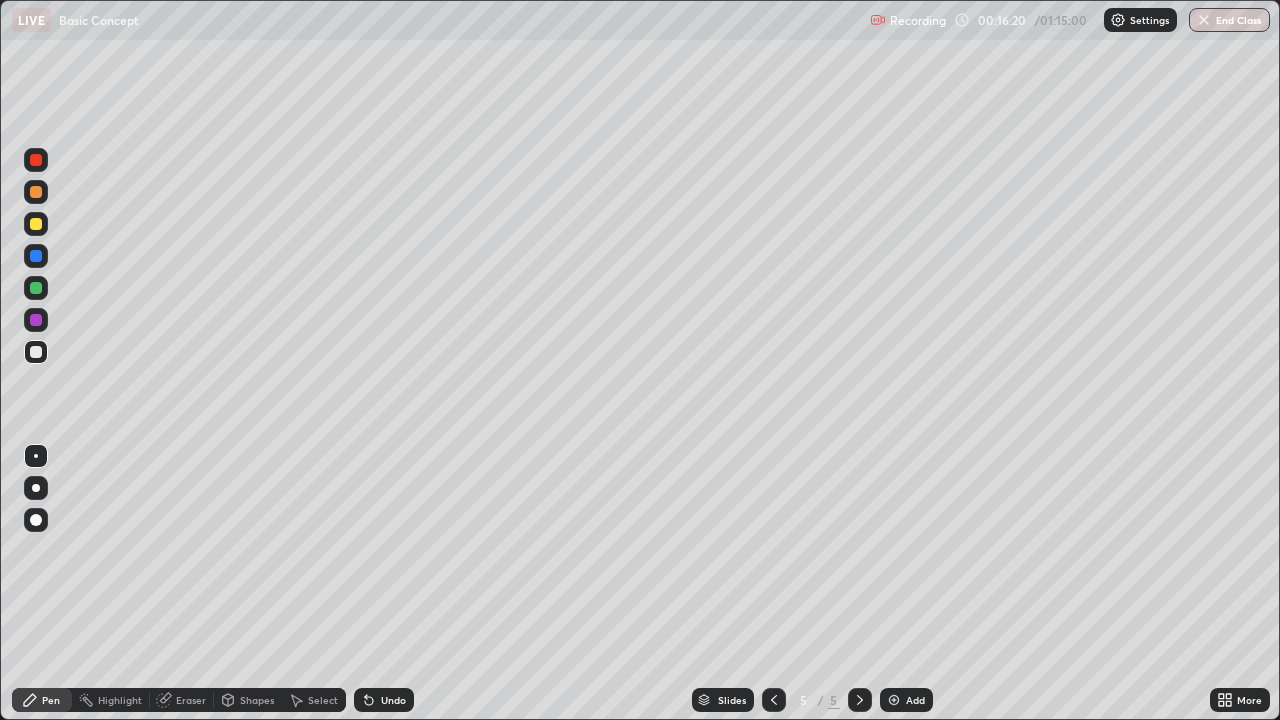 click on "Eraser" at bounding box center [191, 700] 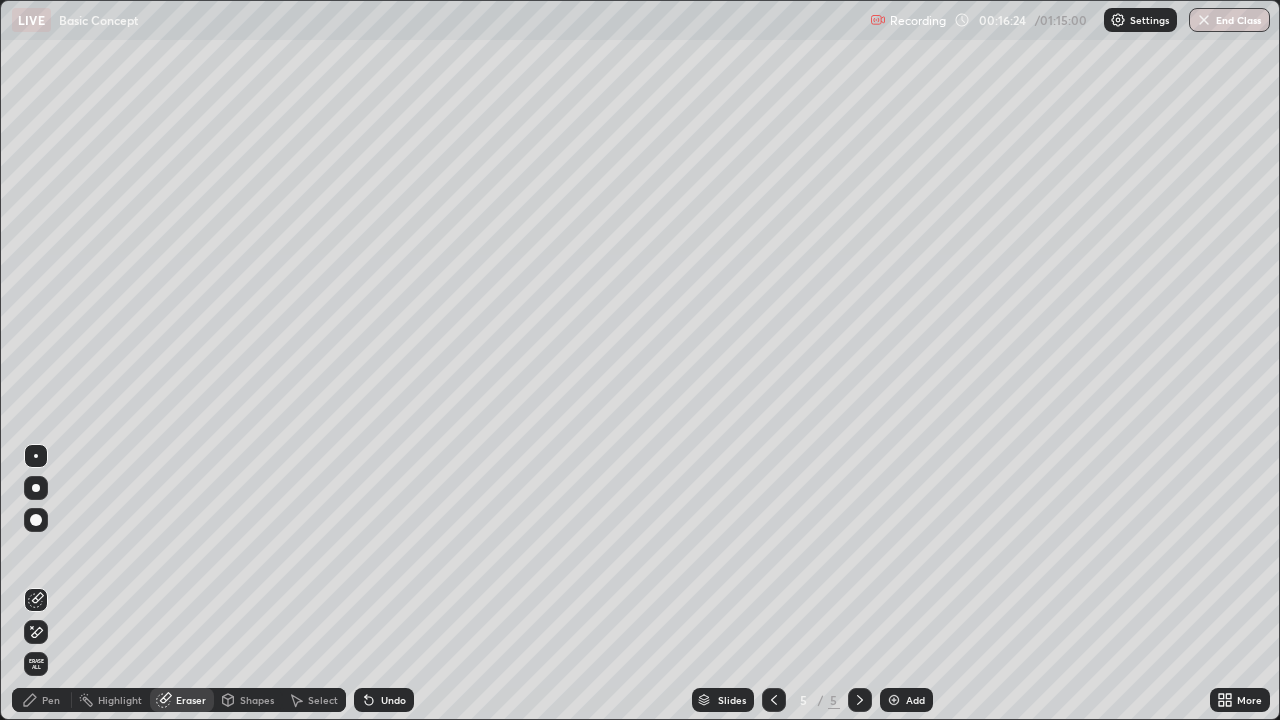 click on "Pen" at bounding box center (51, 700) 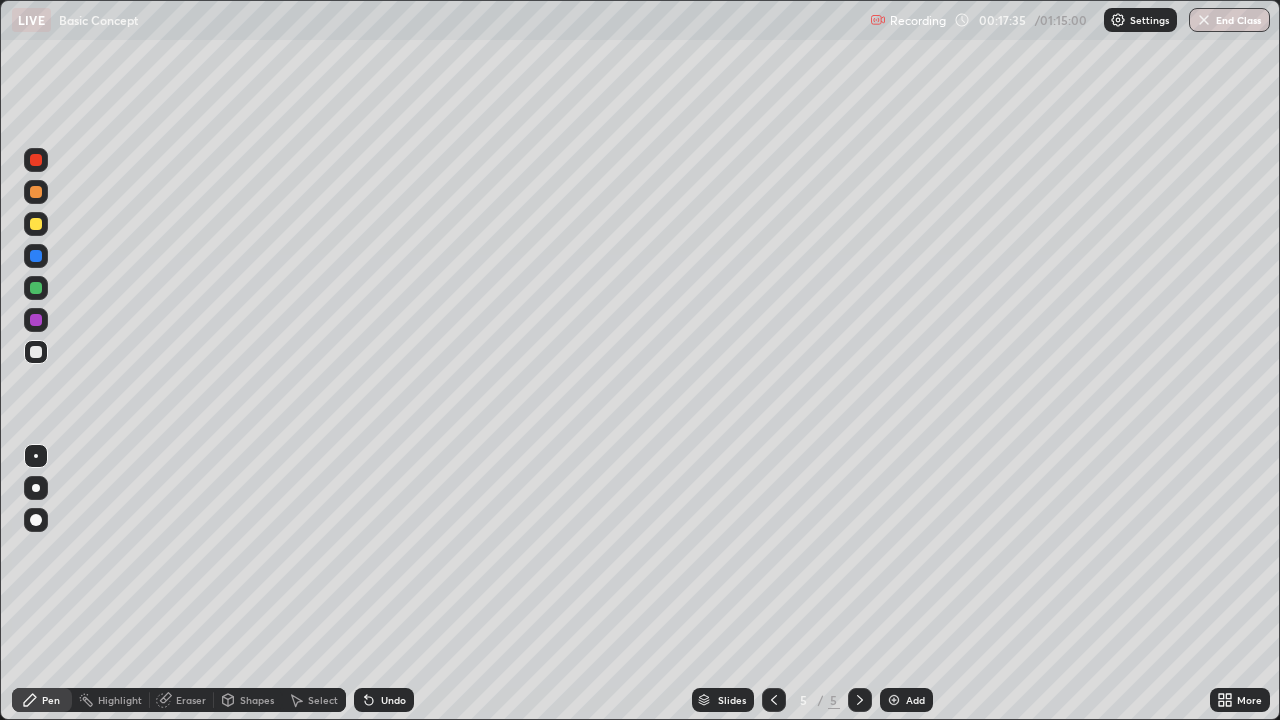click on "Eraser" at bounding box center (191, 700) 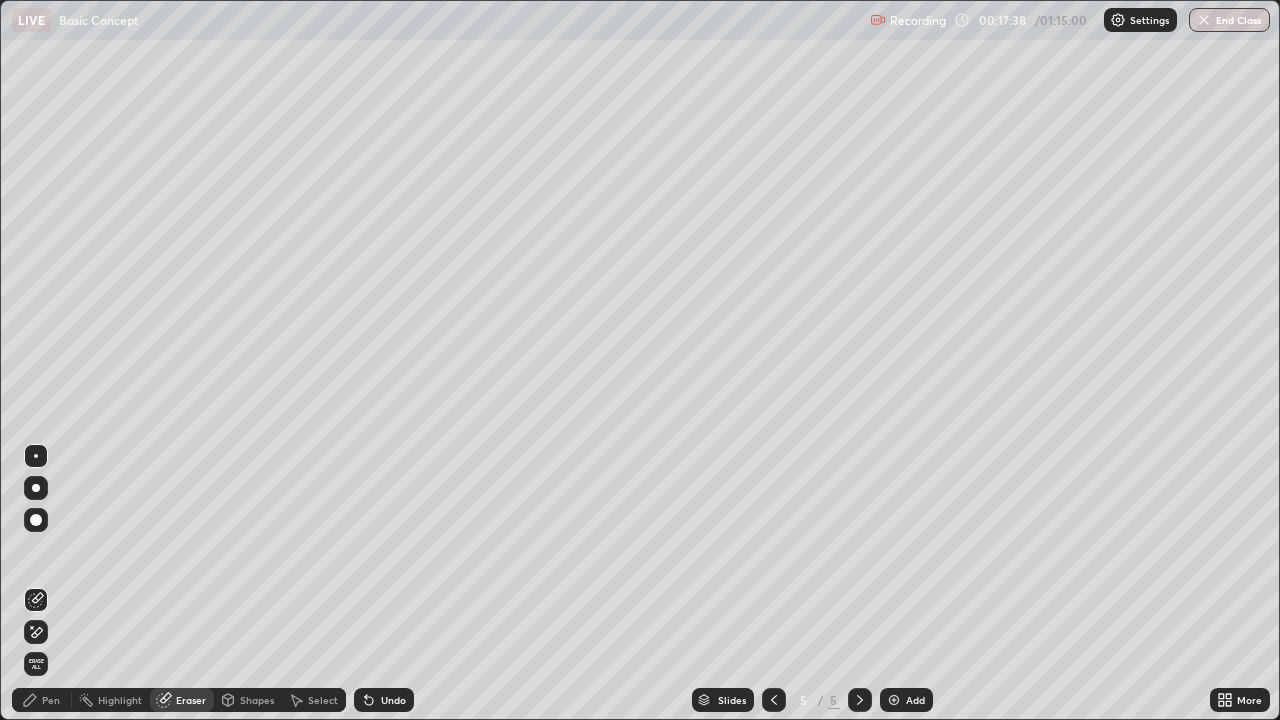 click on "Highlight" at bounding box center [111, 700] 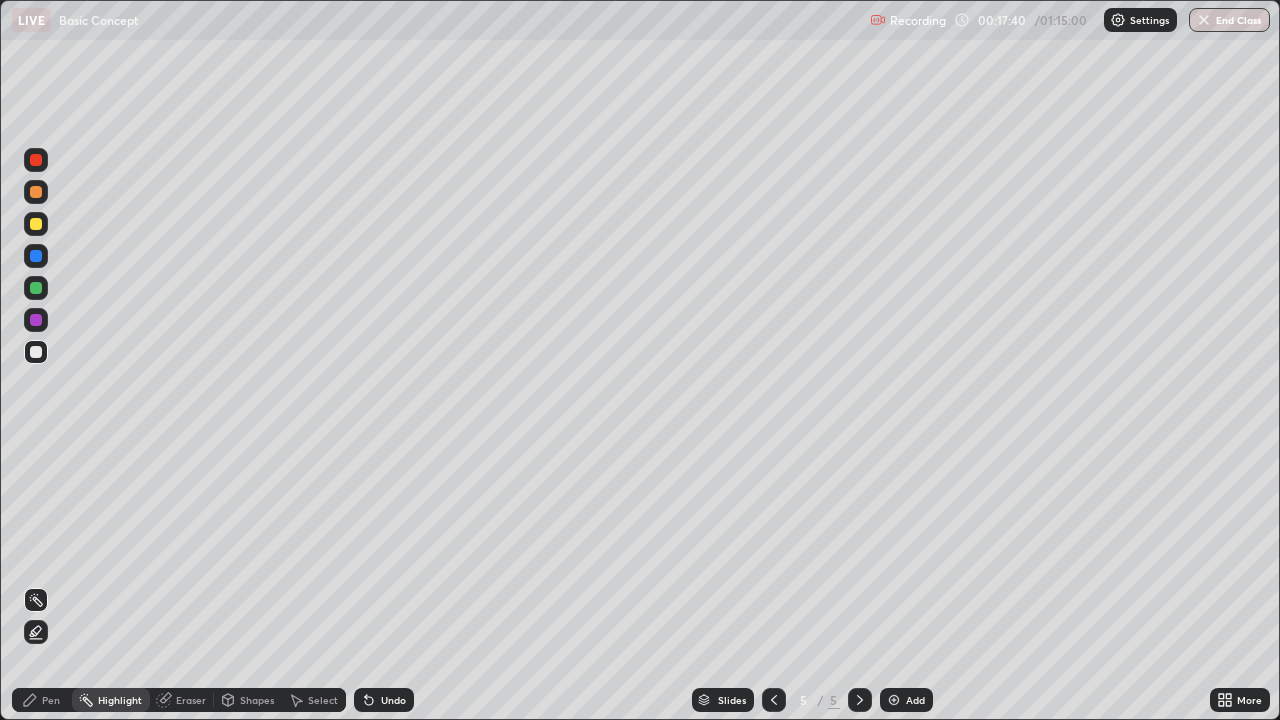 click 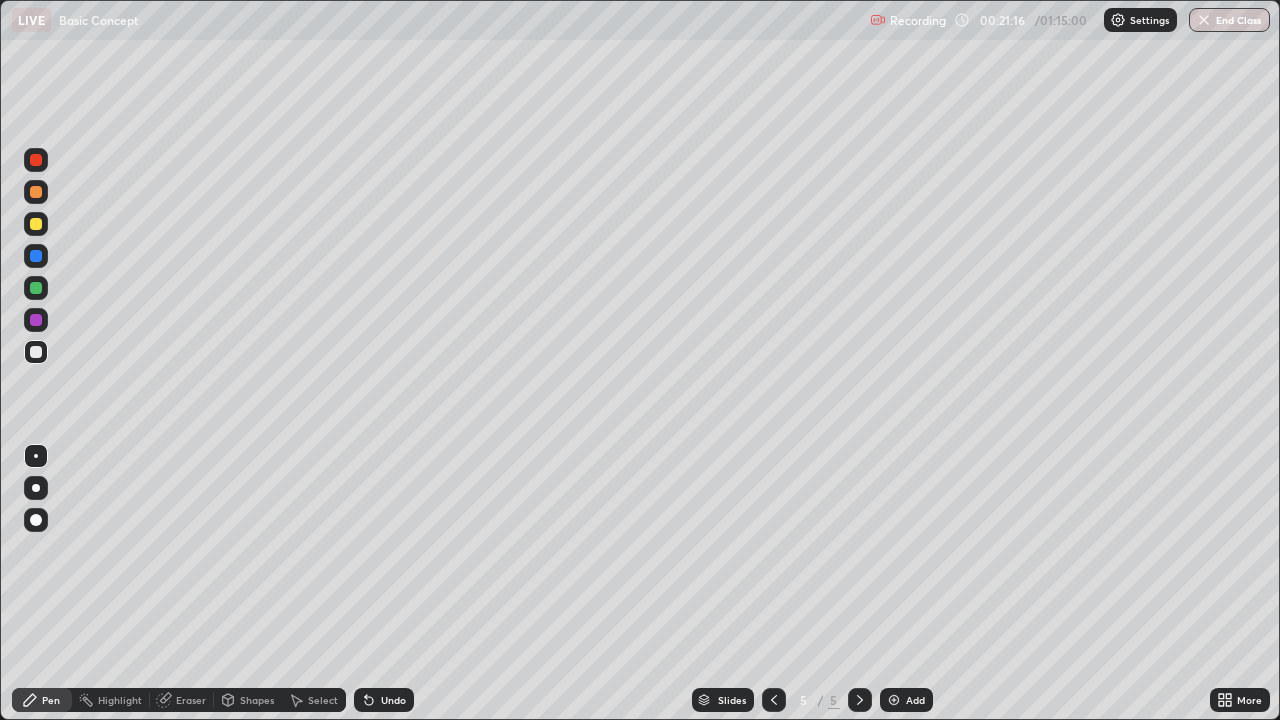 click on "Add" at bounding box center [906, 700] 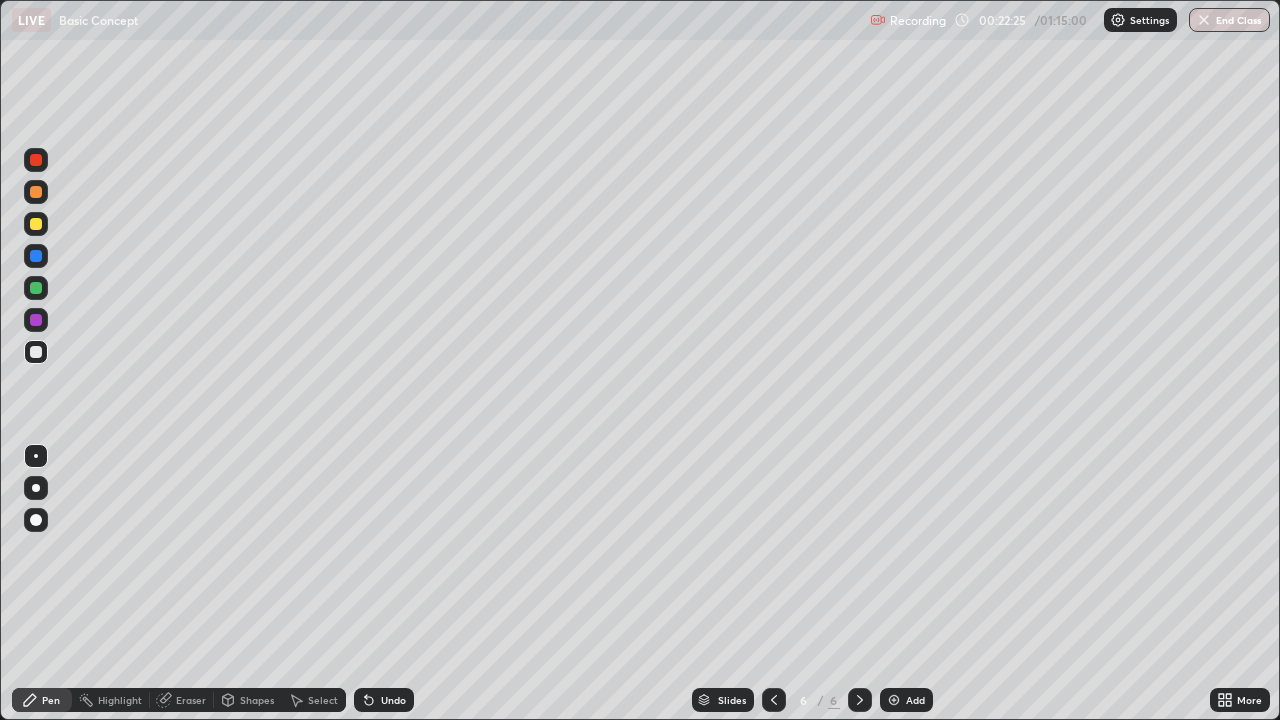 click on "Eraser" at bounding box center [182, 700] 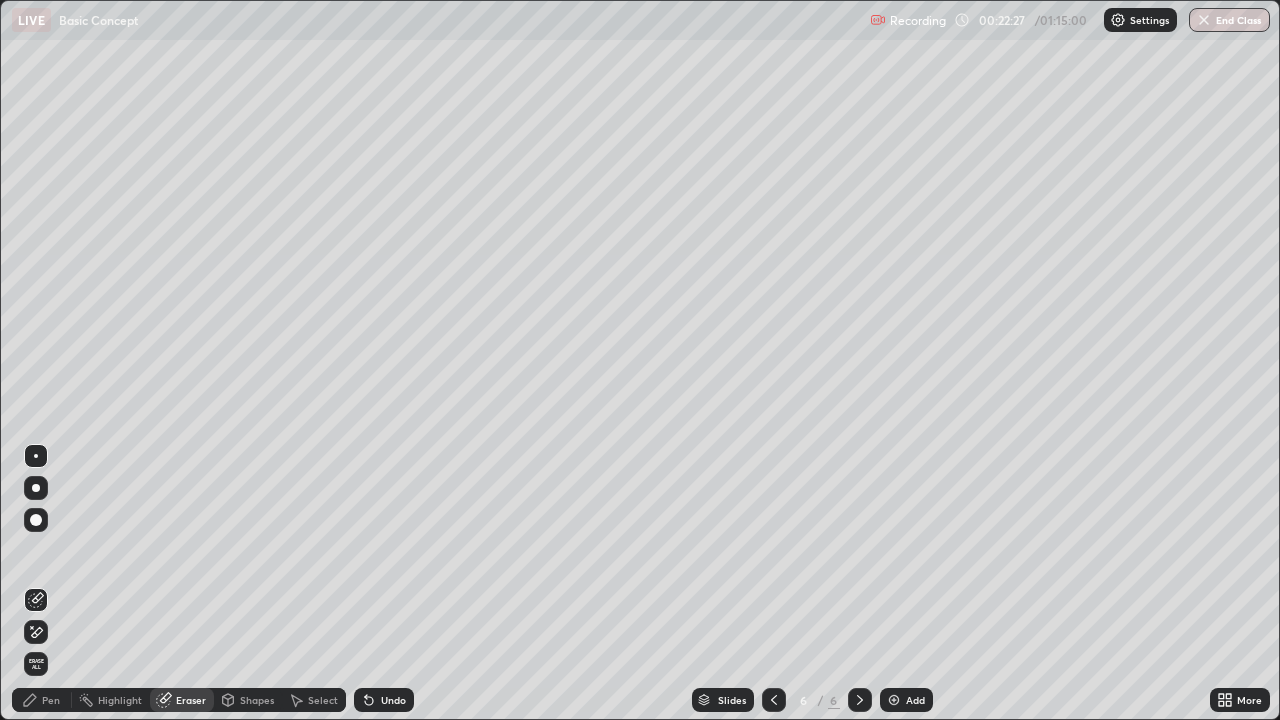 click on "Pen" at bounding box center [51, 700] 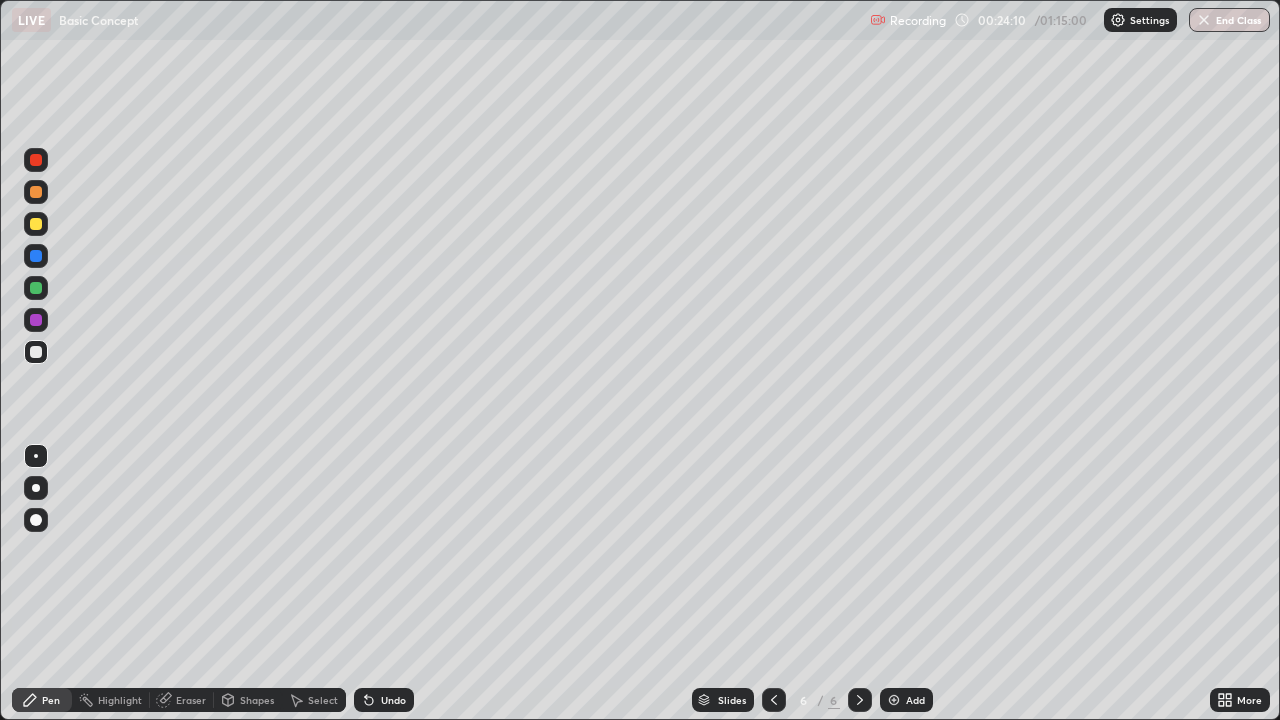 click on "Eraser" at bounding box center (191, 700) 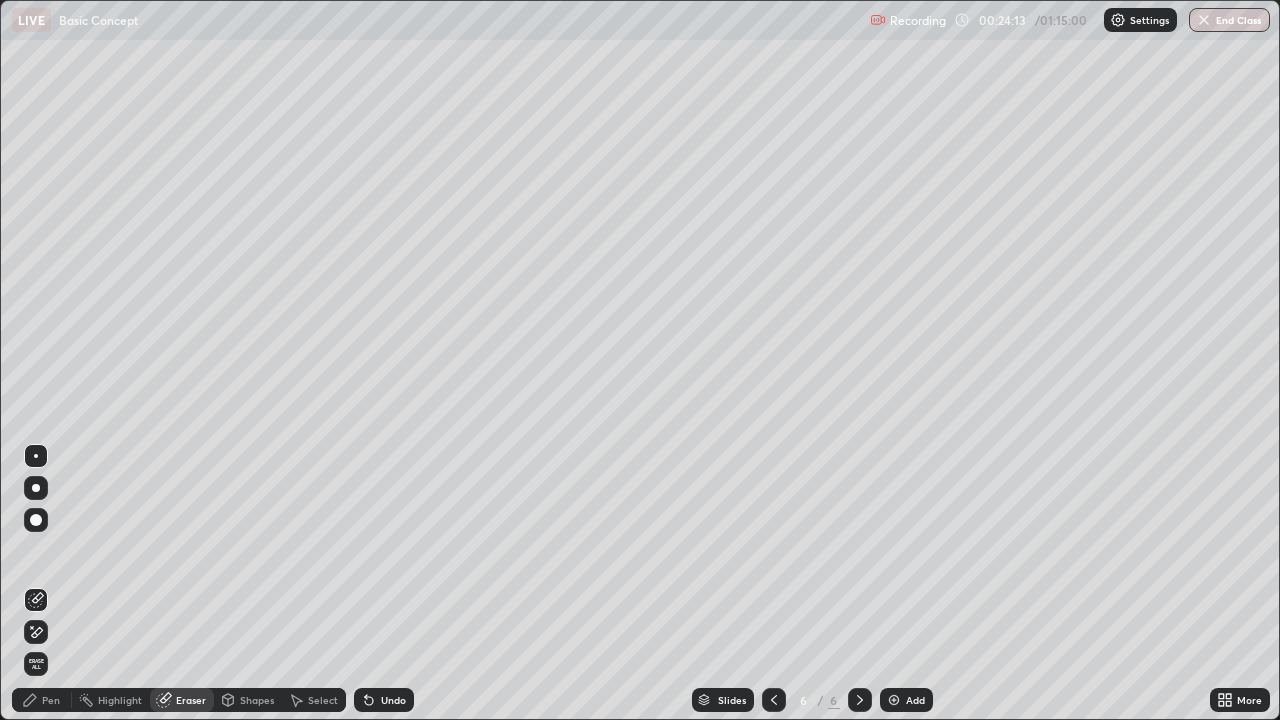click on "Pen" at bounding box center (42, 700) 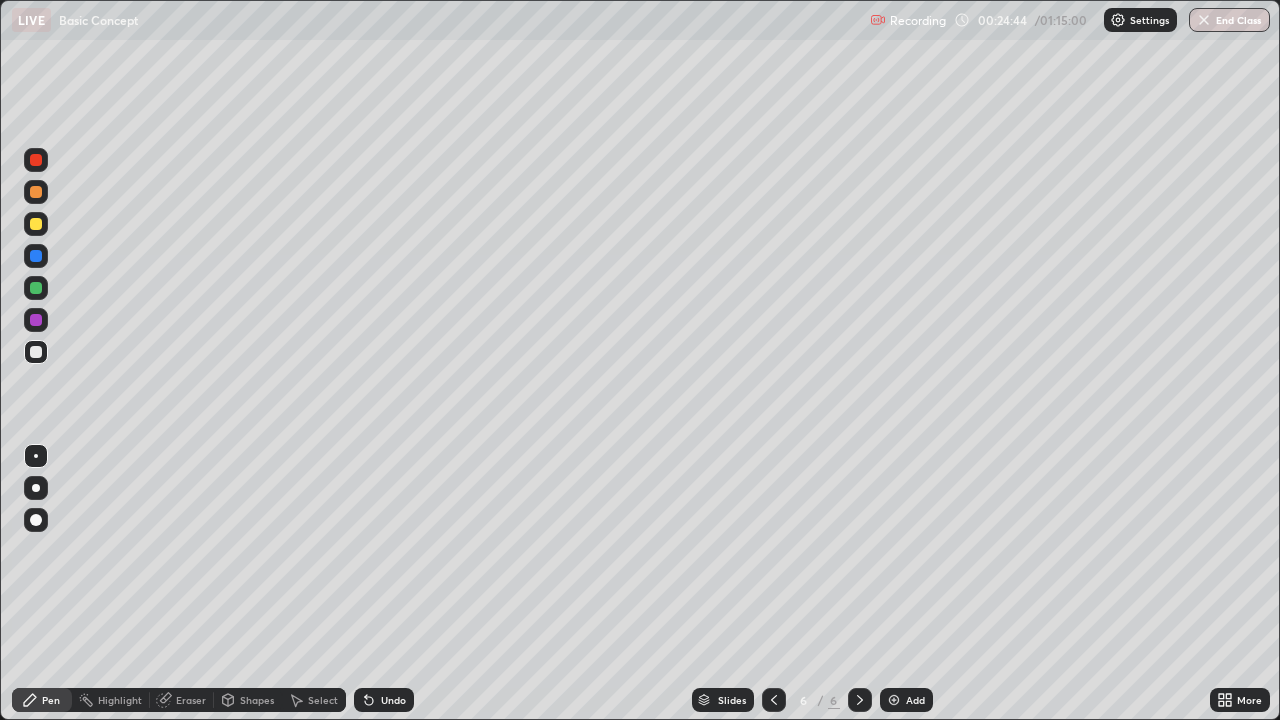 click on "Pen" at bounding box center [42, 700] 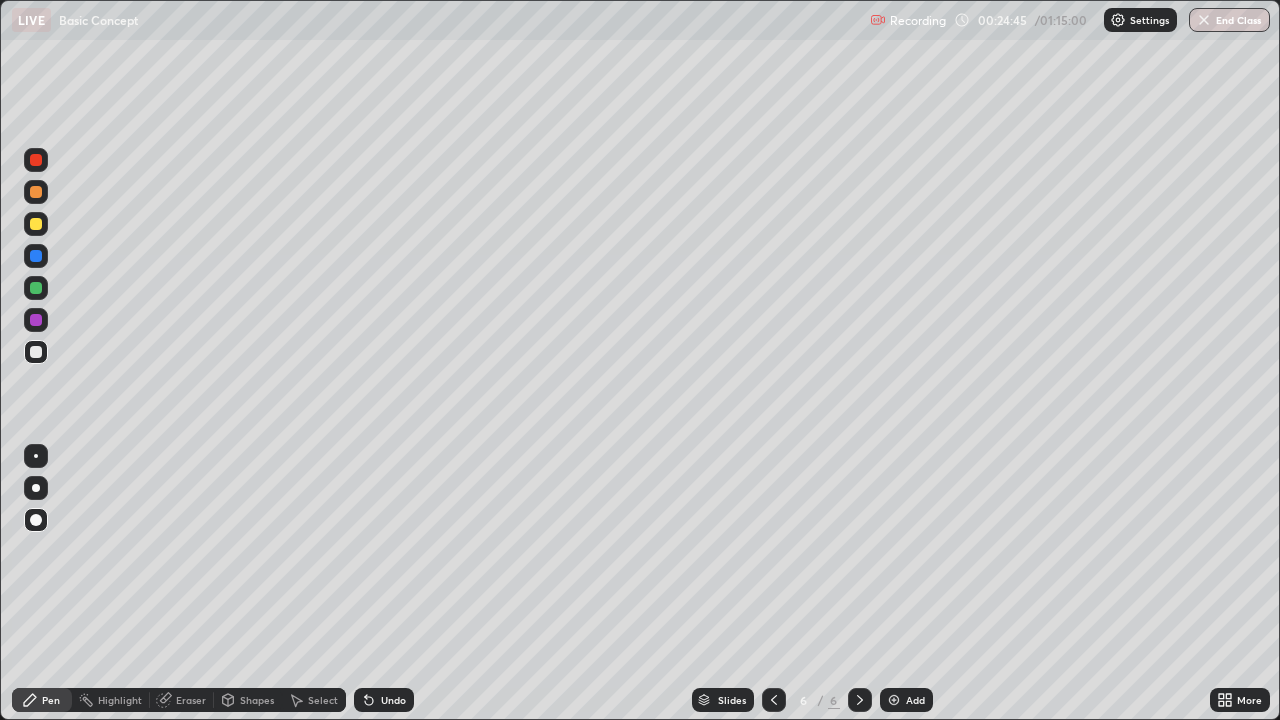 click at bounding box center [36, 488] 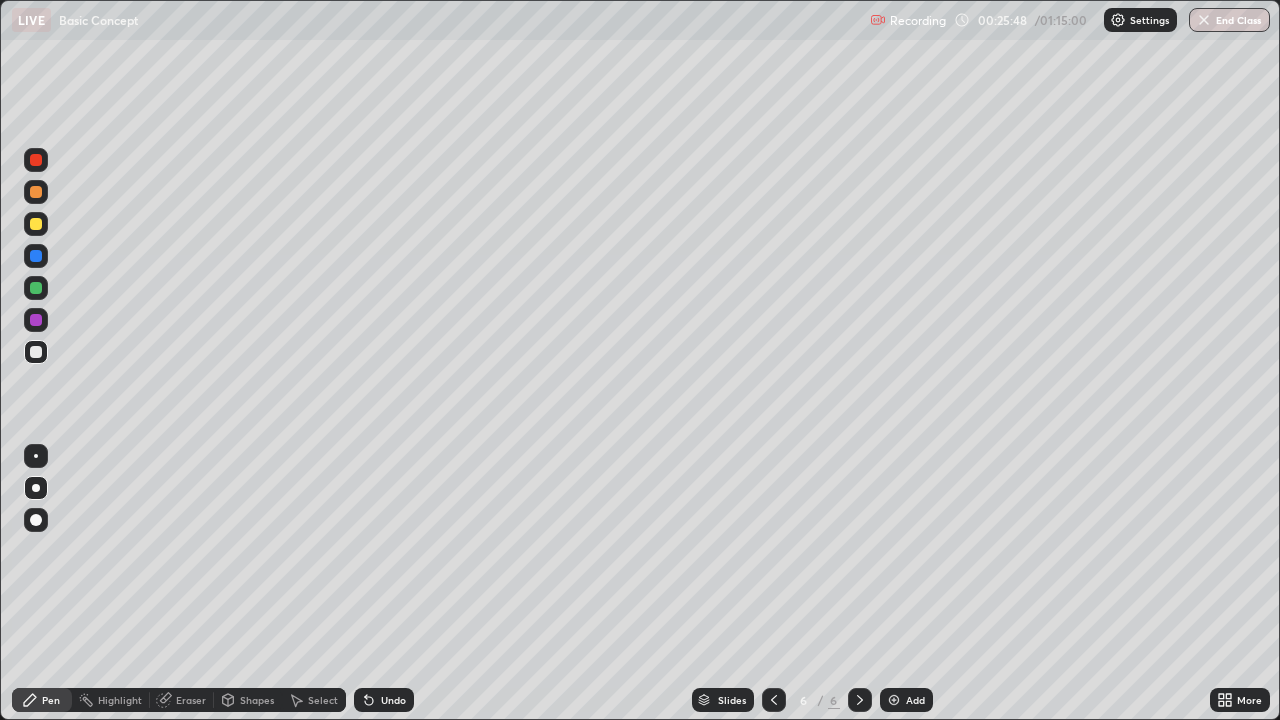 click on "Eraser" at bounding box center [191, 700] 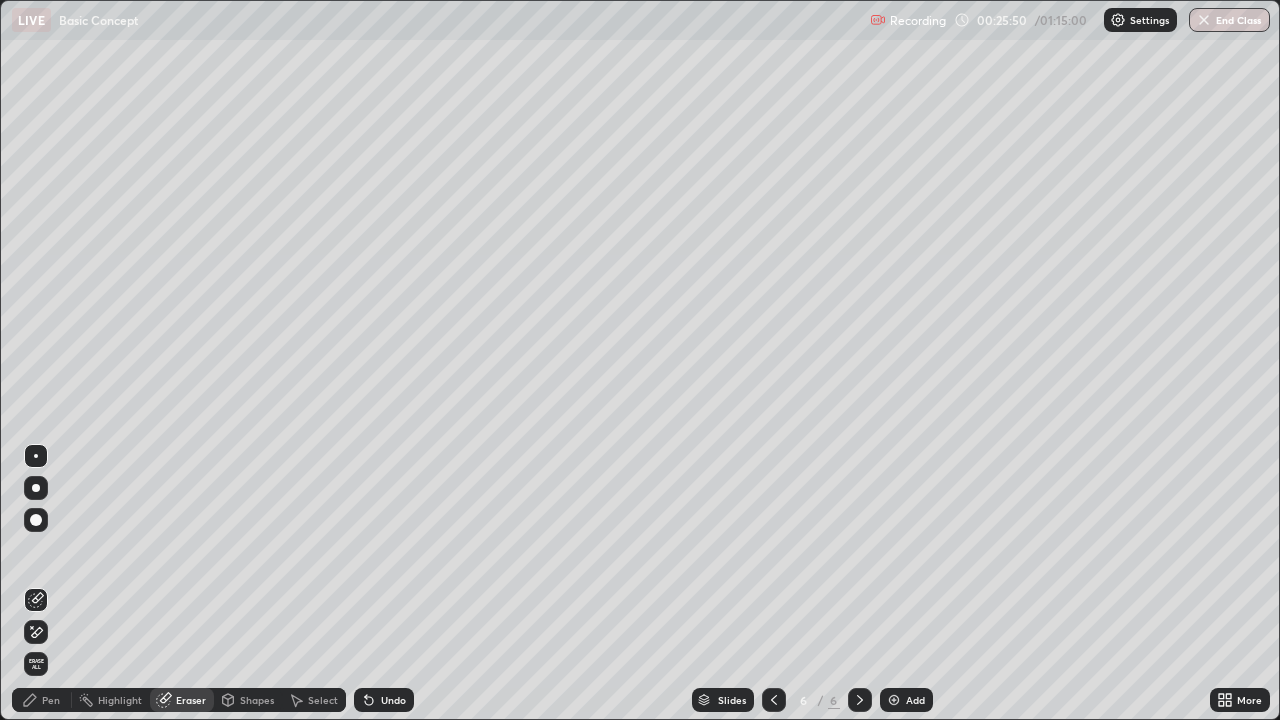 click on "Pen" at bounding box center (51, 700) 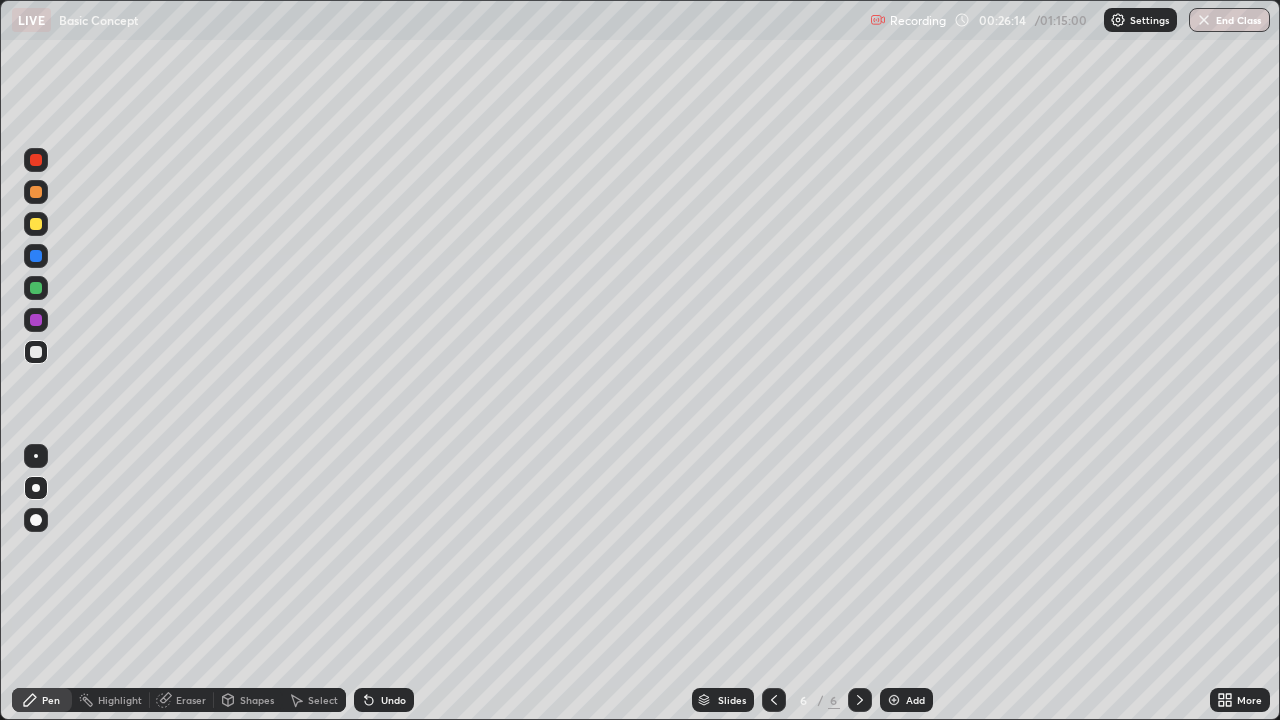 click on "Eraser" at bounding box center (191, 700) 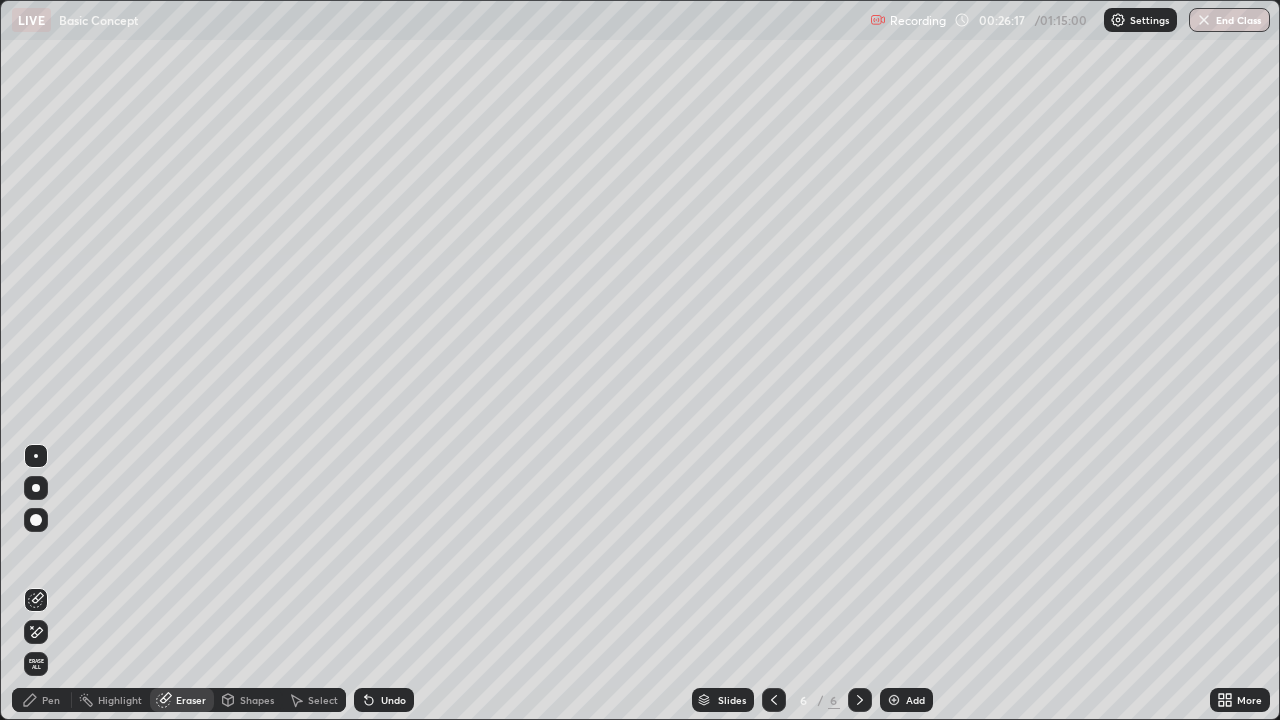 click on "Pen" at bounding box center [51, 700] 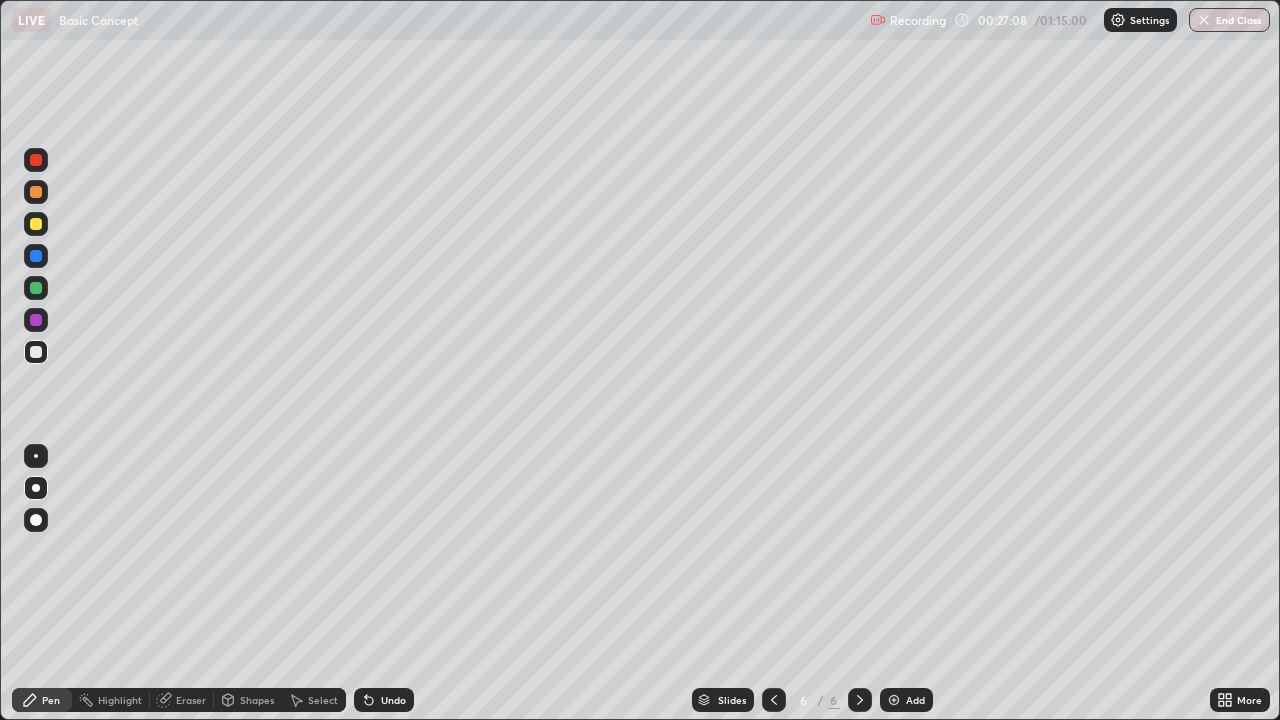 click at bounding box center [774, 700] 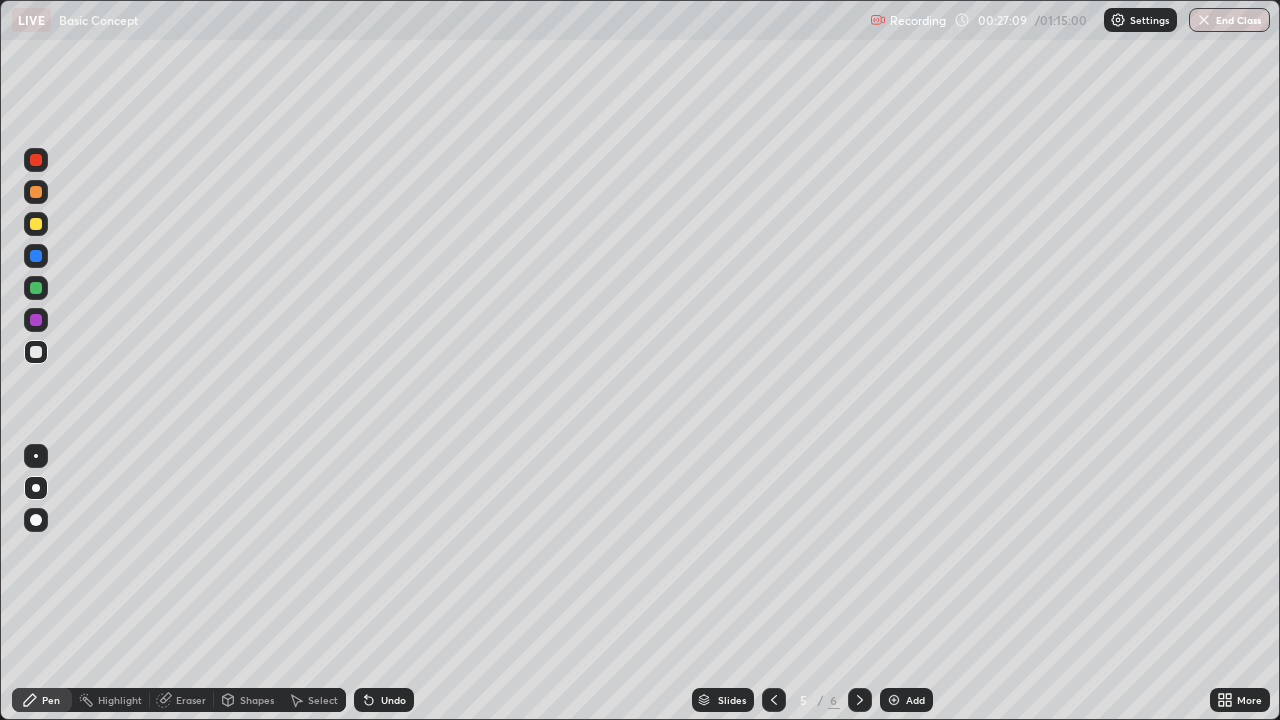 click 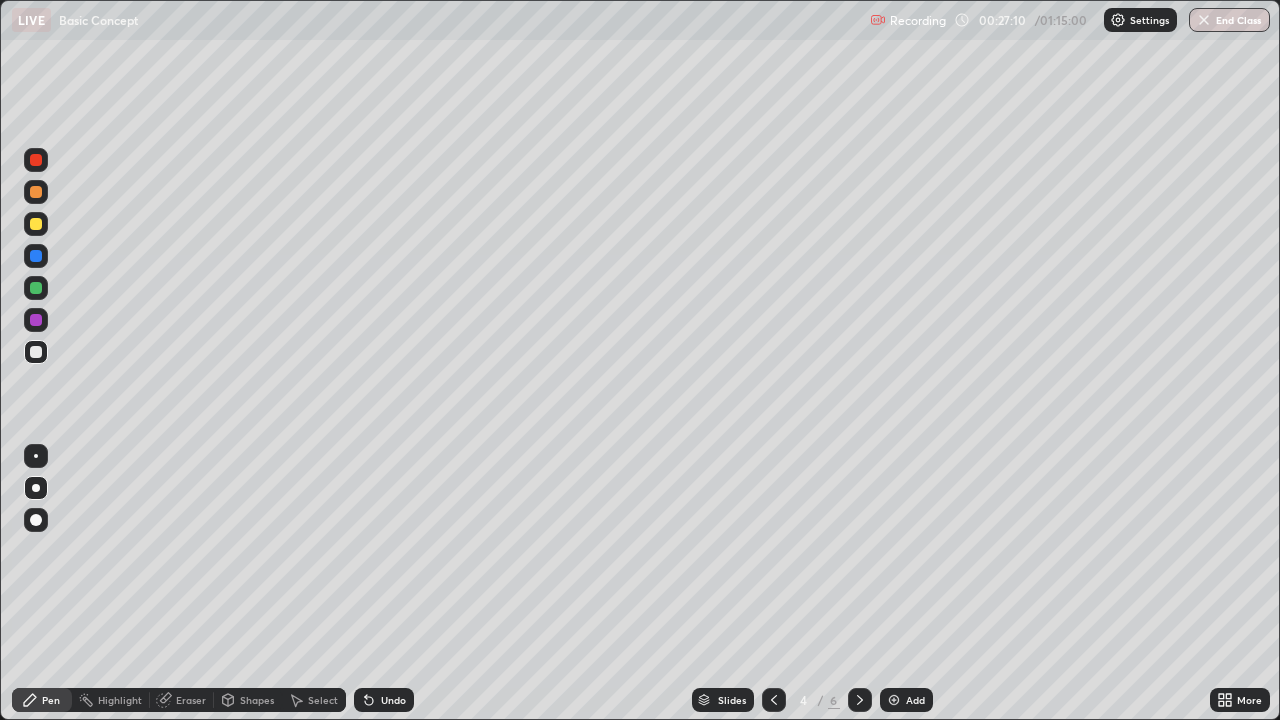 click 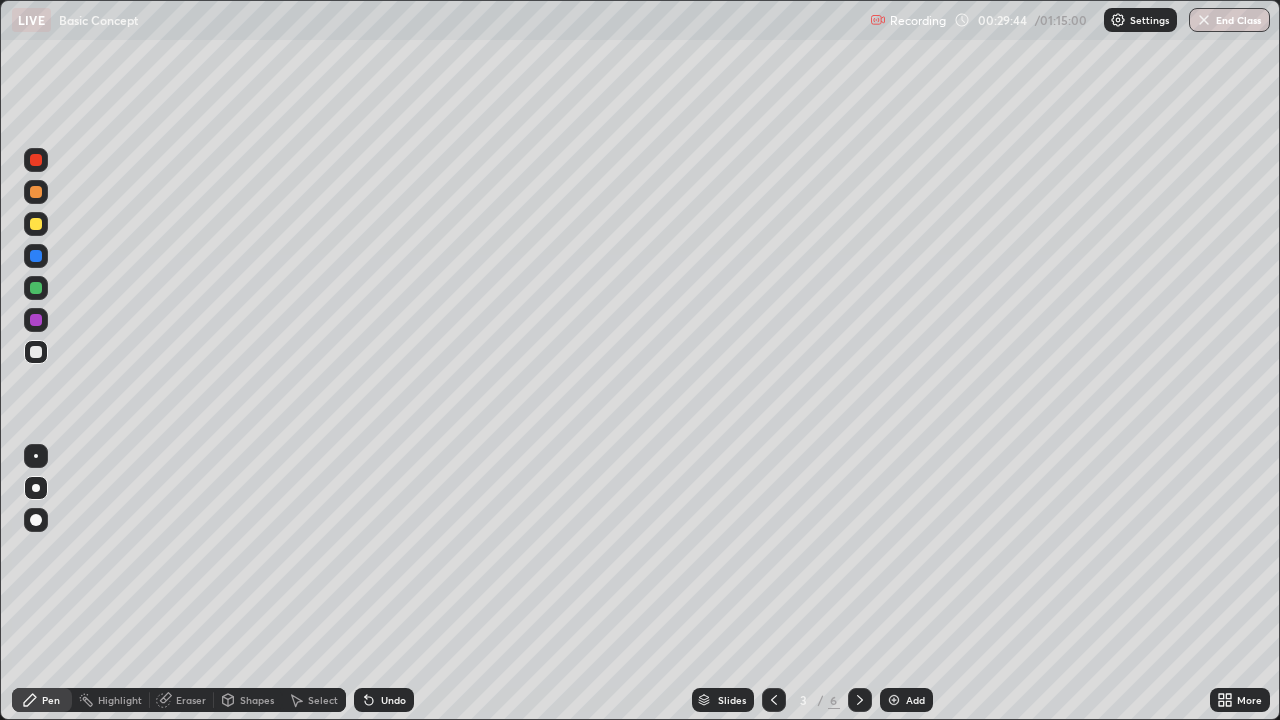 click at bounding box center (860, 700) 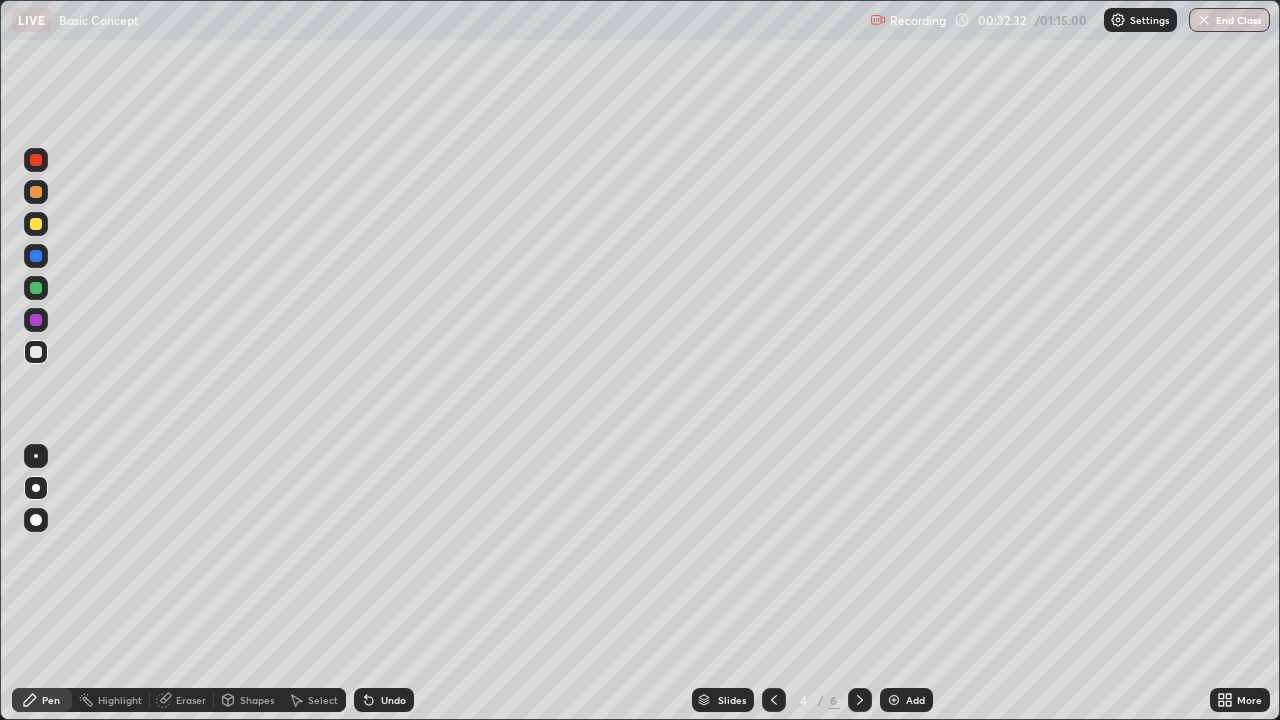 click 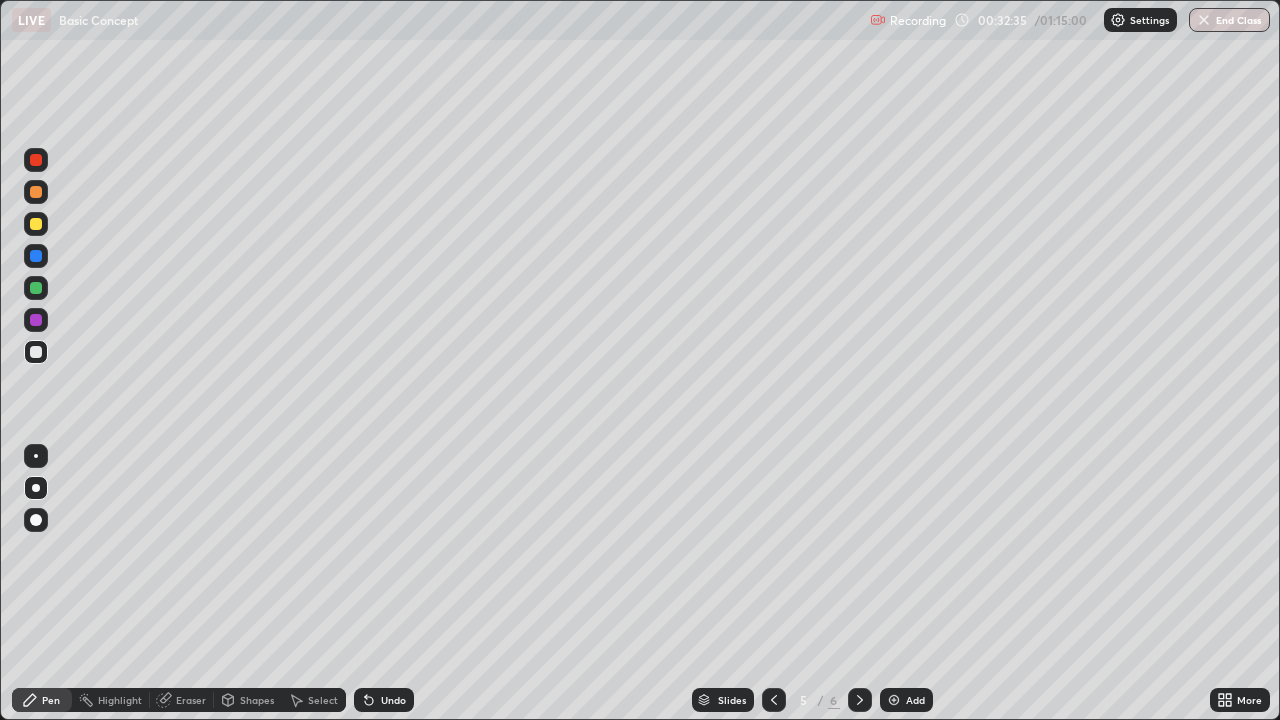 click 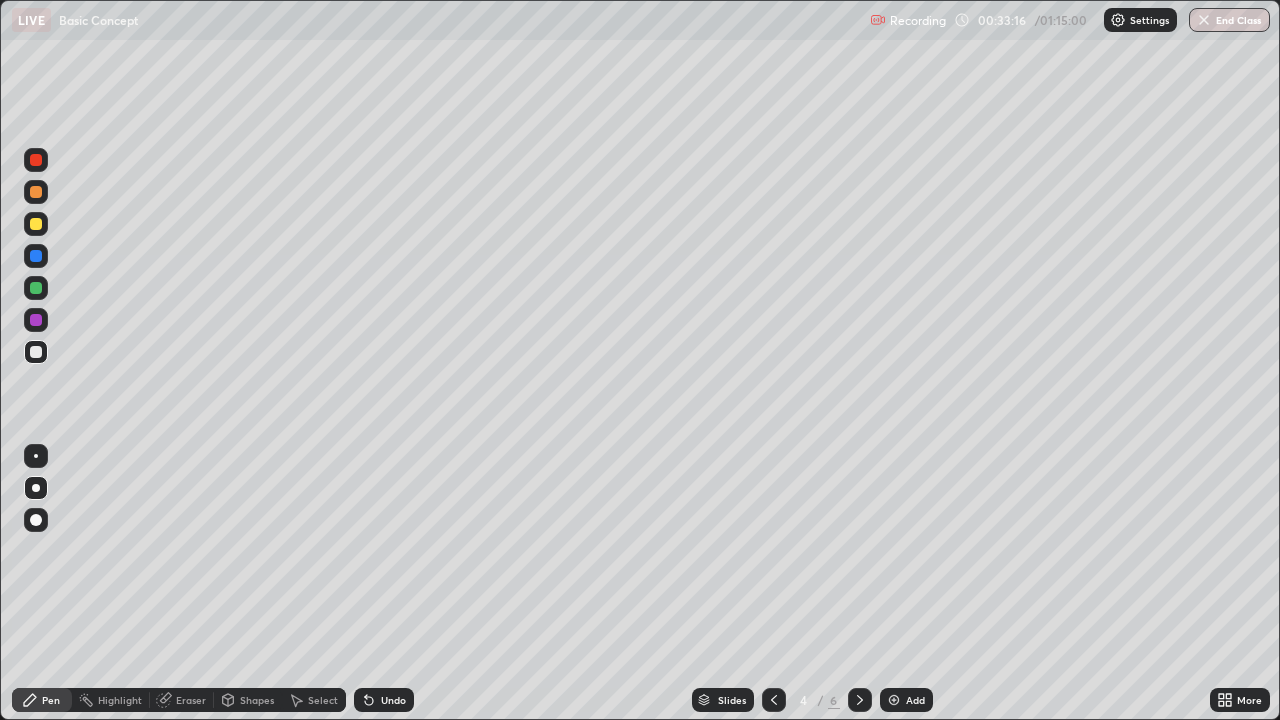 click 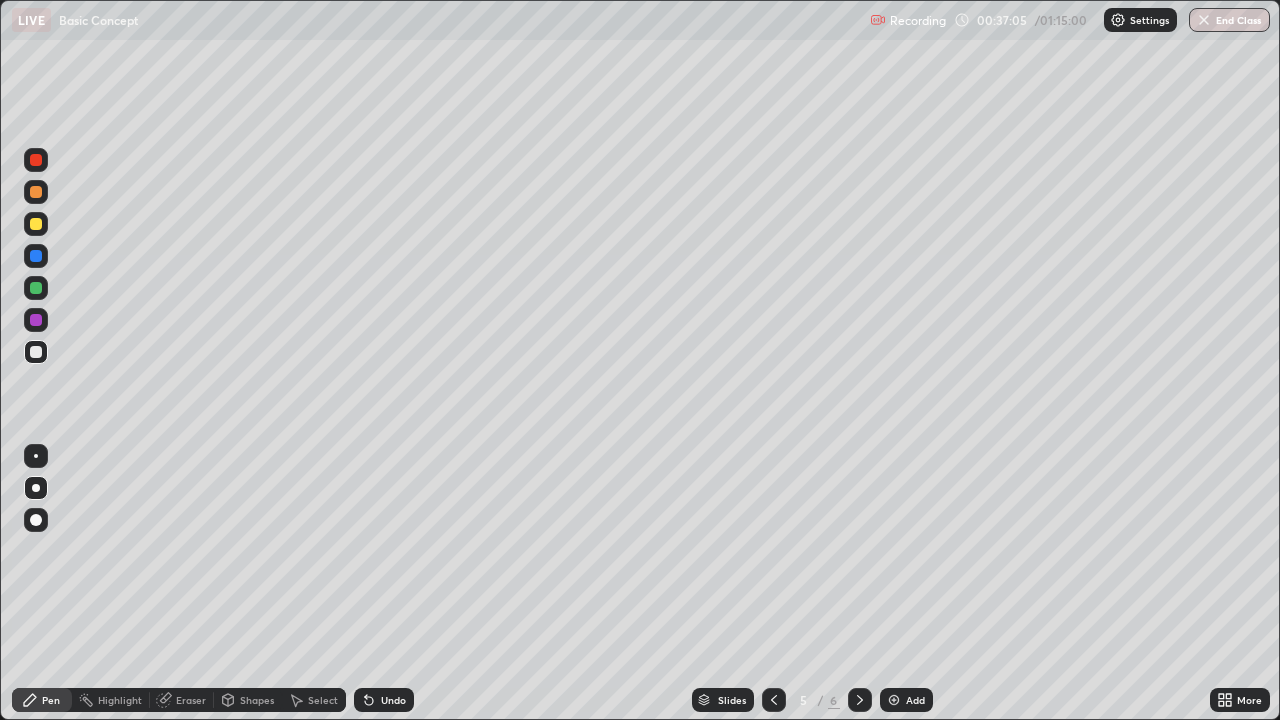 click 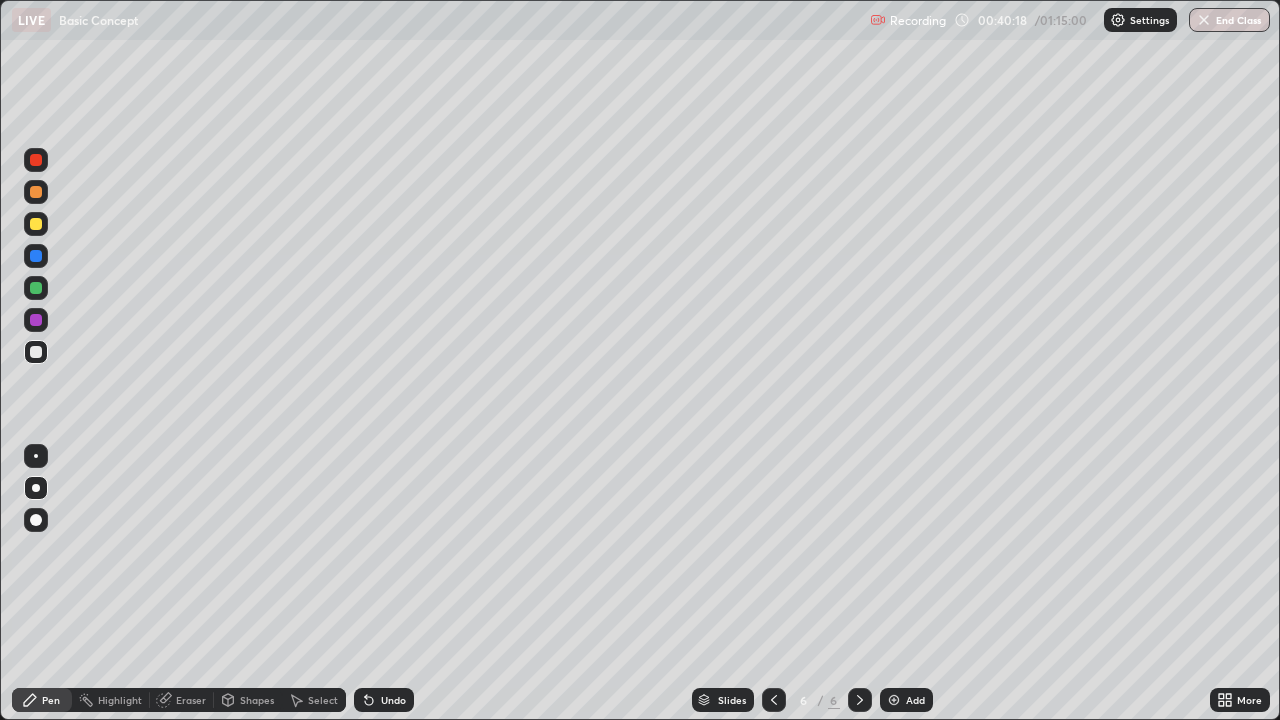 click on "Eraser" at bounding box center (182, 700) 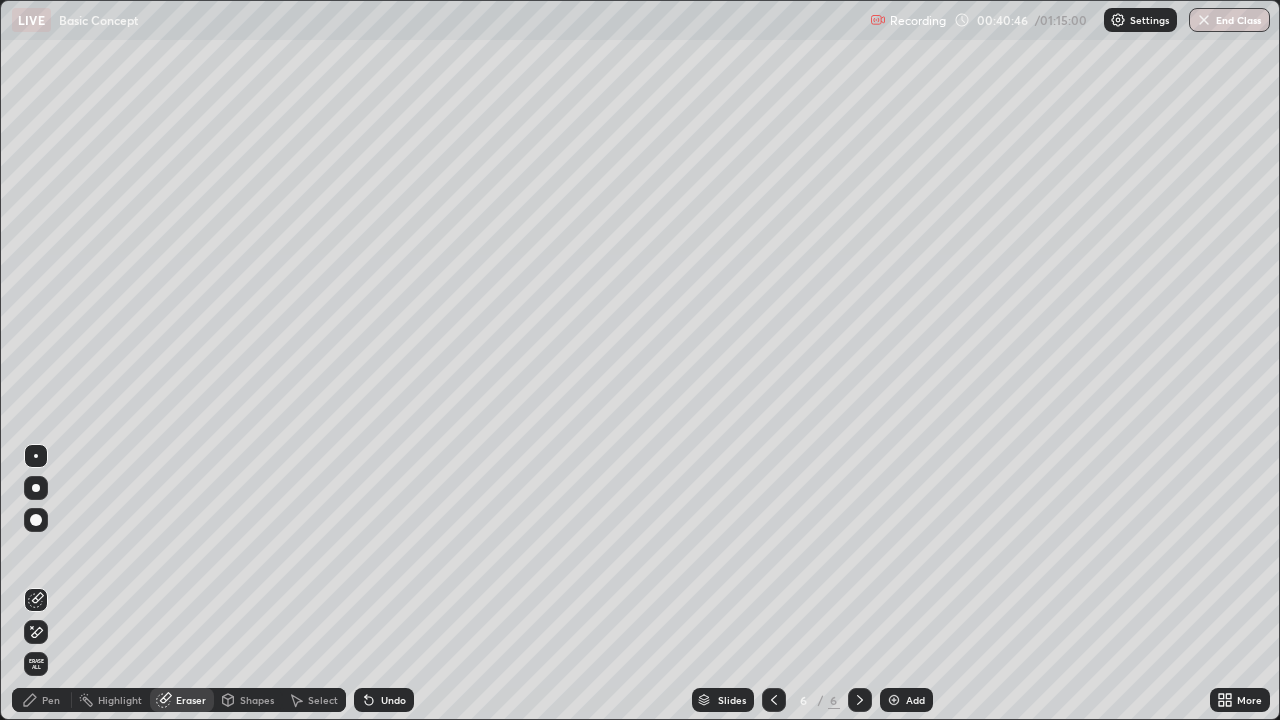 click 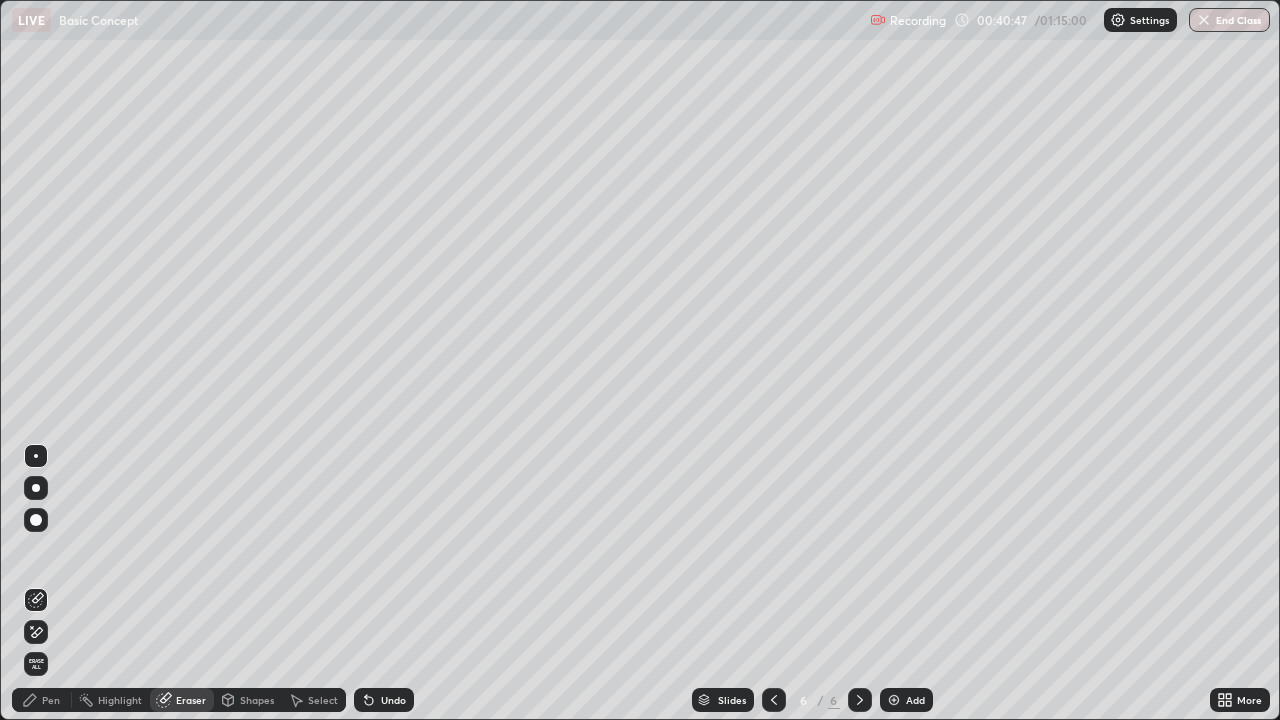 click 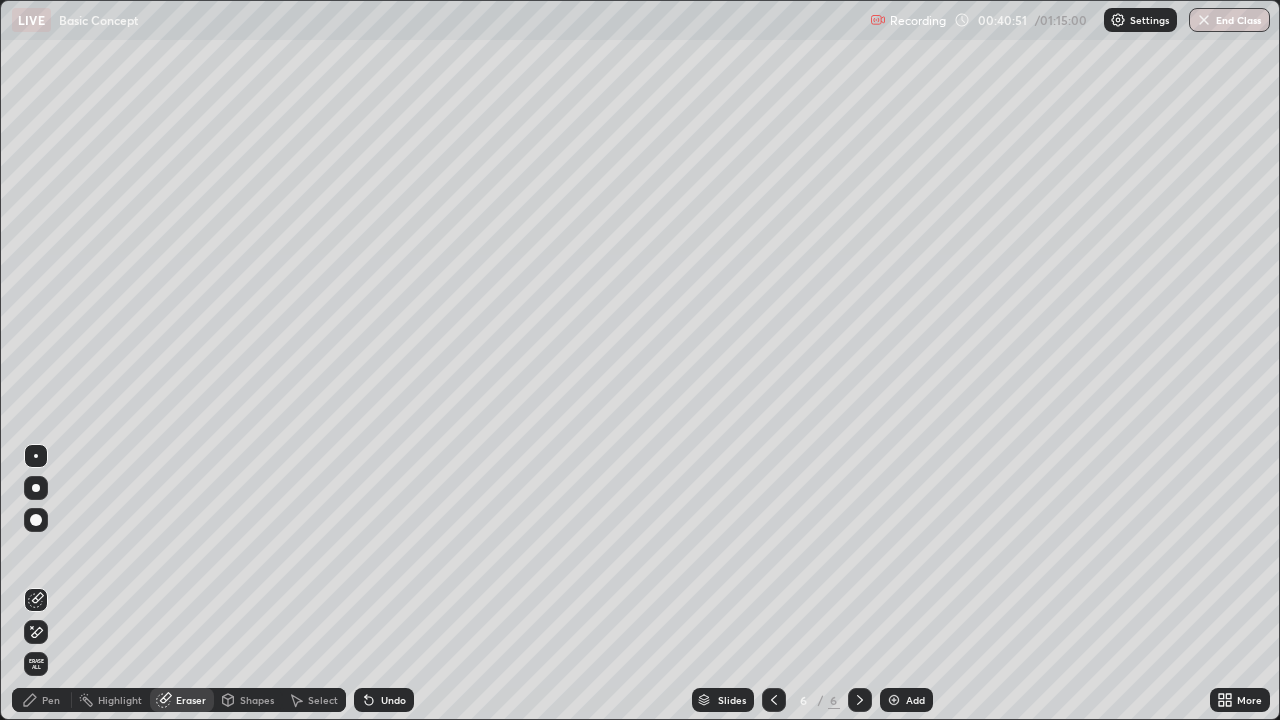 click 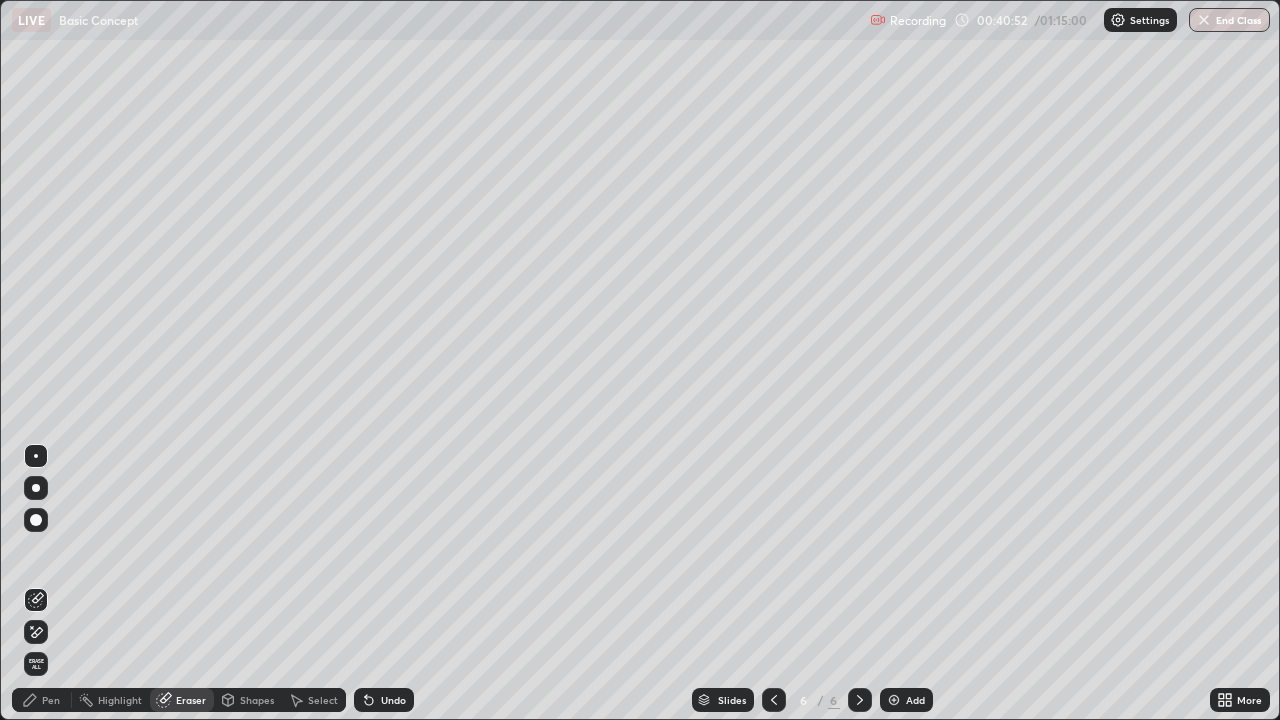 click 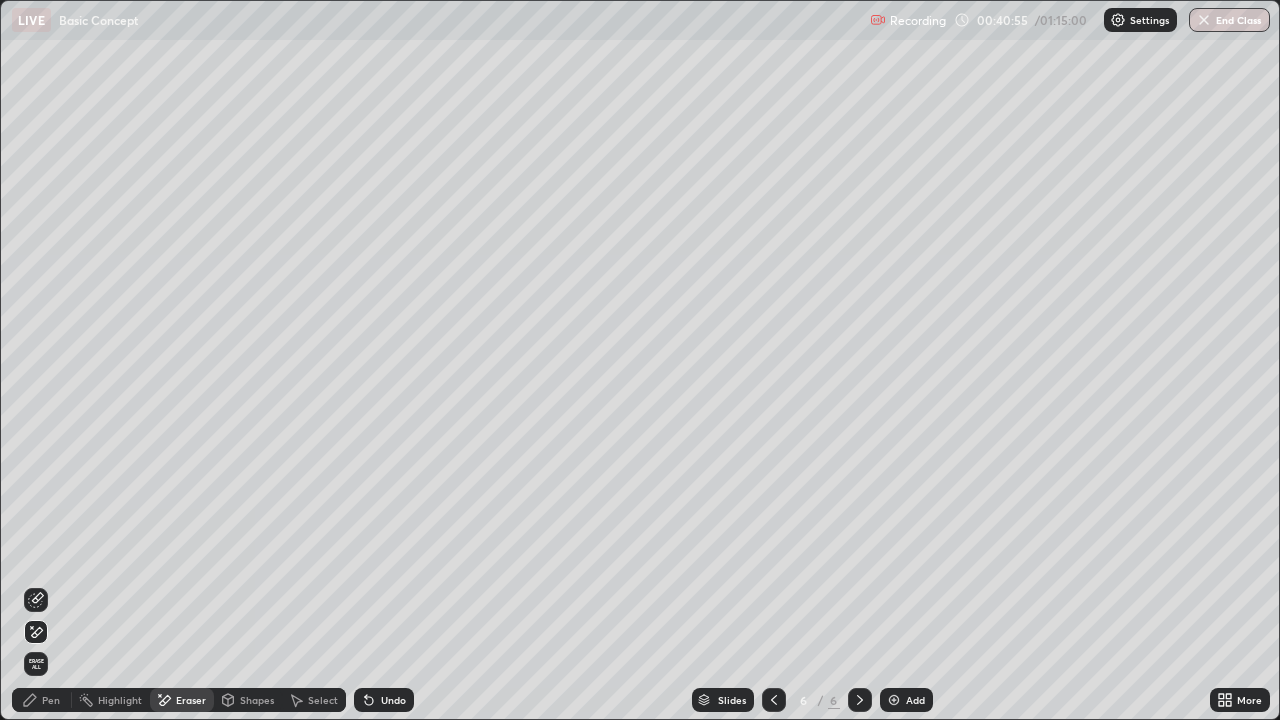 click 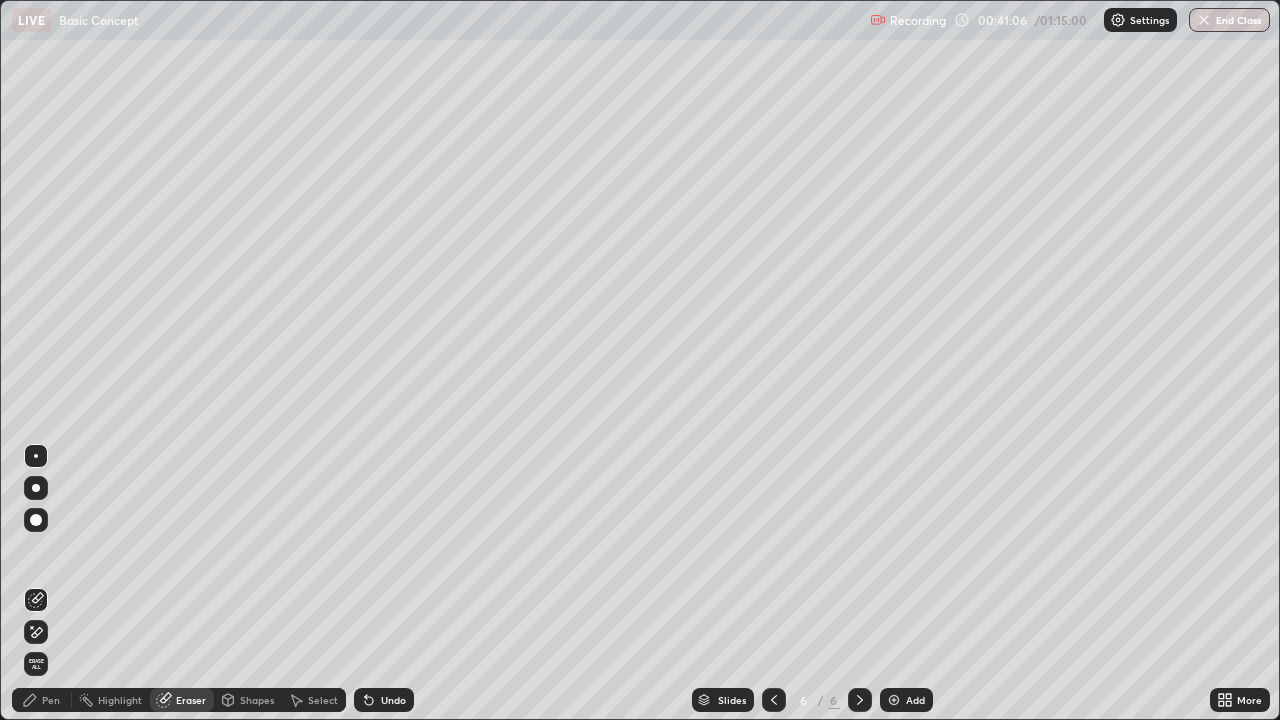 click 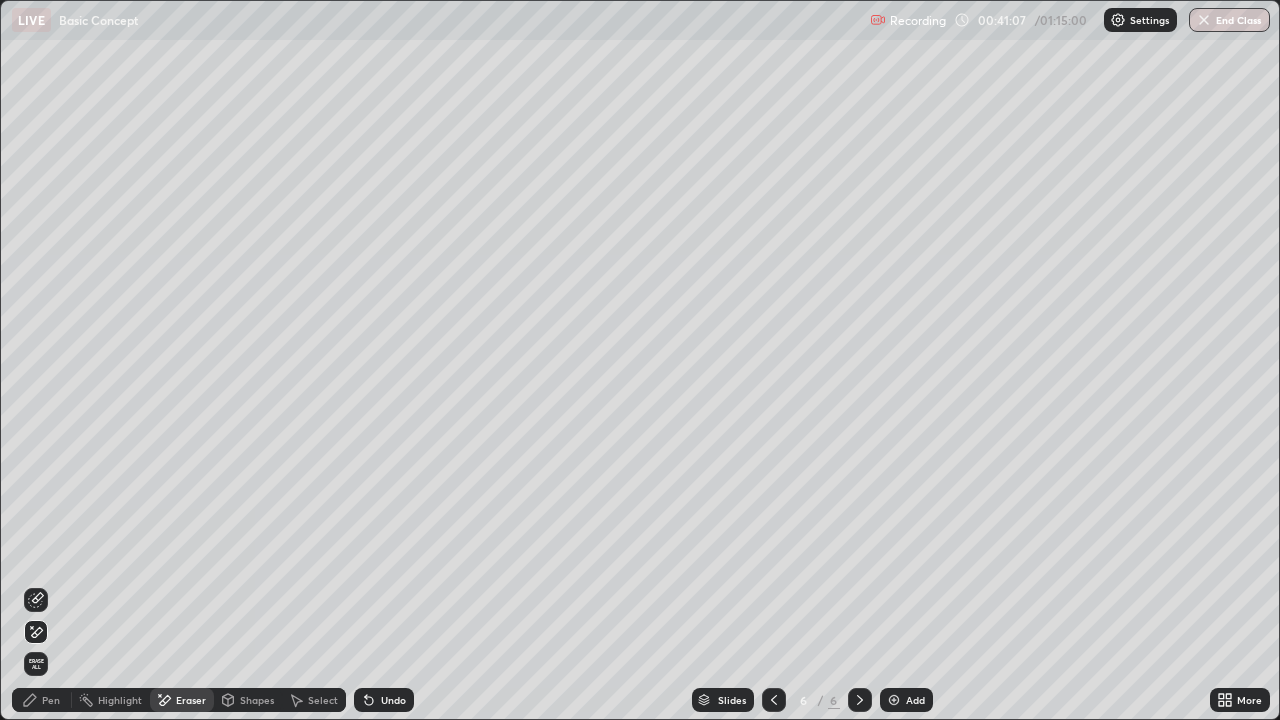 click 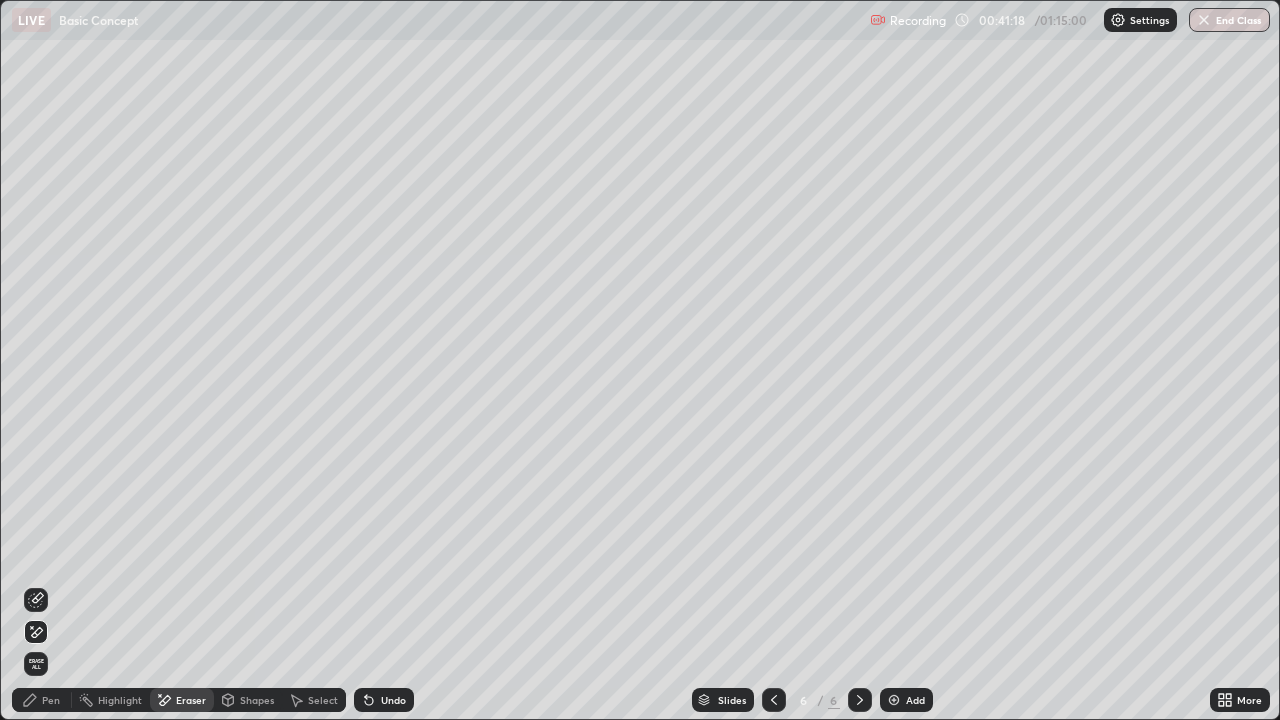 click 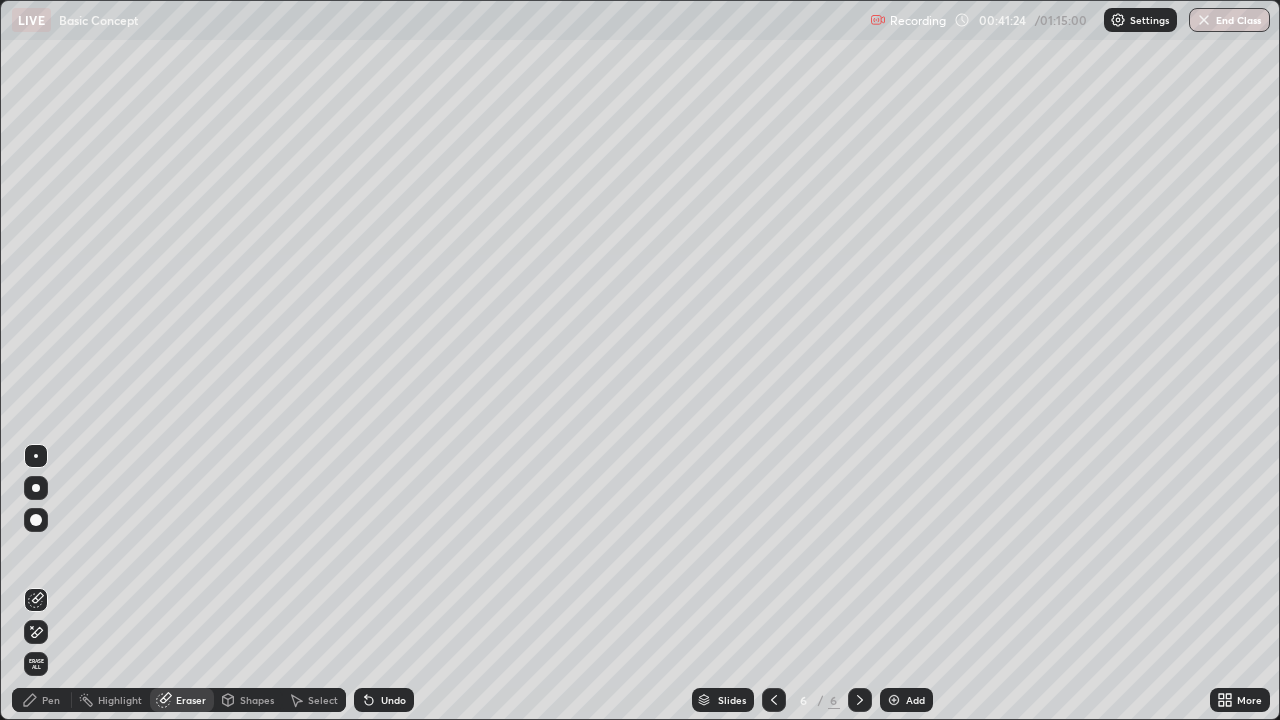 click at bounding box center (36, 520) 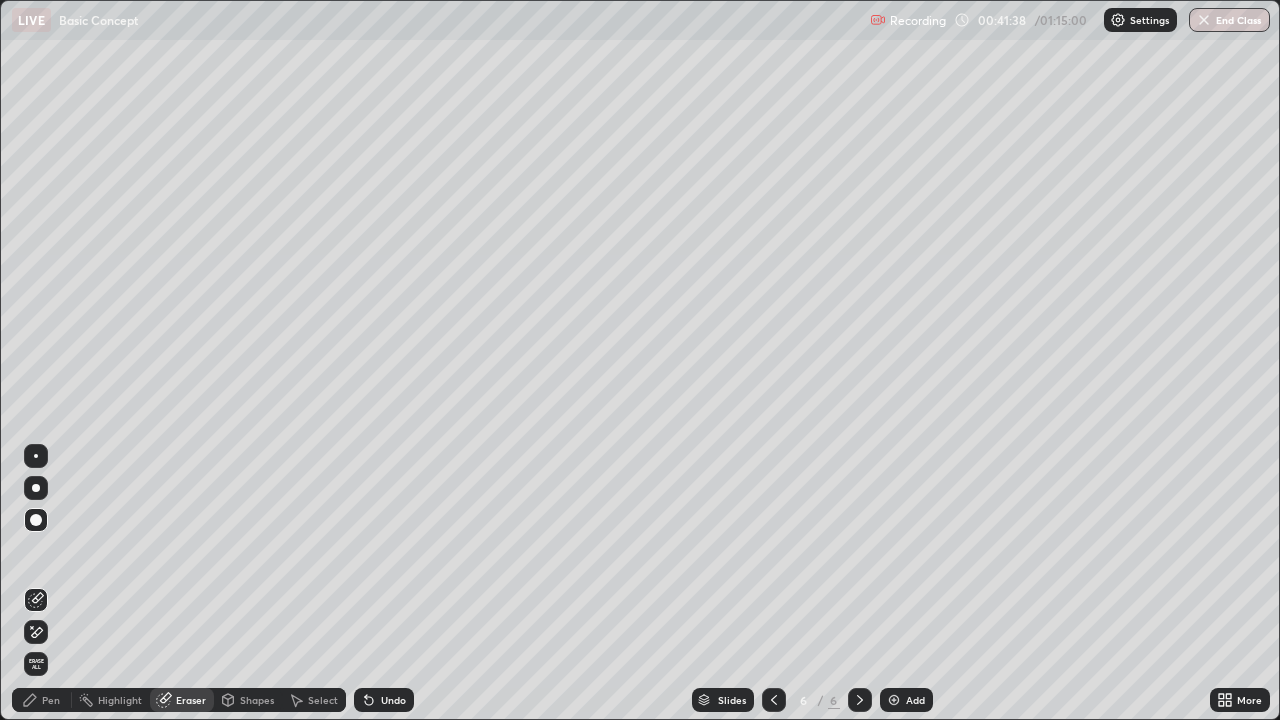 click 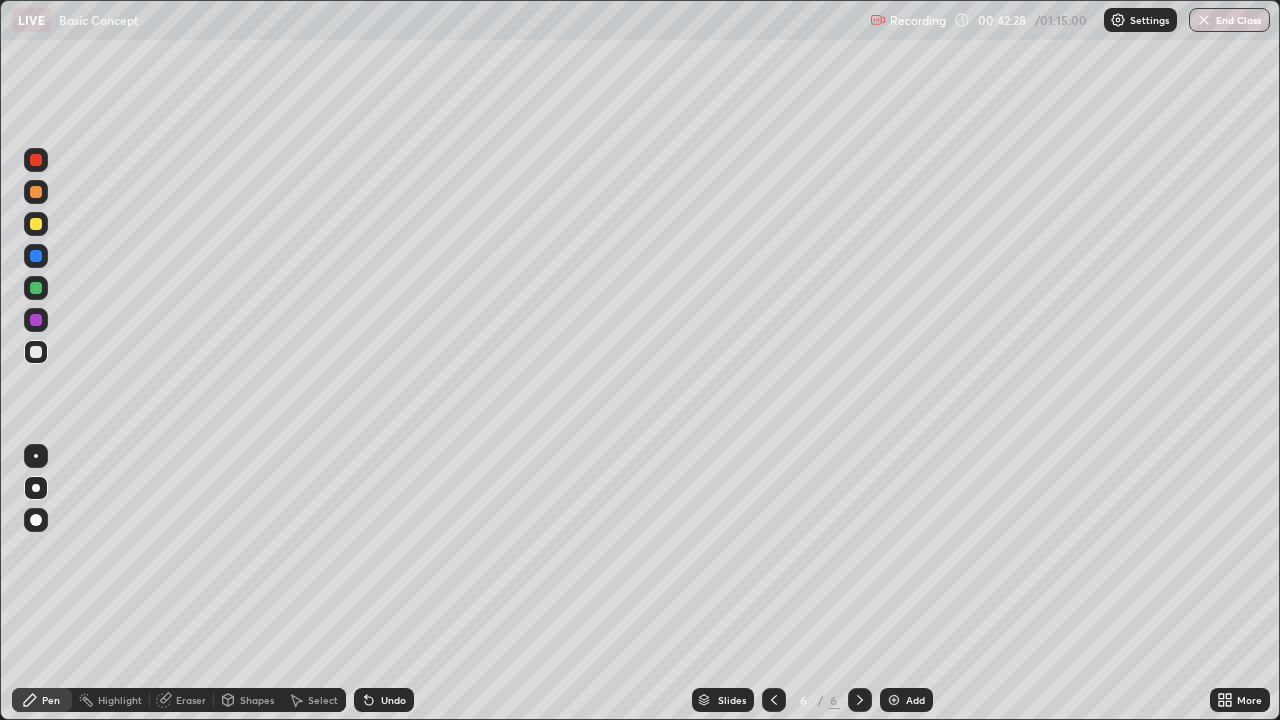 click on "Highlight" at bounding box center (120, 700) 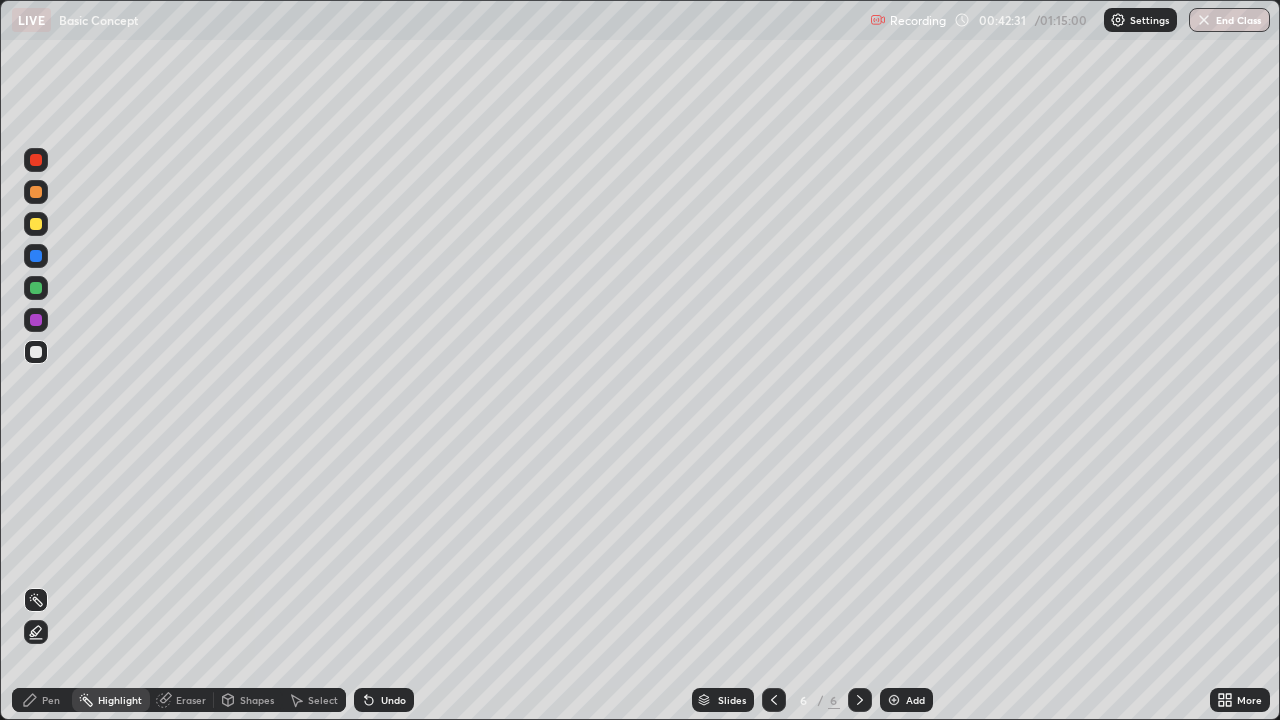 click on "Eraser" at bounding box center (182, 700) 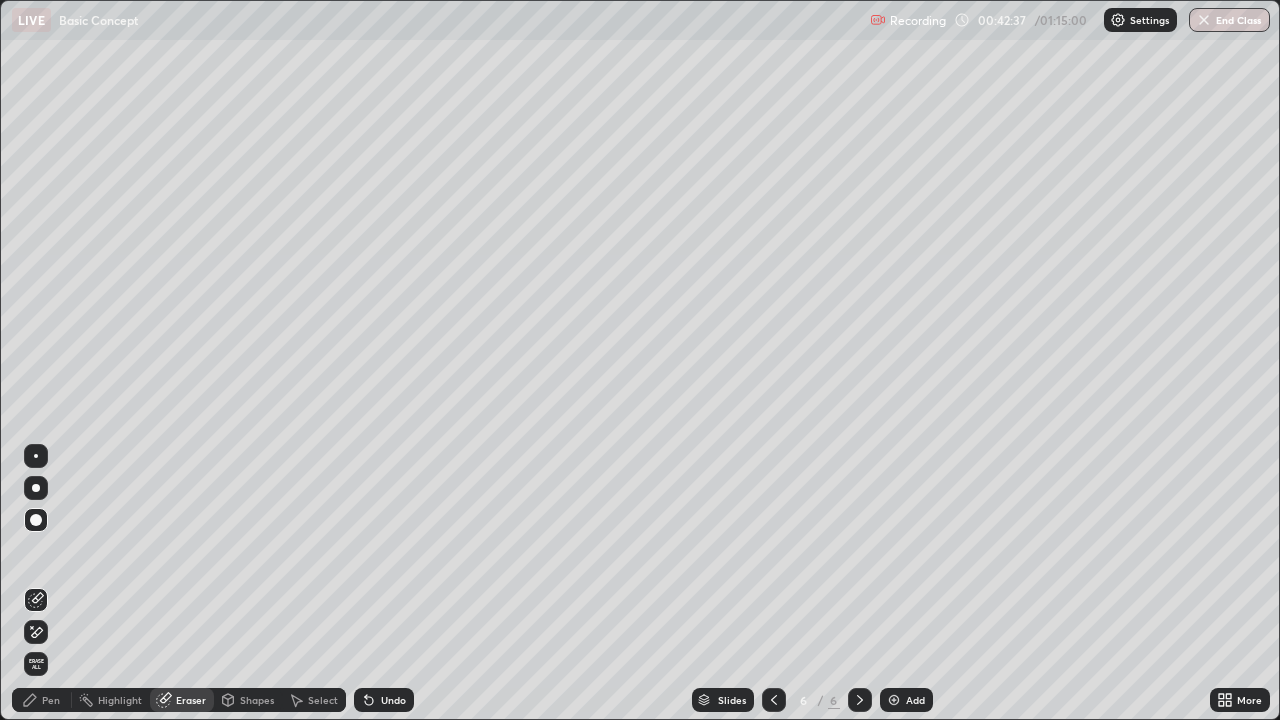 click on "Pen" at bounding box center (42, 700) 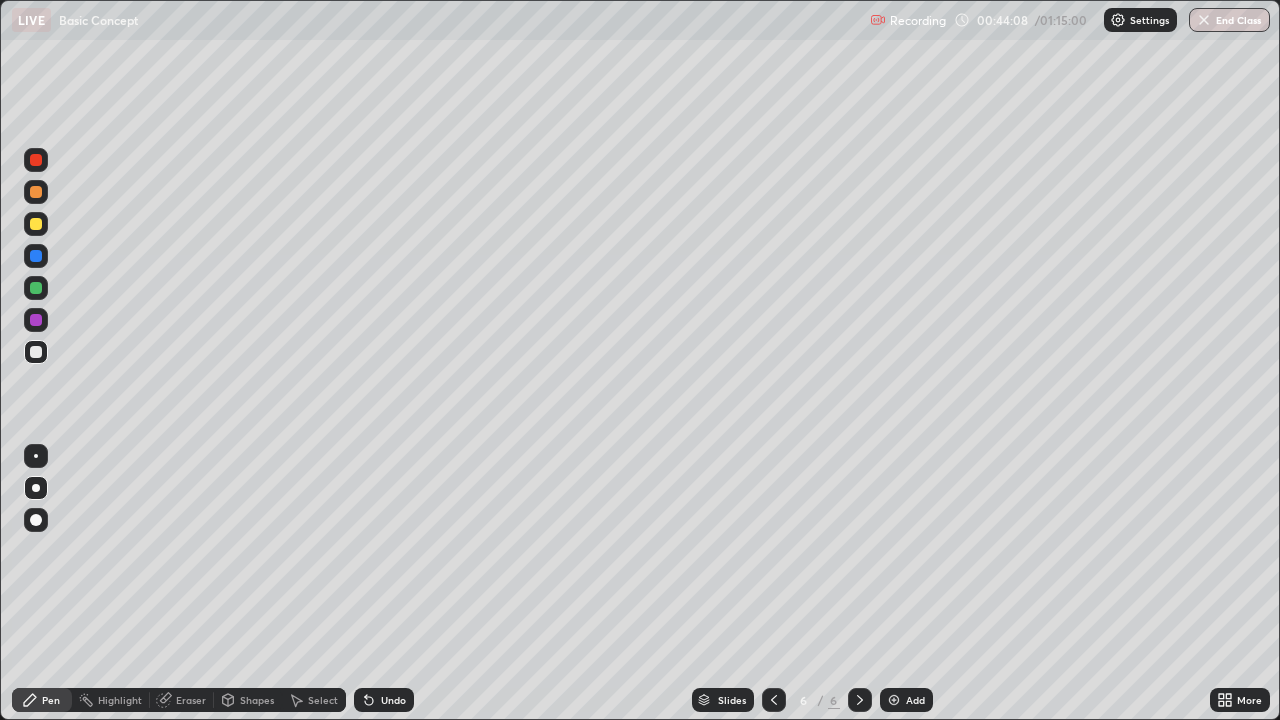 click on "Eraser" at bounding box center [182, 700] 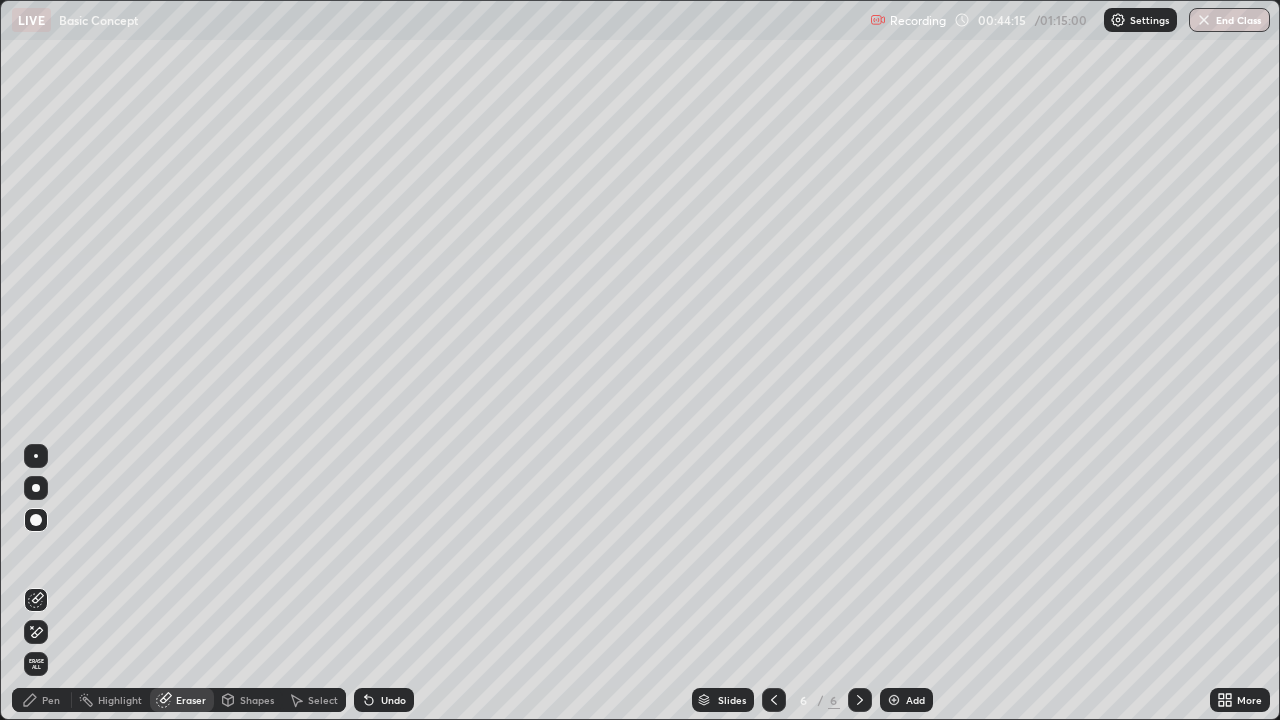 click on "Pen" at bounding box center (51, 700) 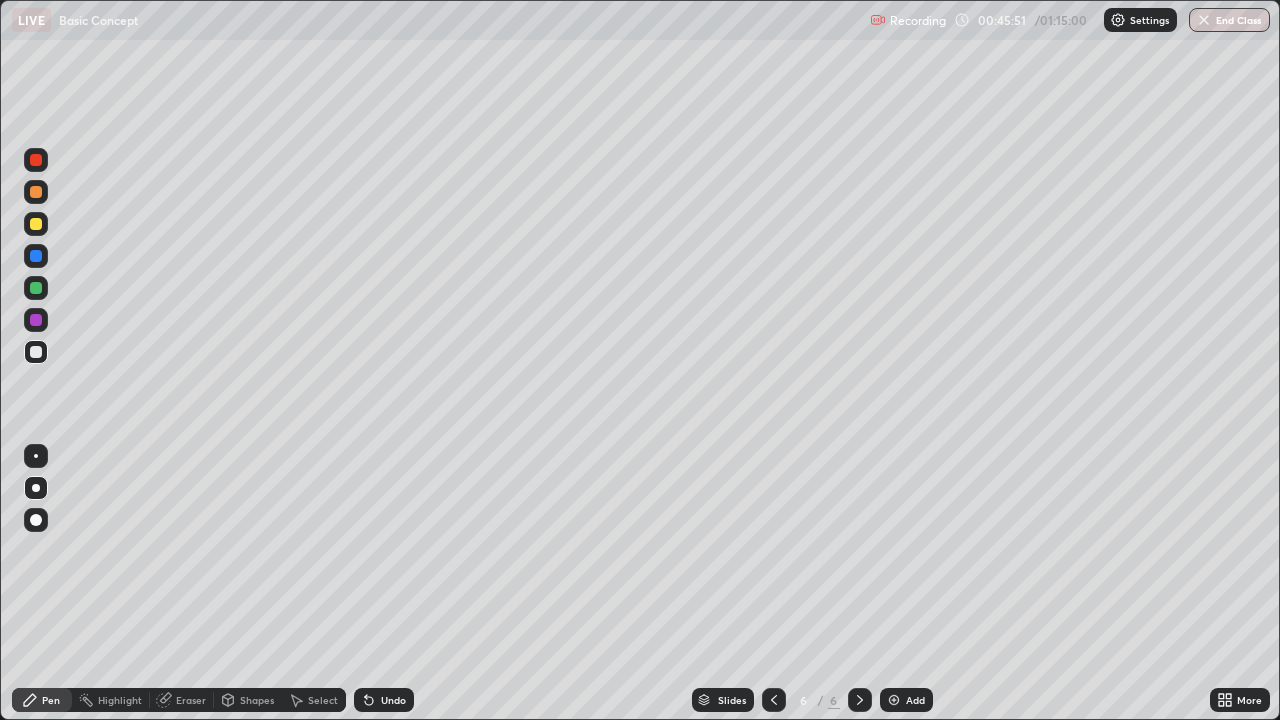 click on "Add" at bounding box center (915, 700) 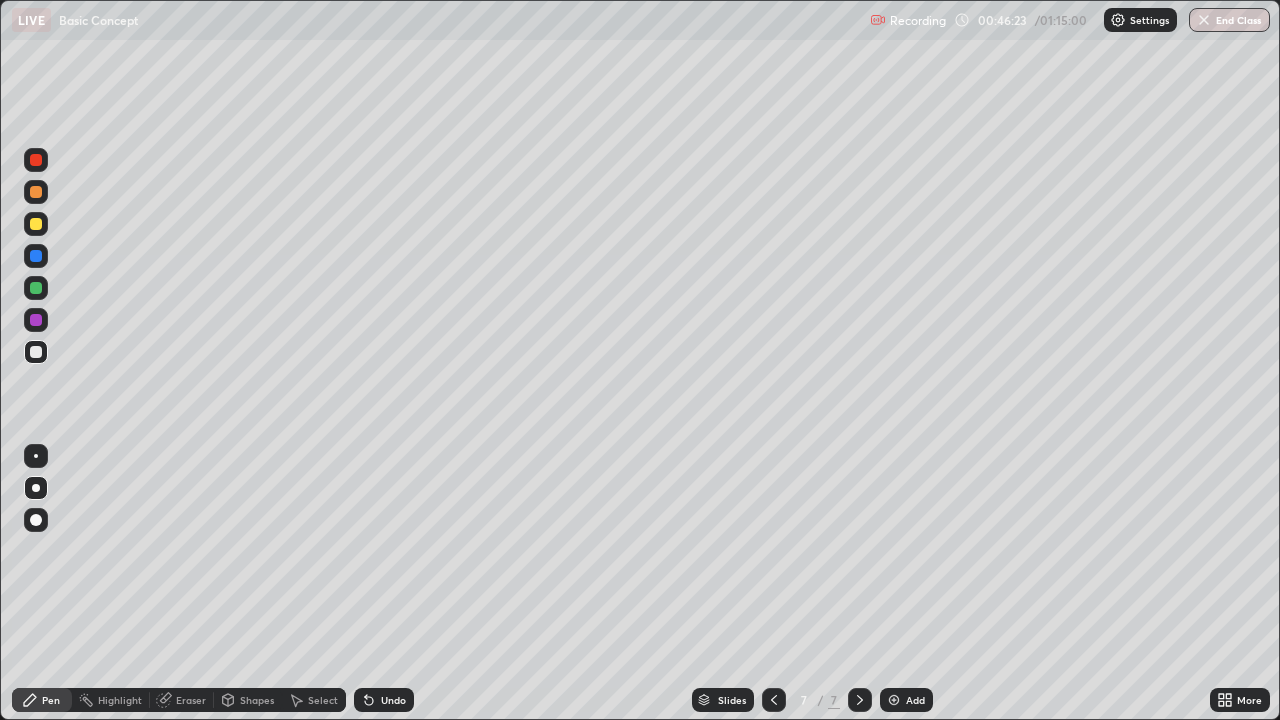click on "Eraser" at bounding box center (191, 700) 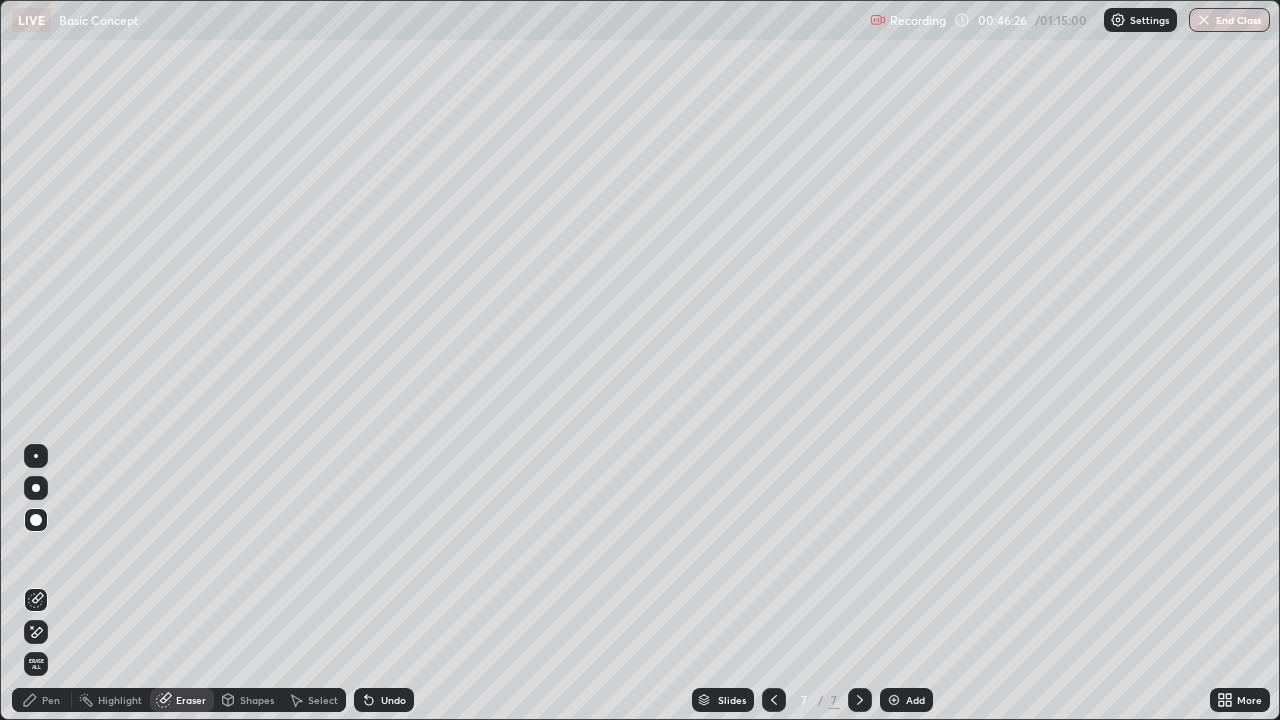 click on "Pen" at bounding box center [51, 700] 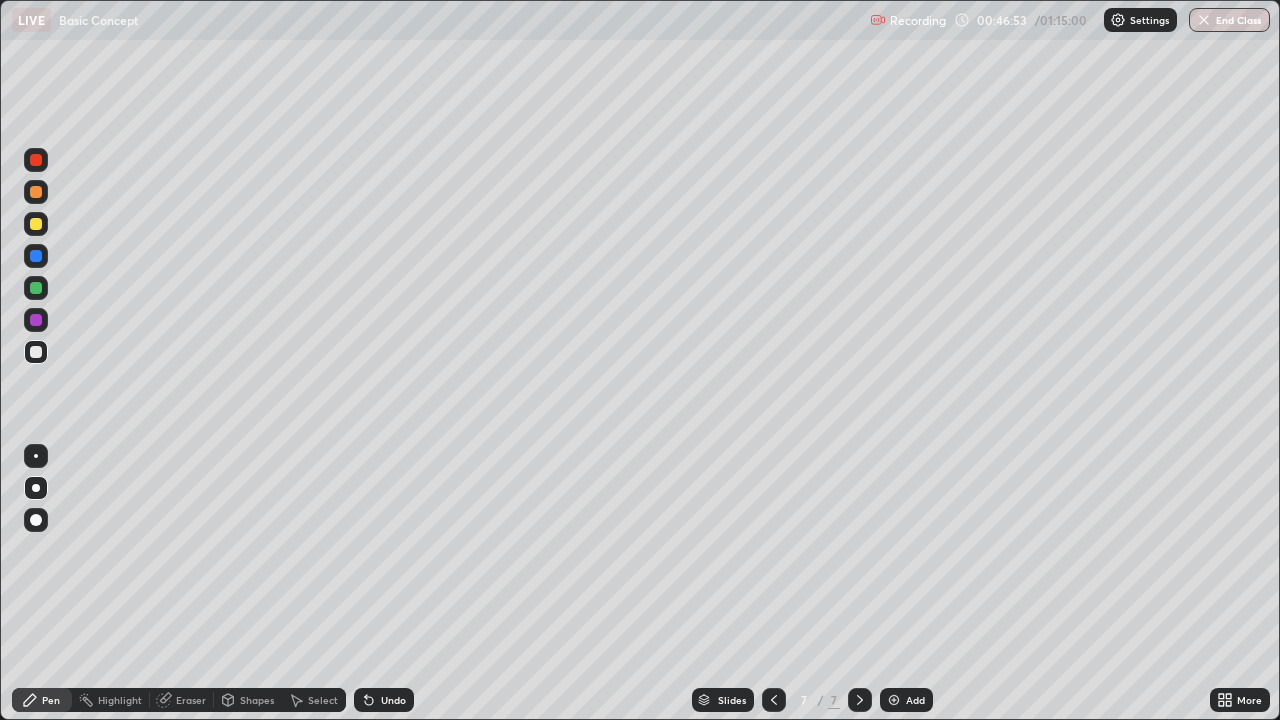 click on "Eraser" at bounding box center (182, 700) 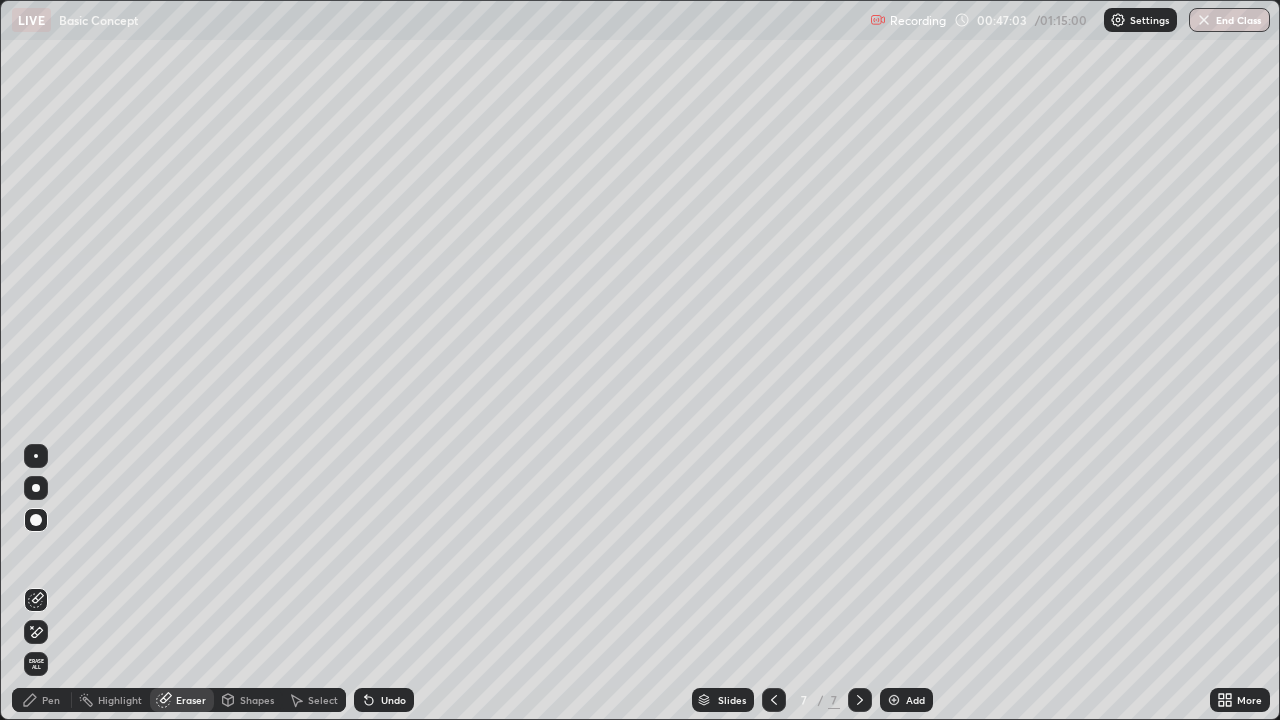 click on "Pen" at bounding box center (42, 700) 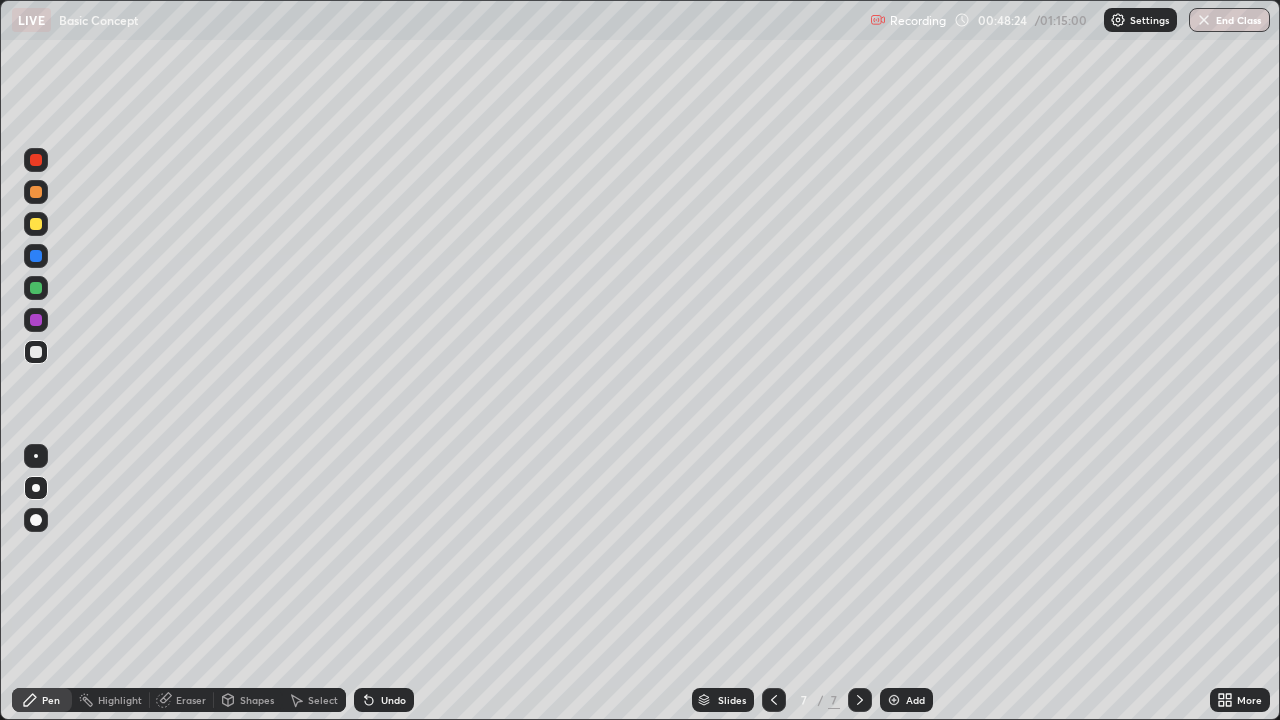 click at bounding box center [774, 700] 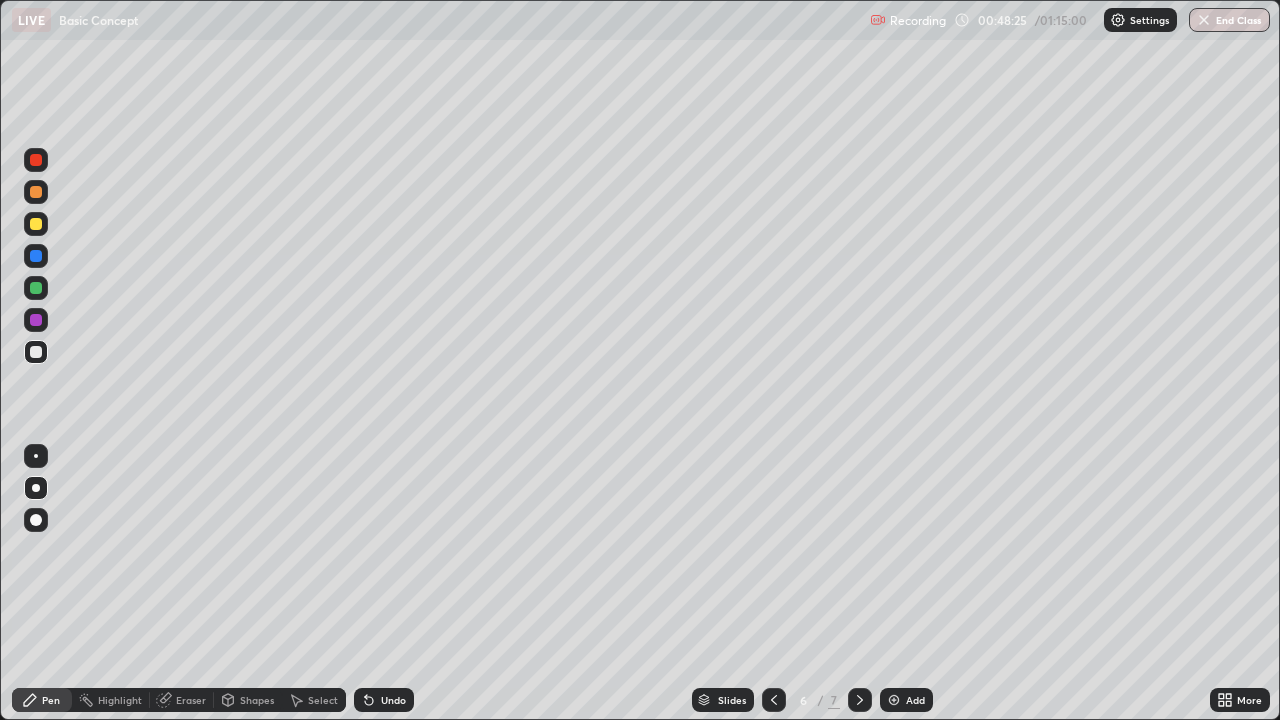 click 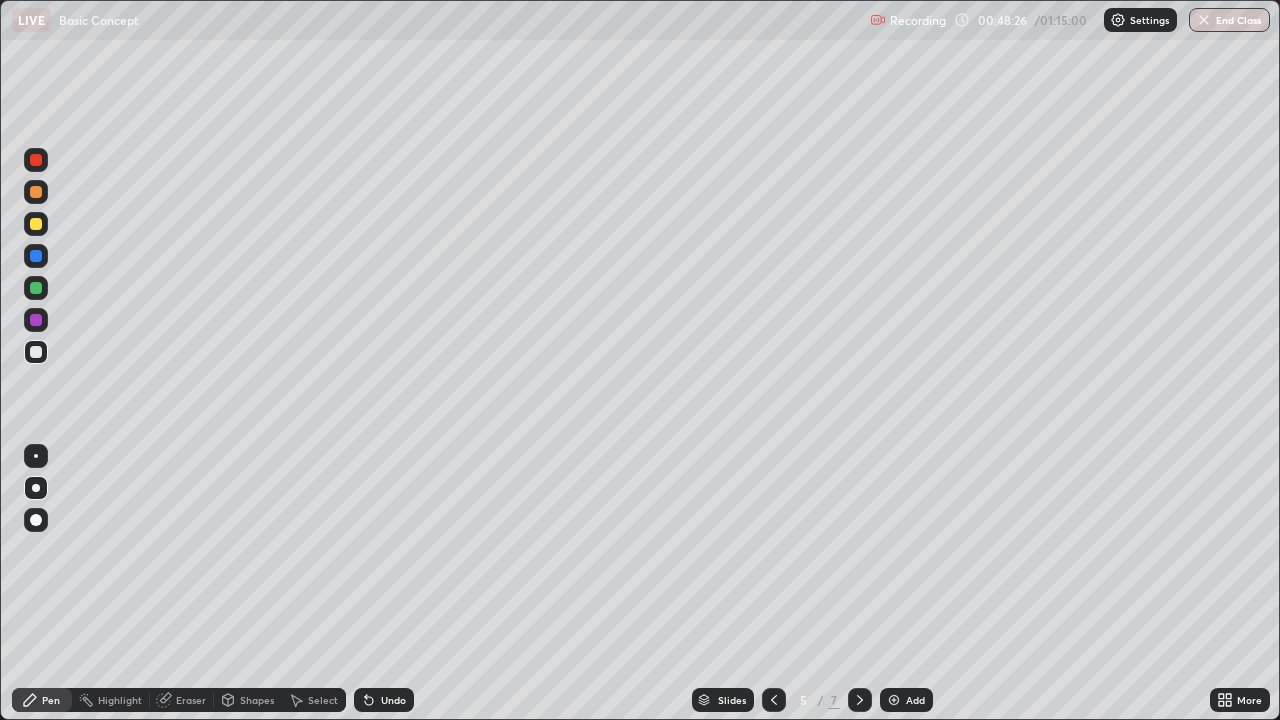 click 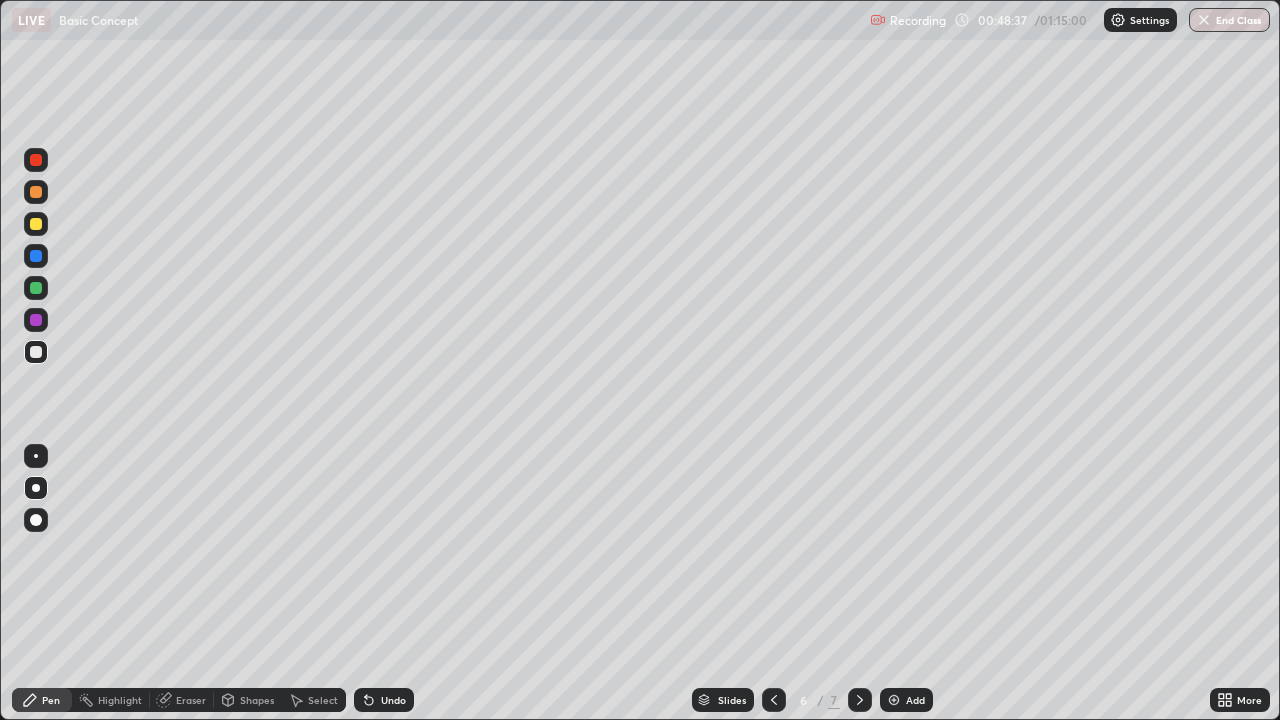 click 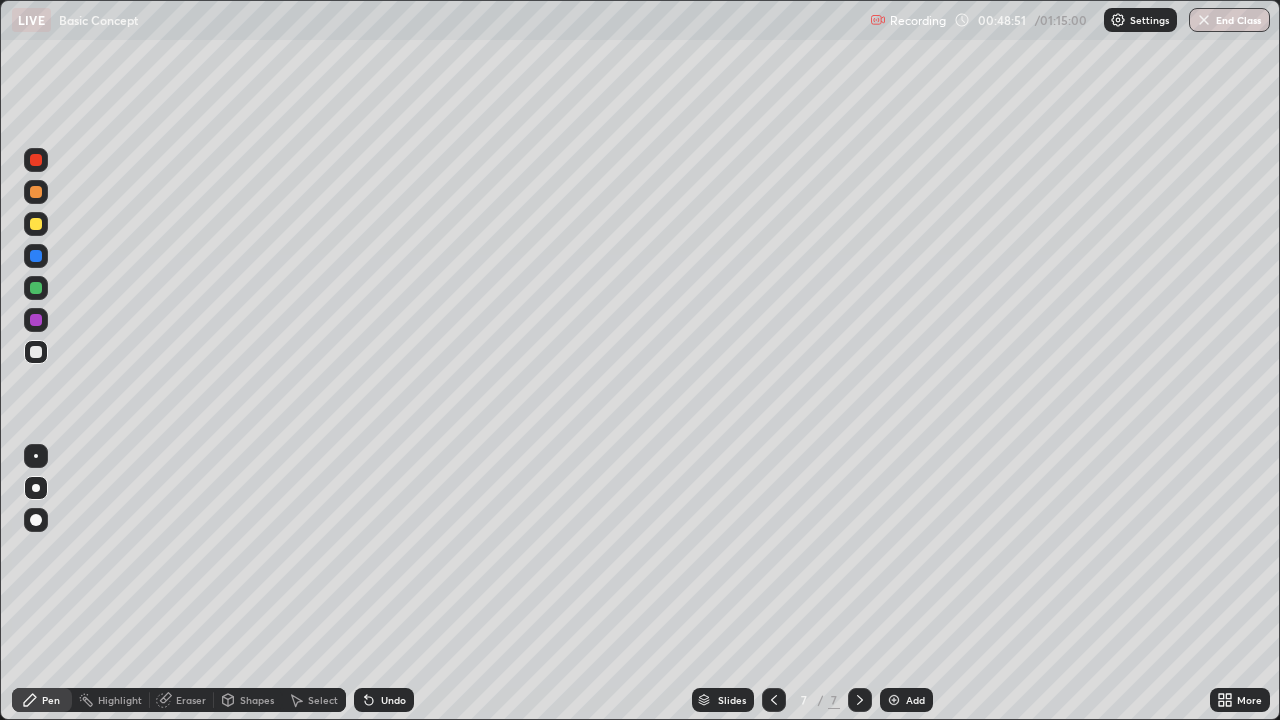 click 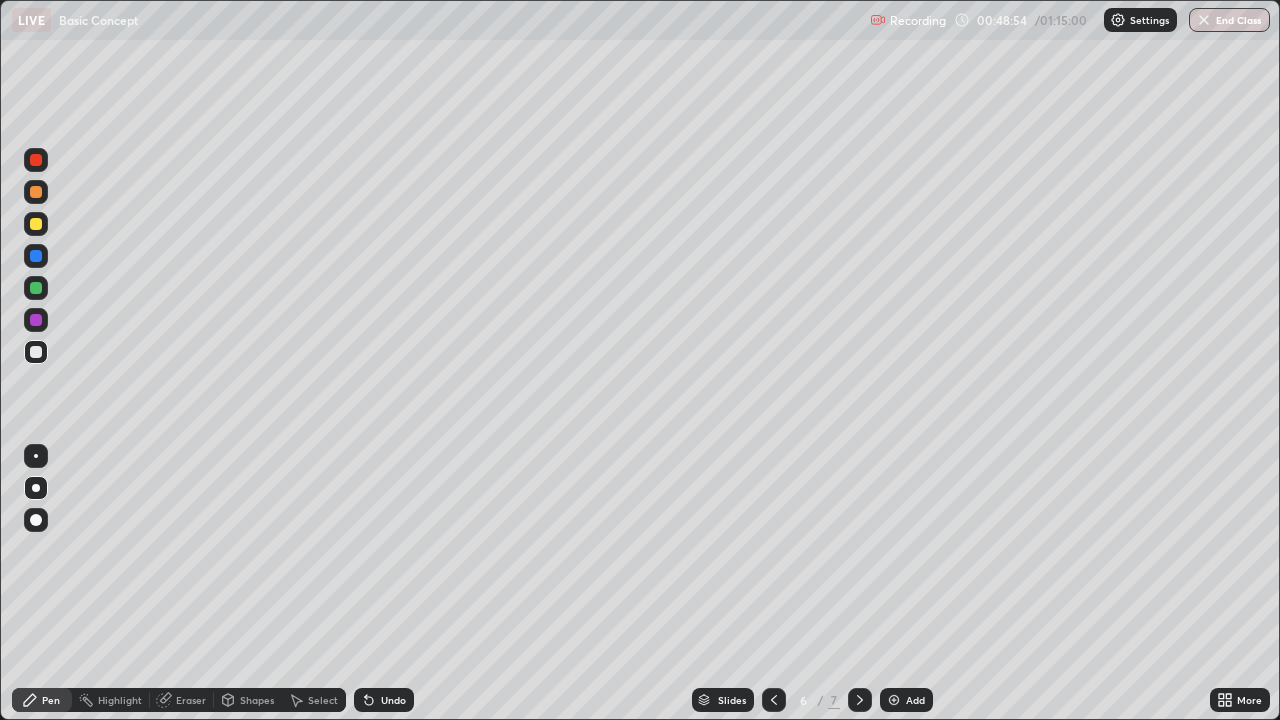 click 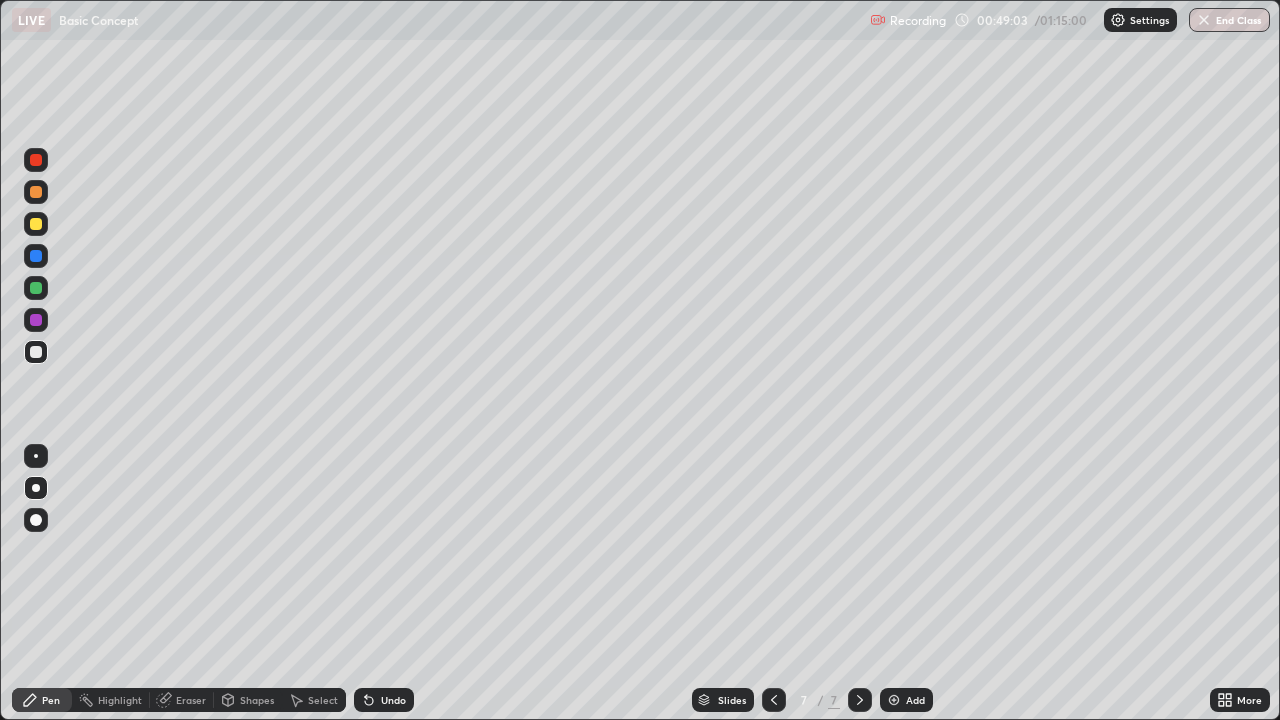 click at bounding box center [774, 700] 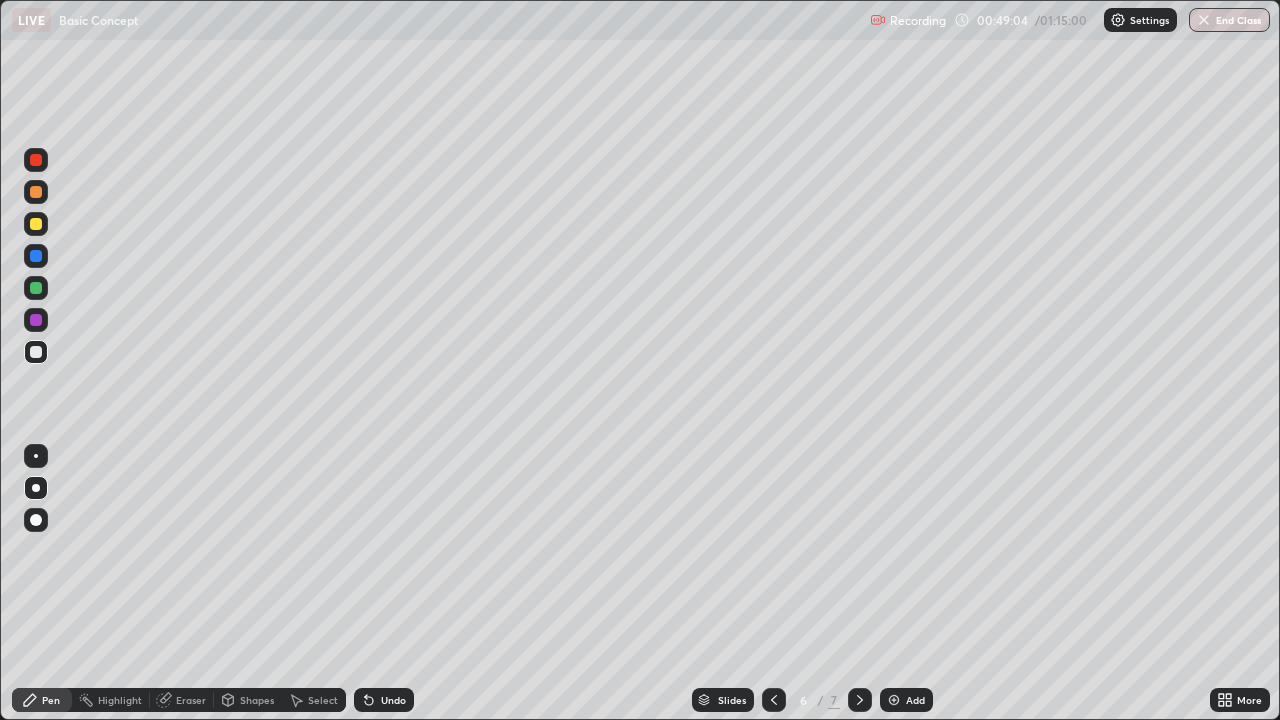 click 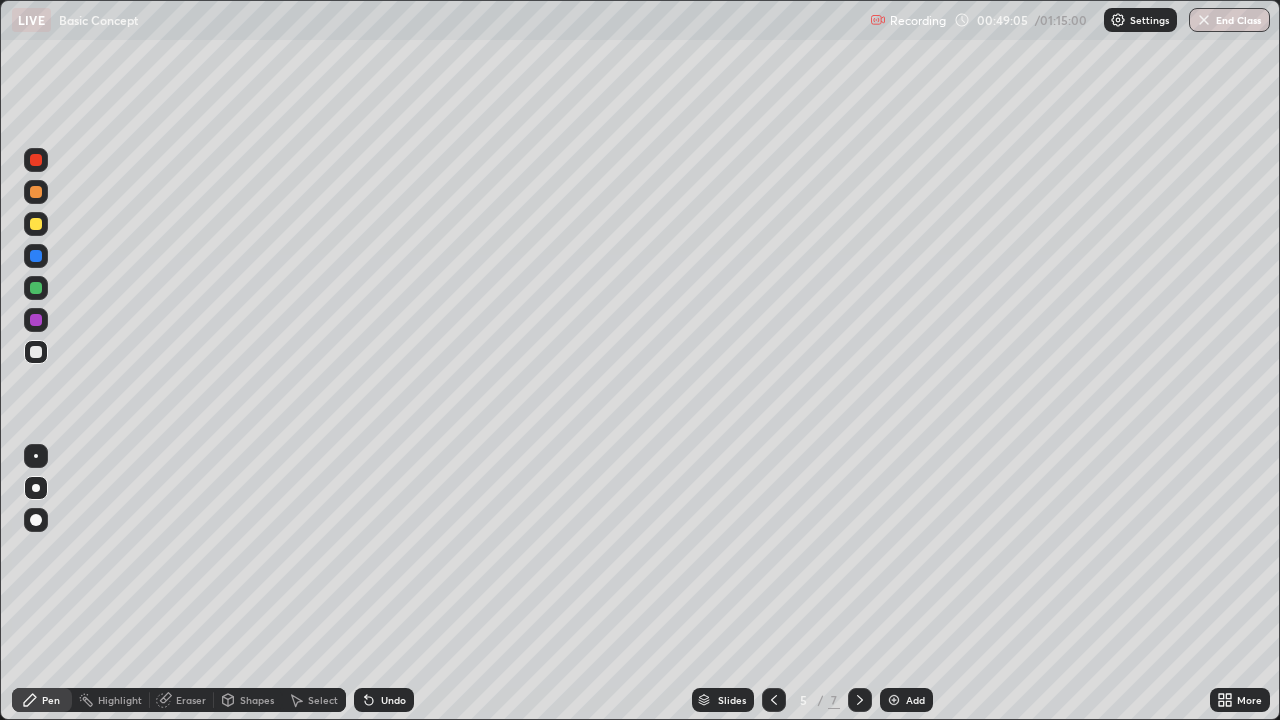 click at bounding box center [860, 700] 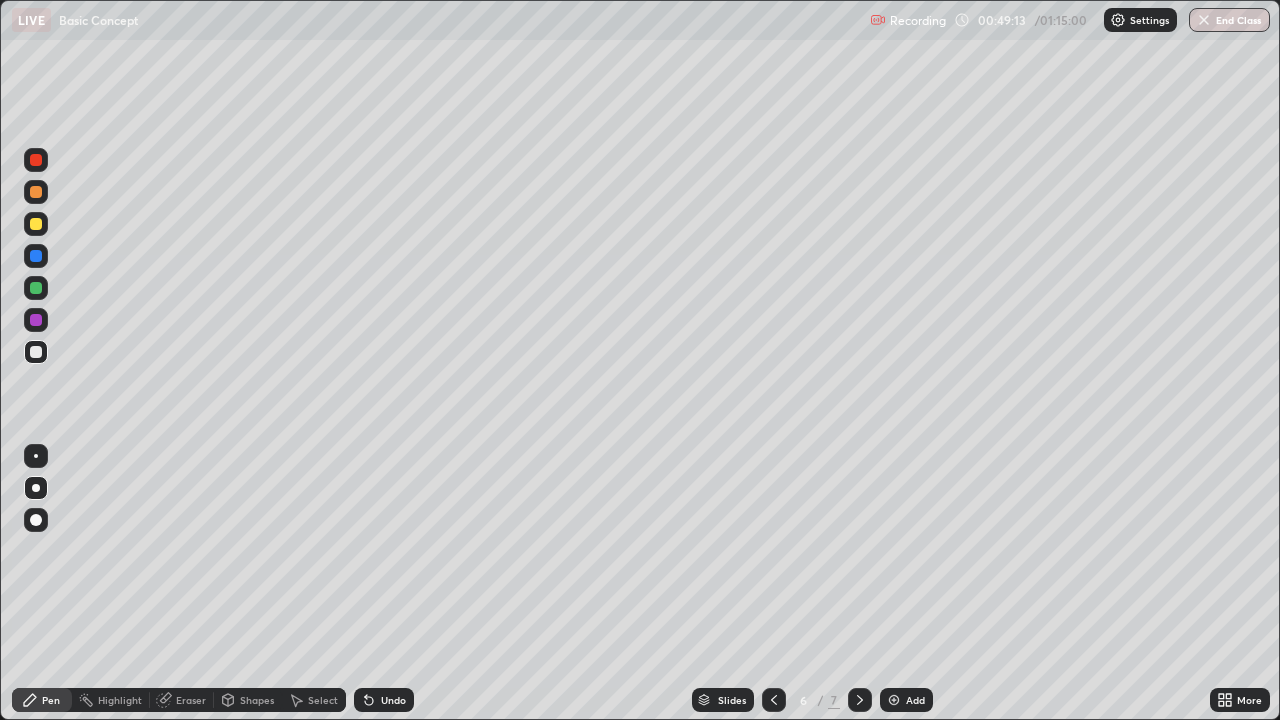 click at bounding box center [860, 700] 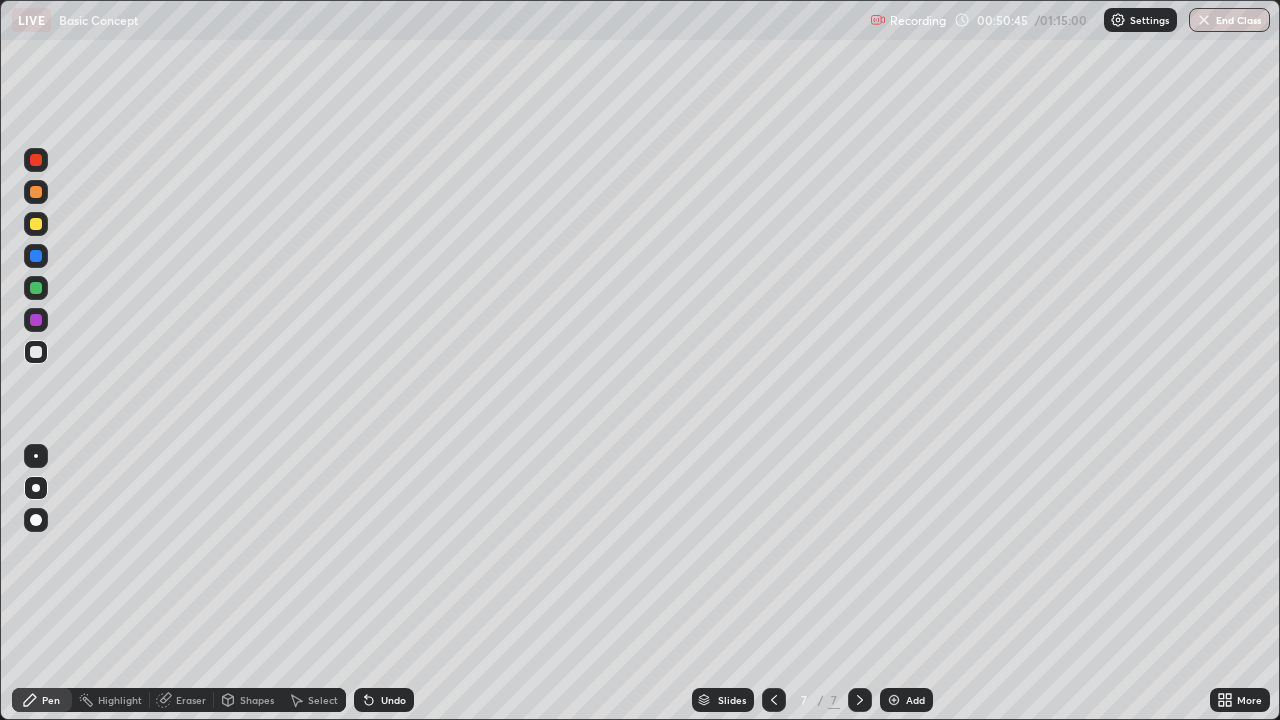 click 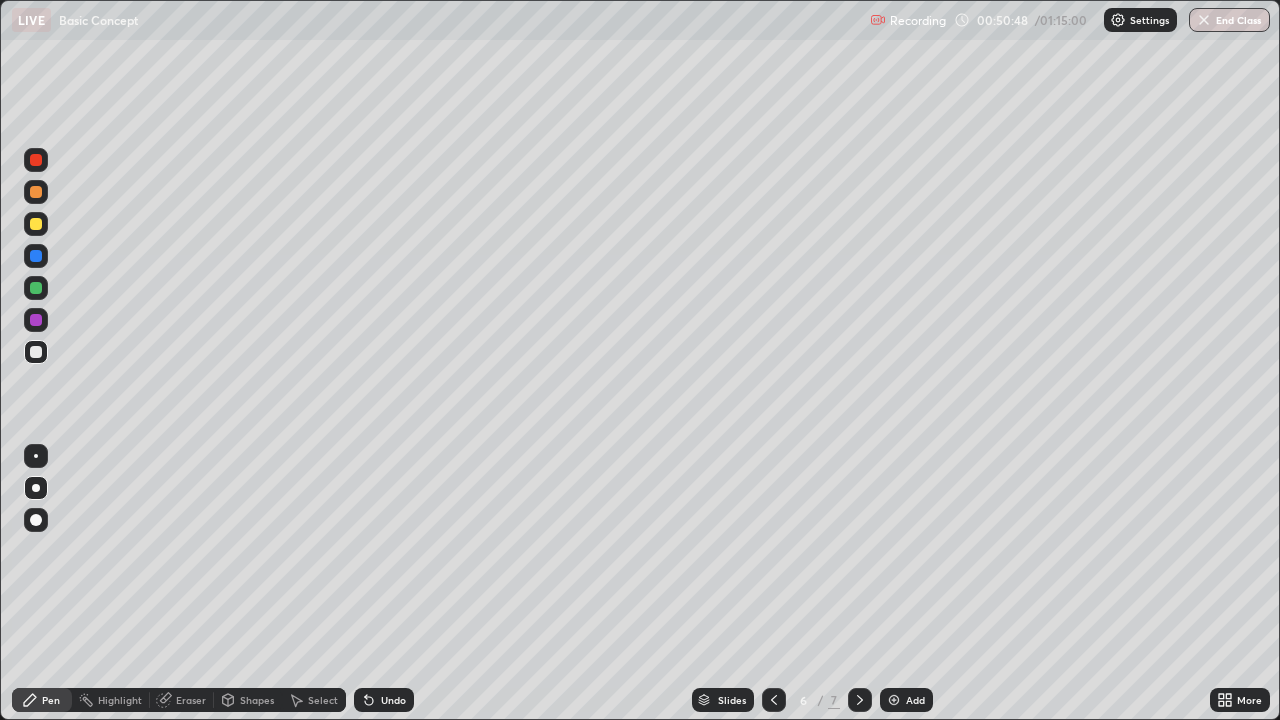click 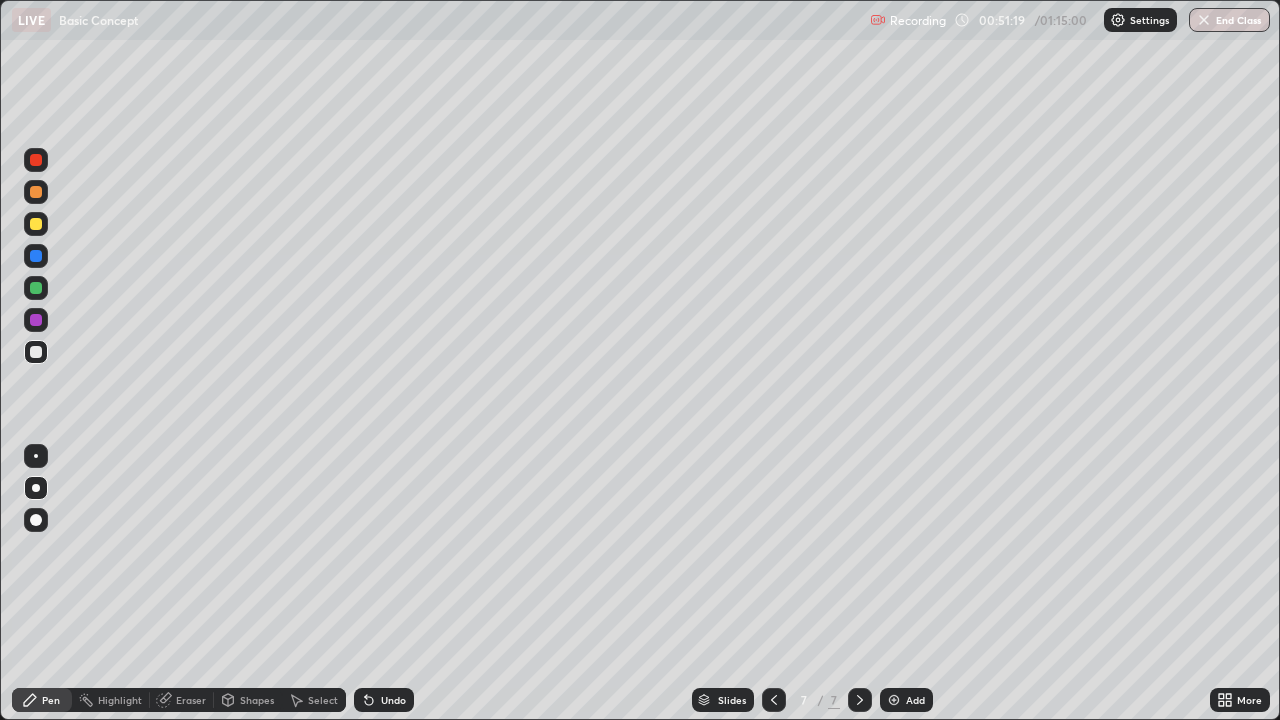click 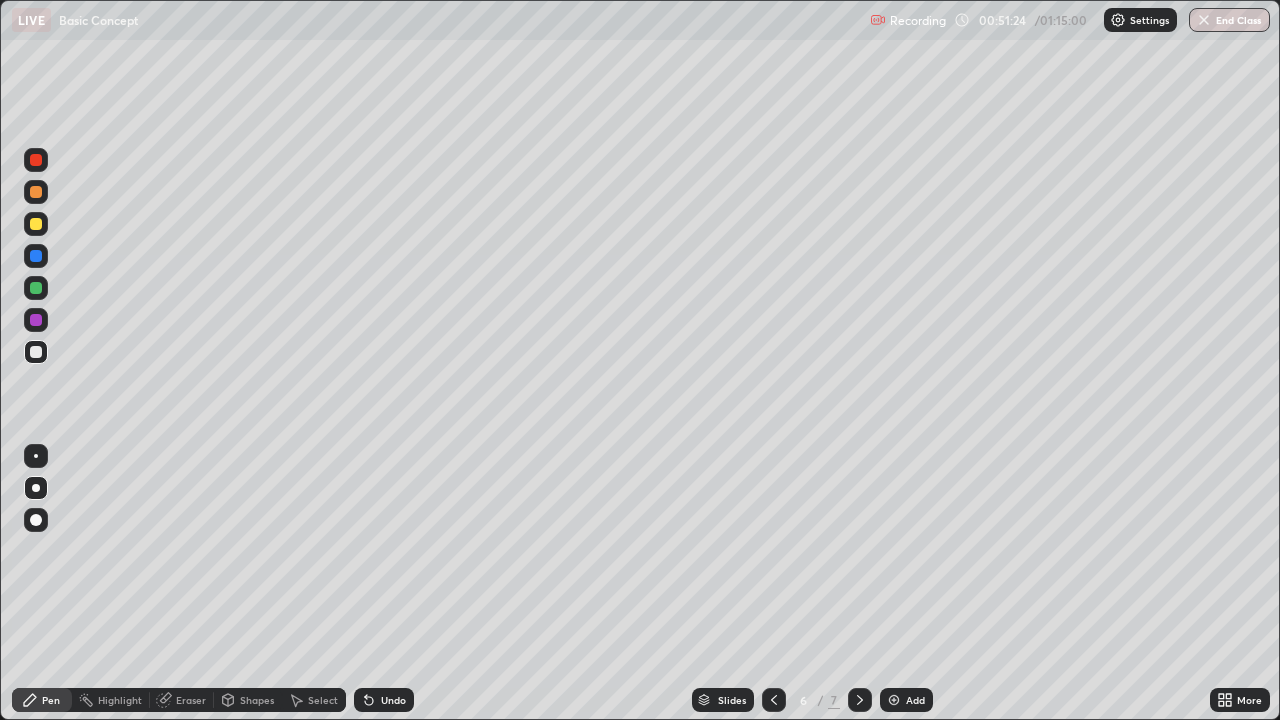 click 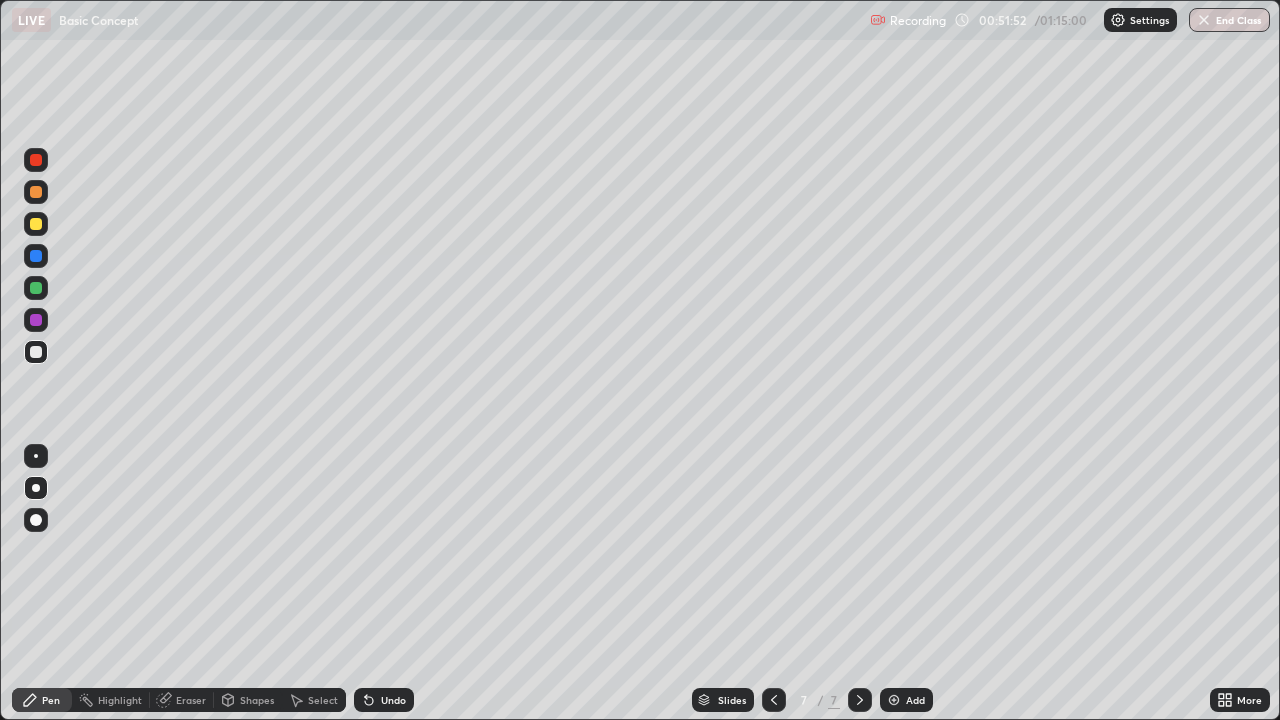 click 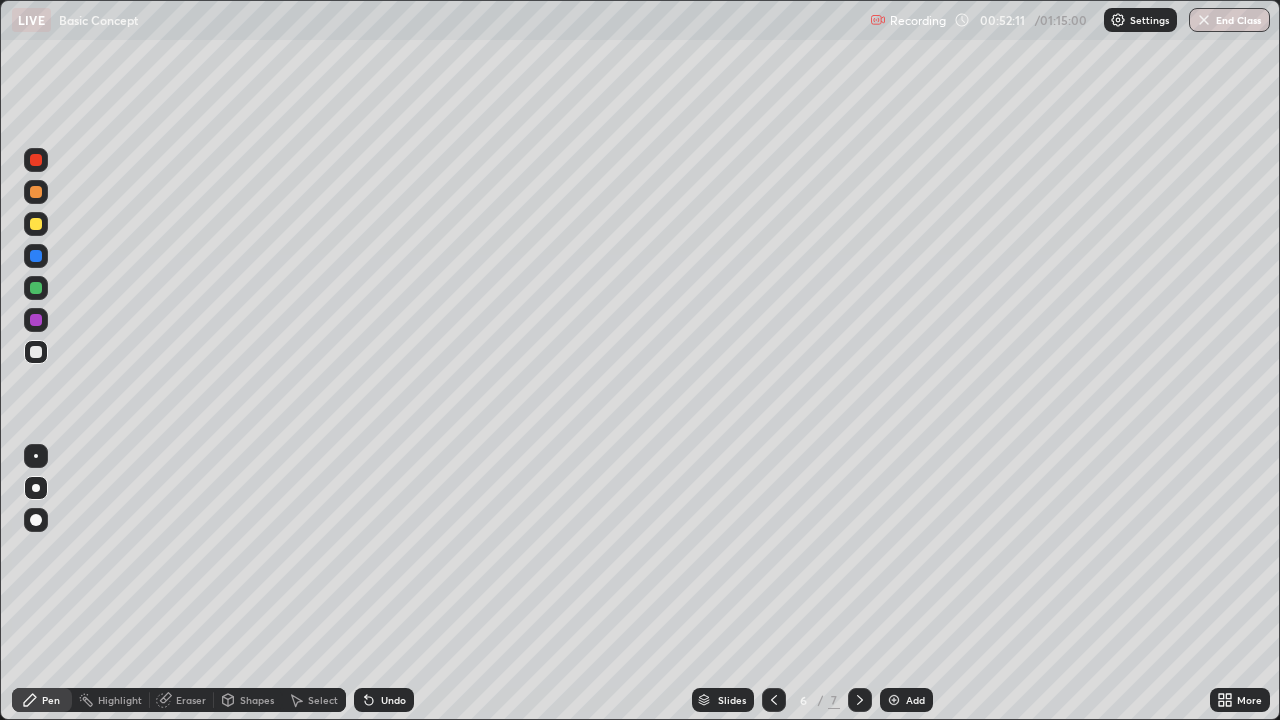 click at bounding box center [860, 700] 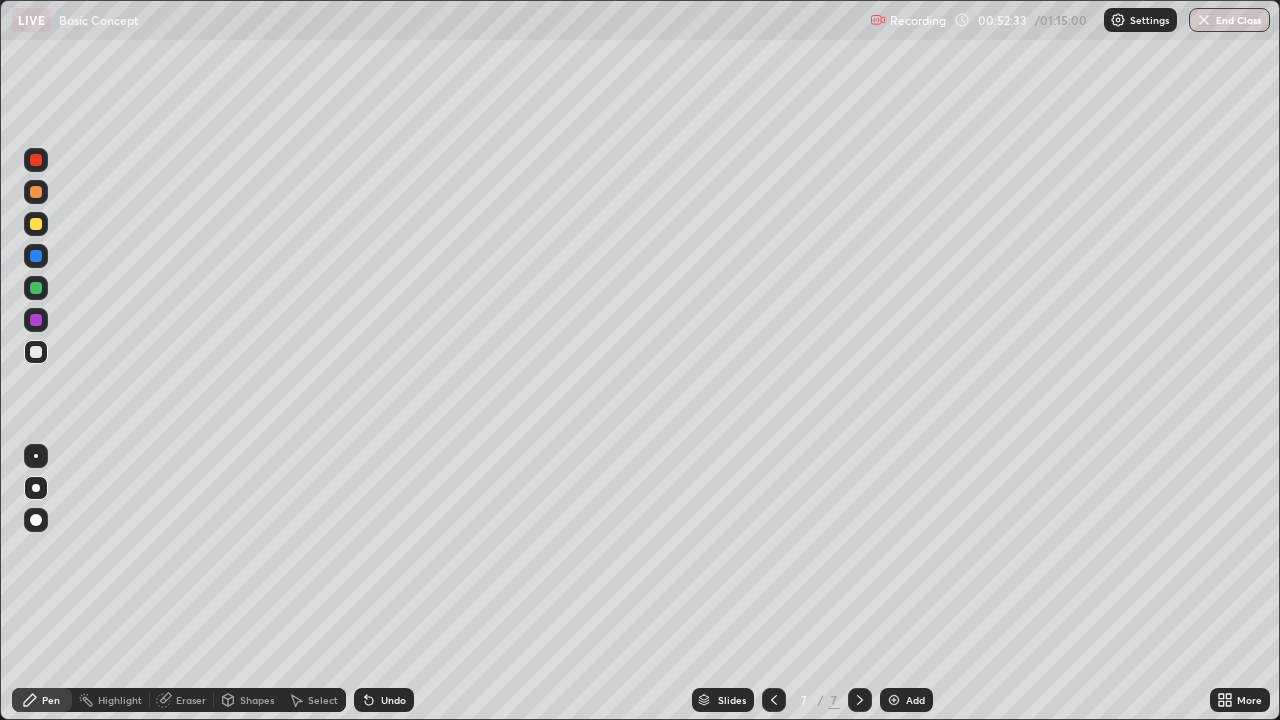 click on "Add" at bounding box center [906, 700] 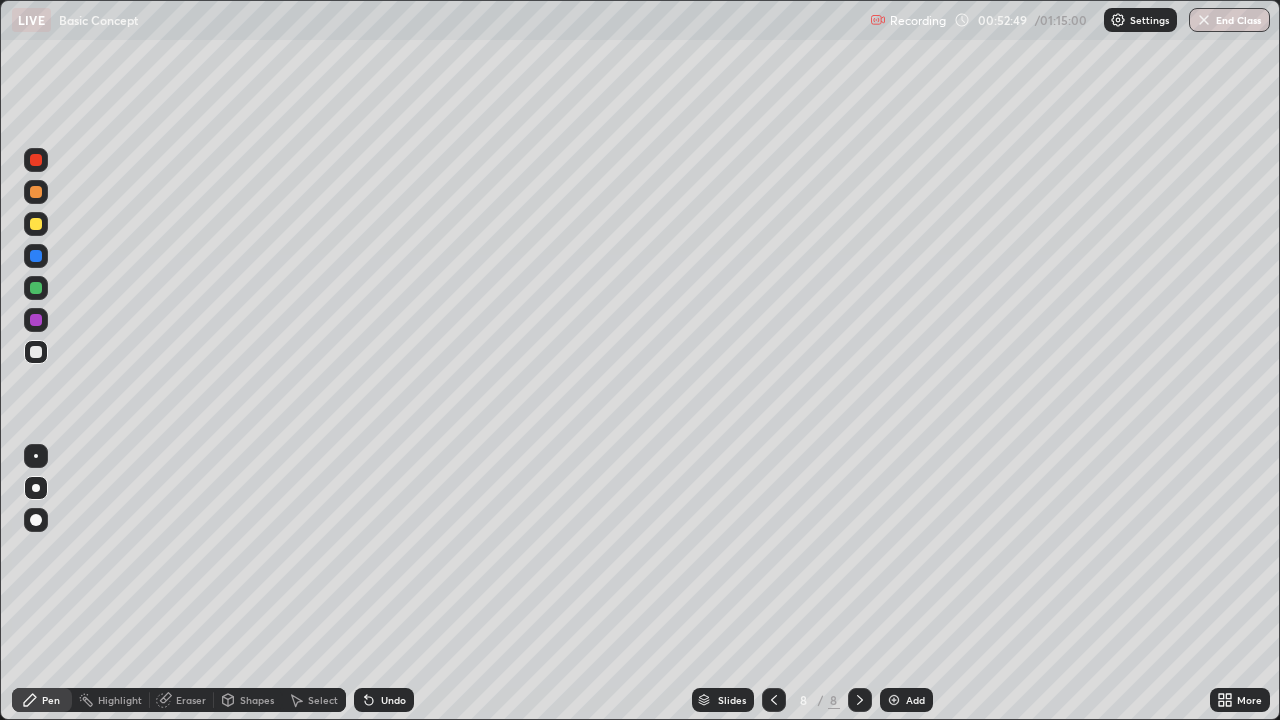 click on "Eraser" at bounding box center (182, 700) 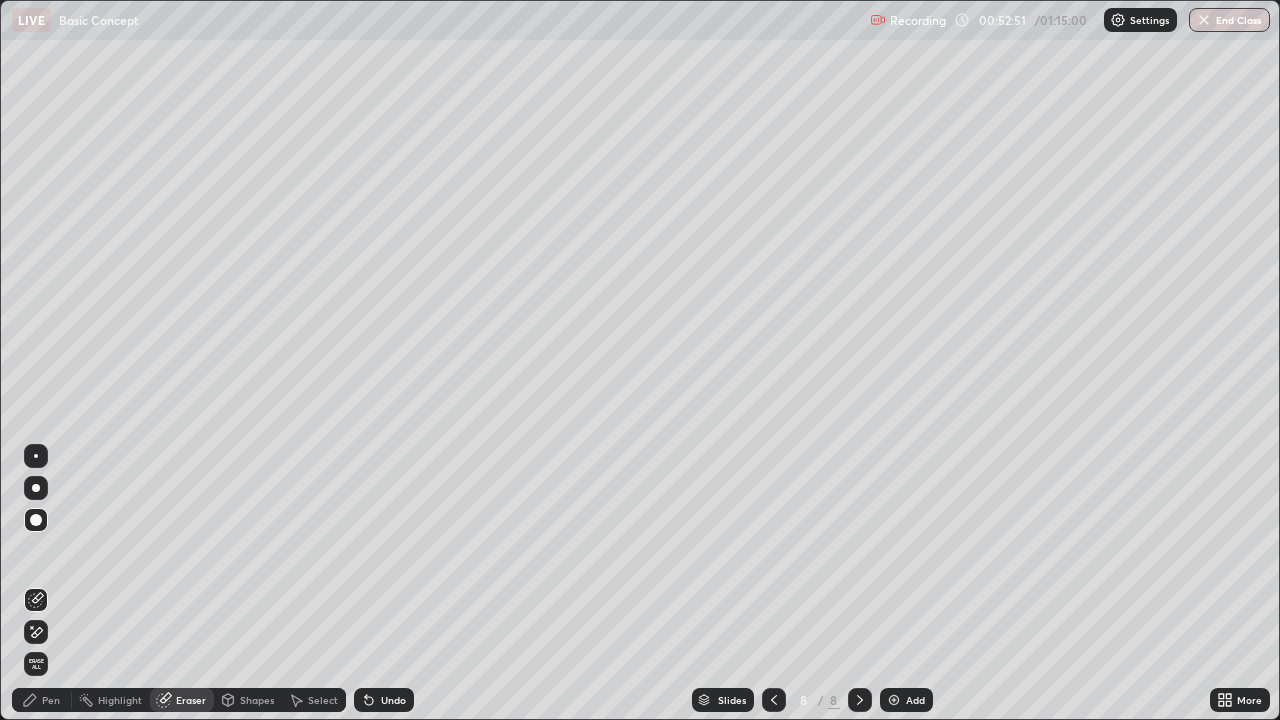 click on "Pen" at bounding box center (51, 700) 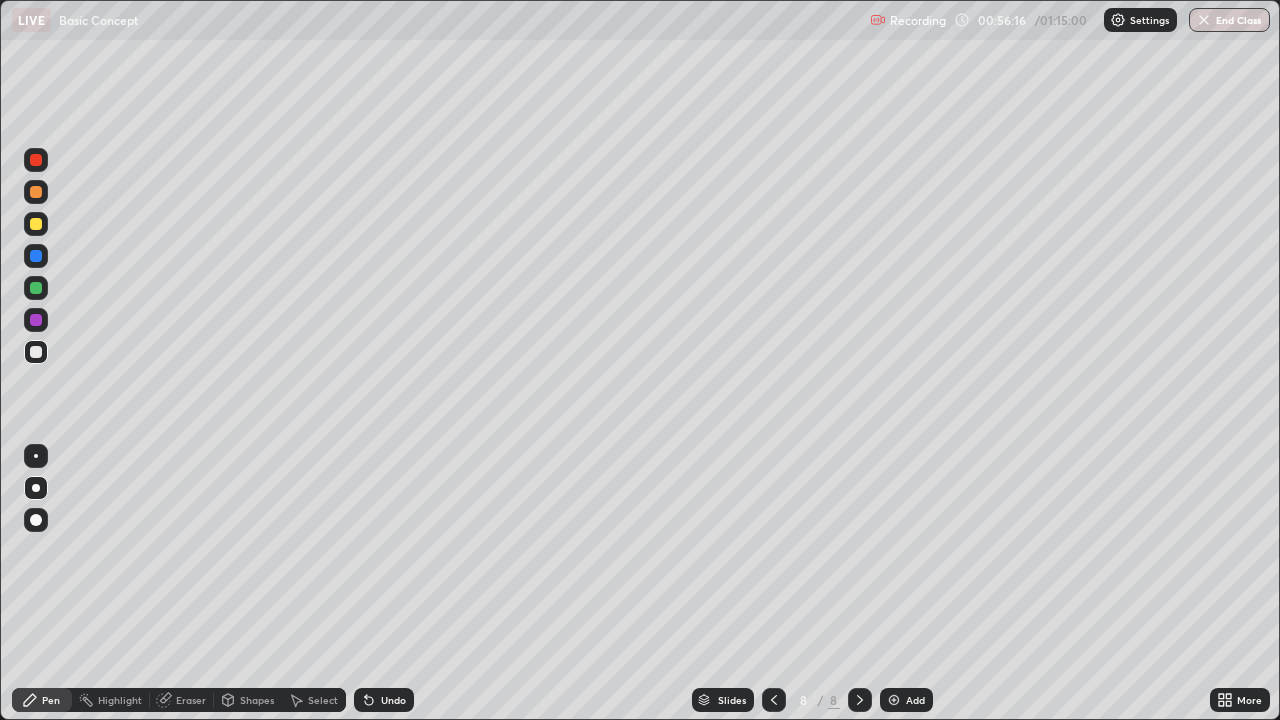 click on "Eraser" at bounding box center (191, 700) 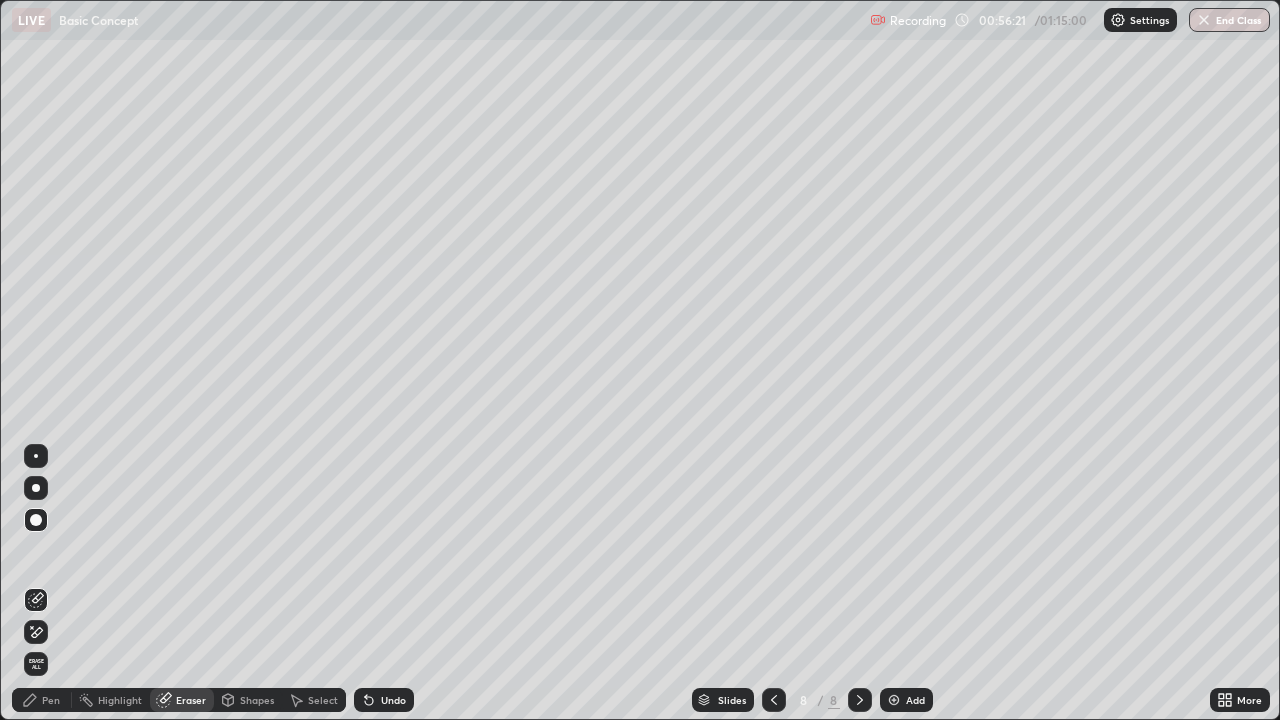 click on "Pen" at bounding box center [51, 700] 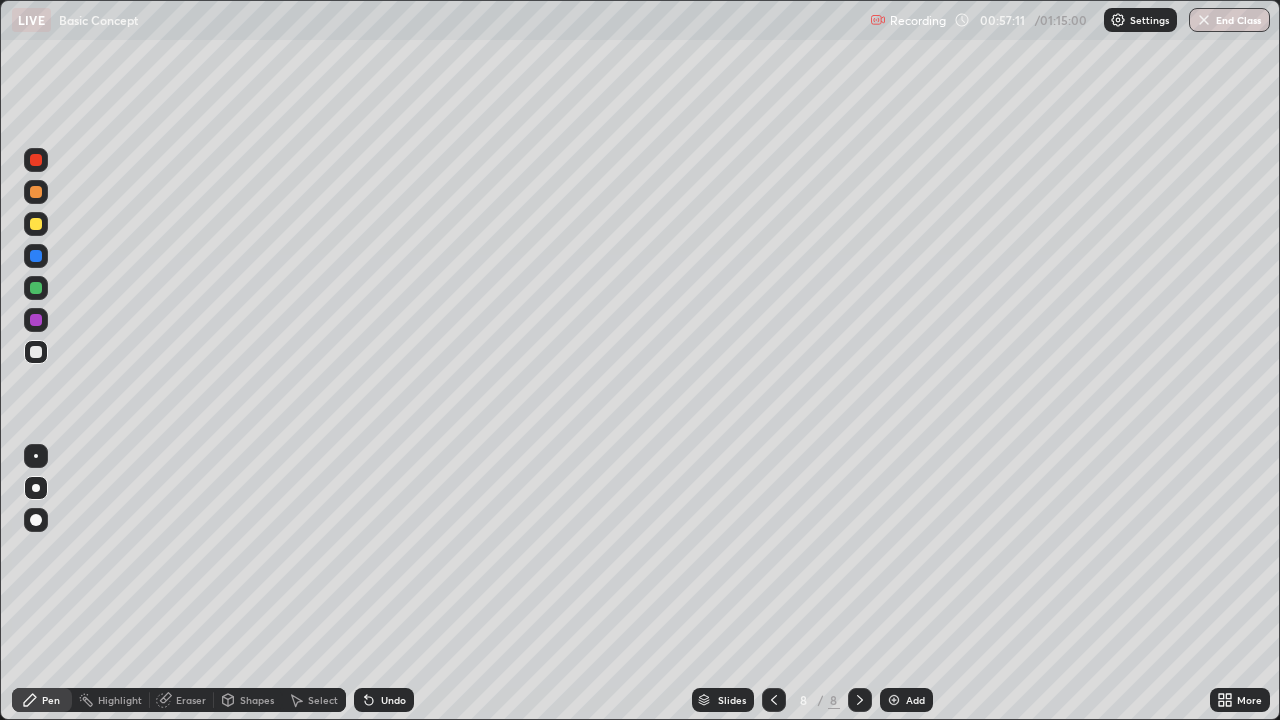 click at bounding box center [894, 700] 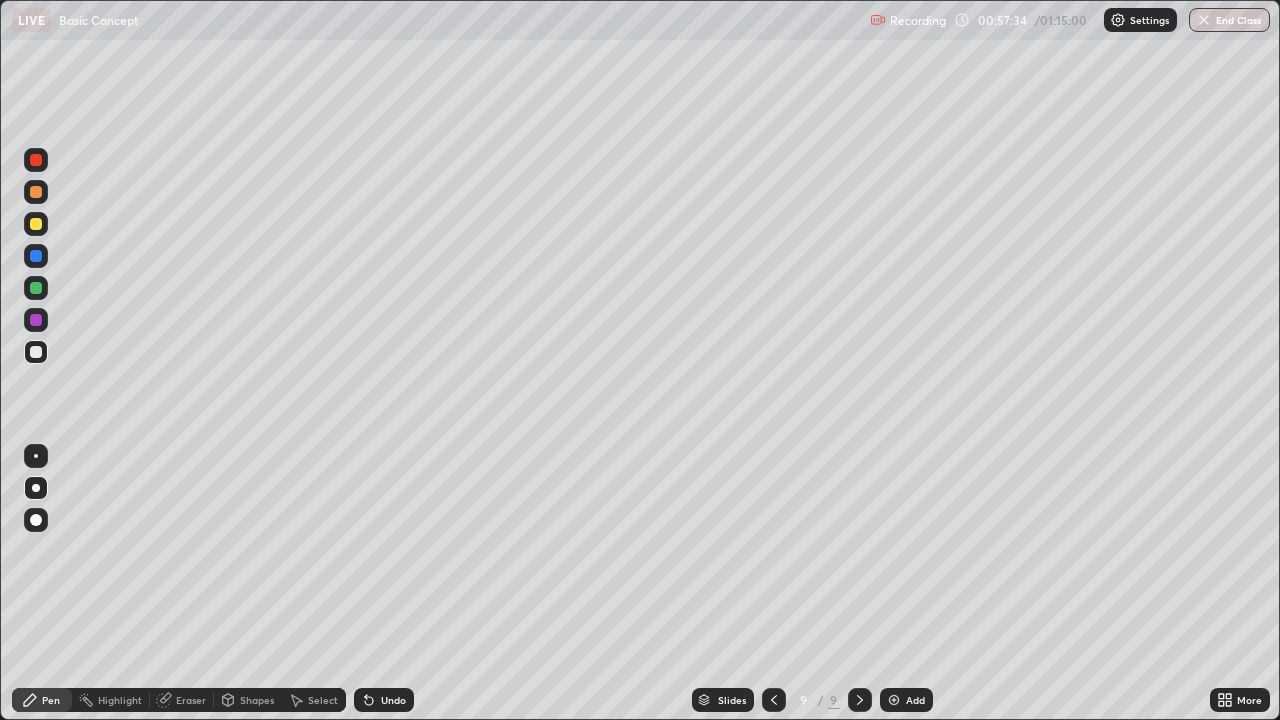 click 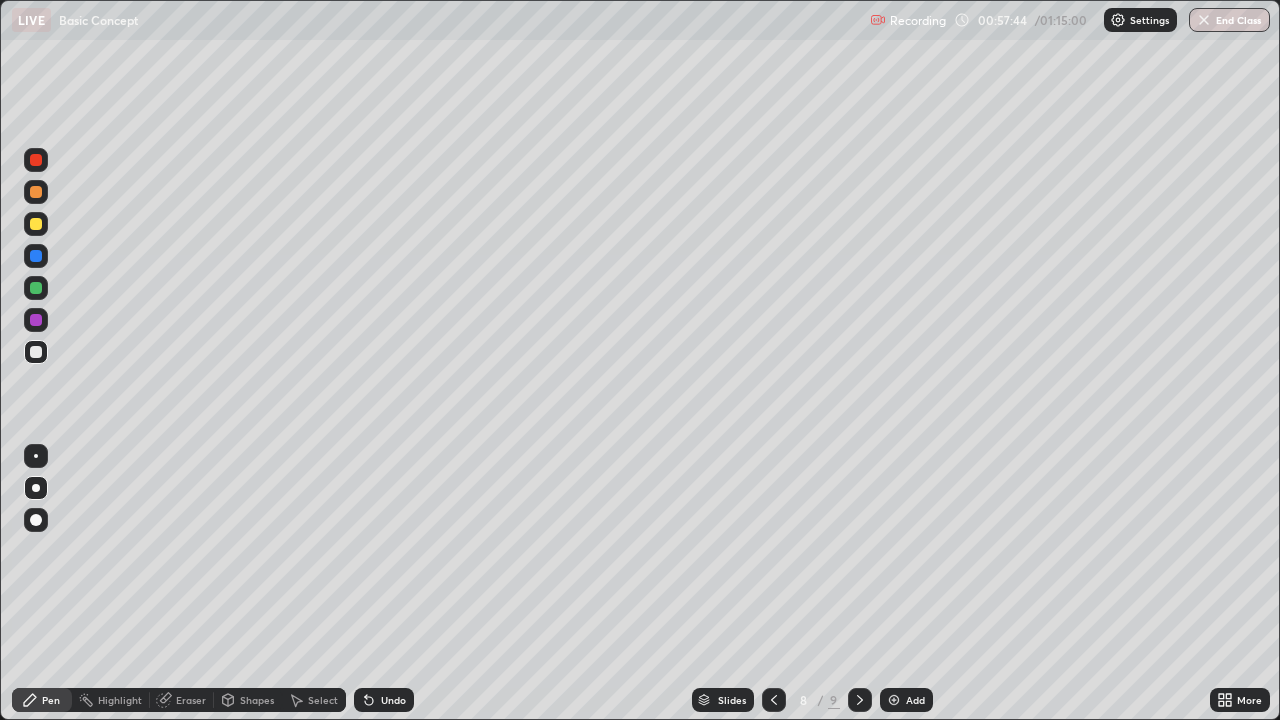 click at bounding box center [860, 700] 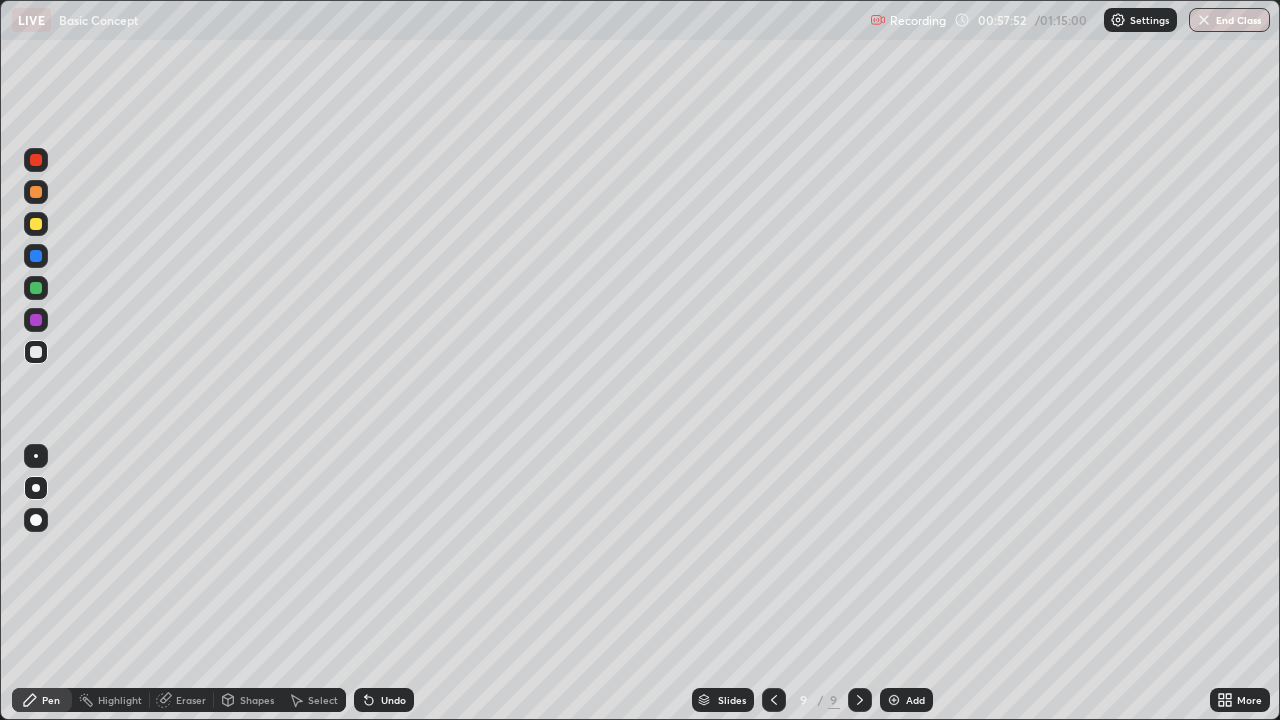 click 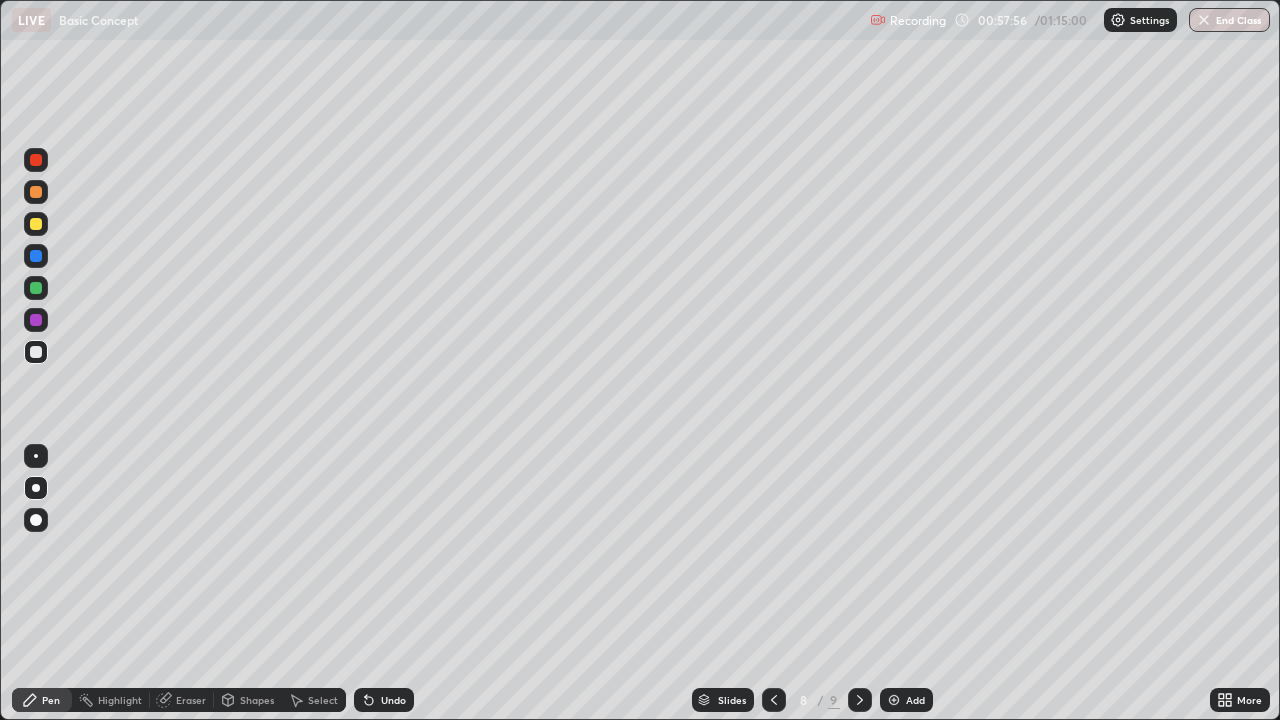 click 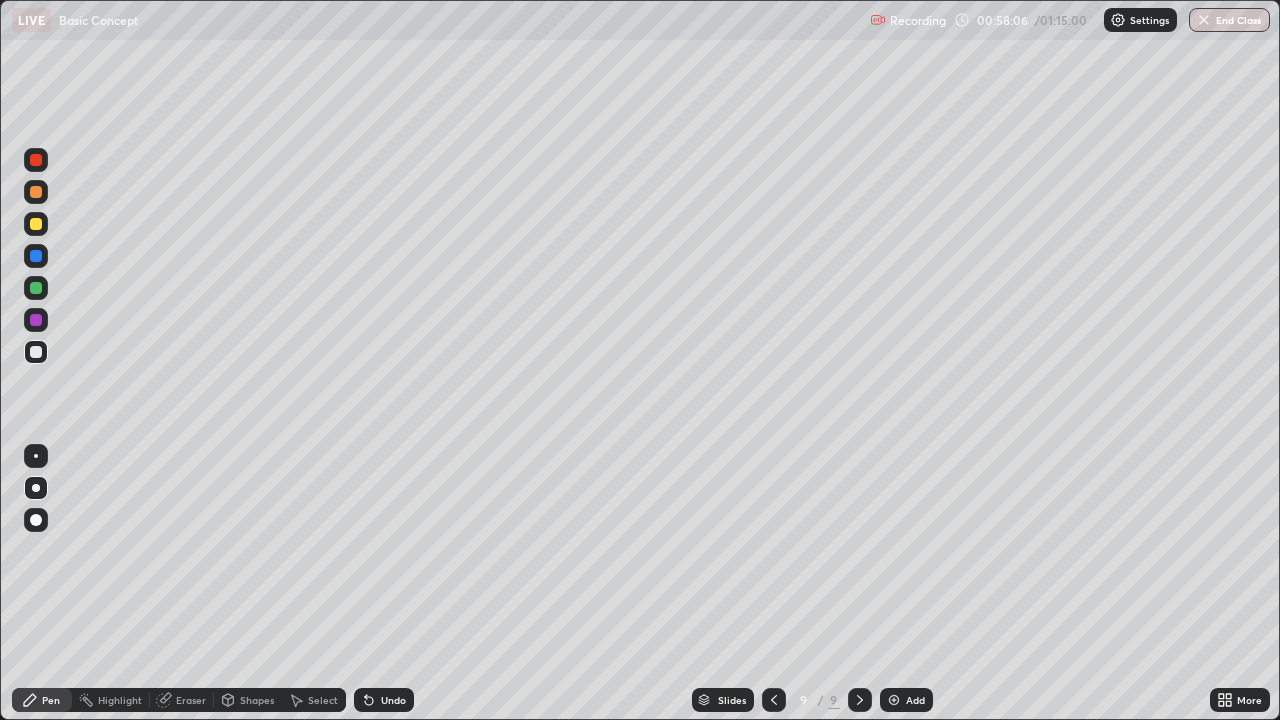 click 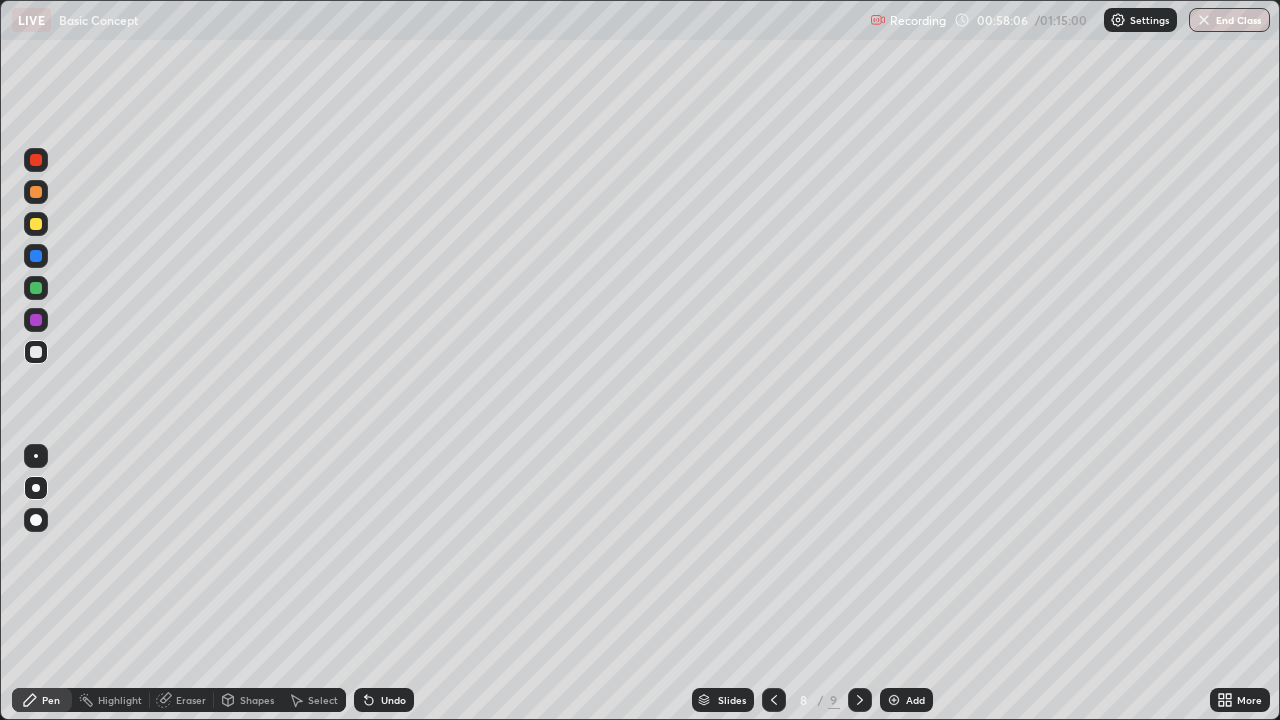 click 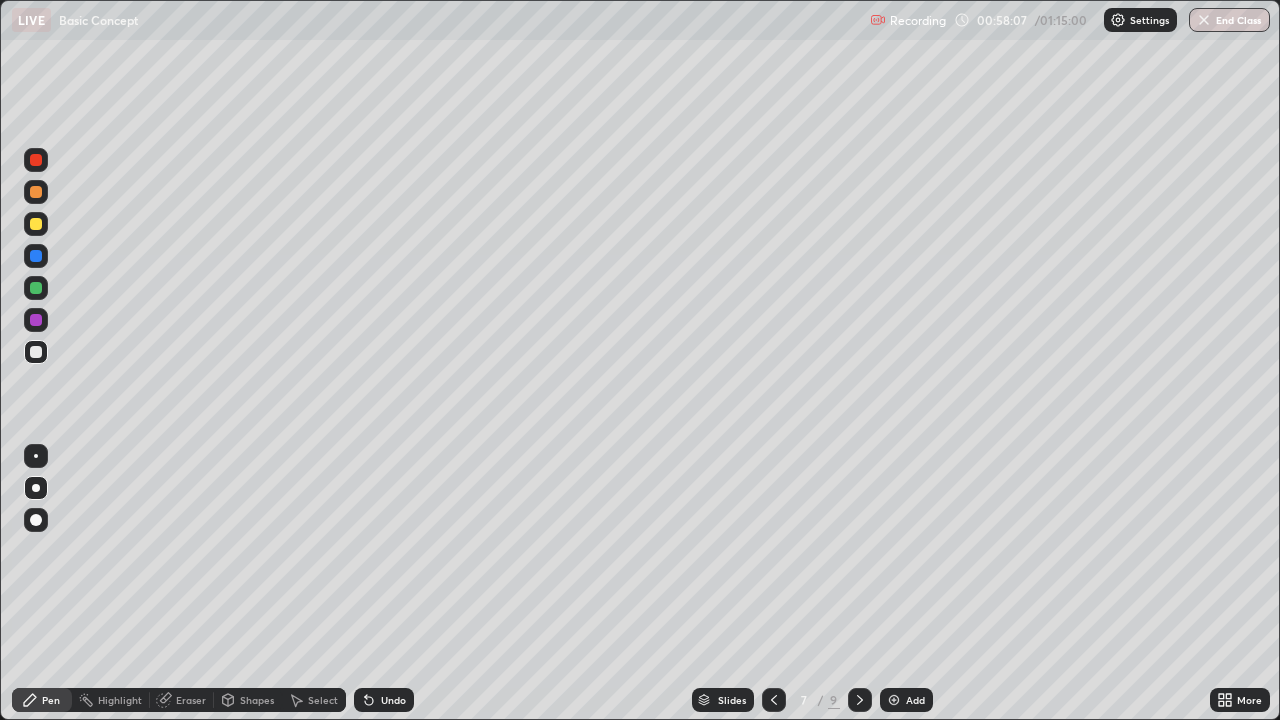 click 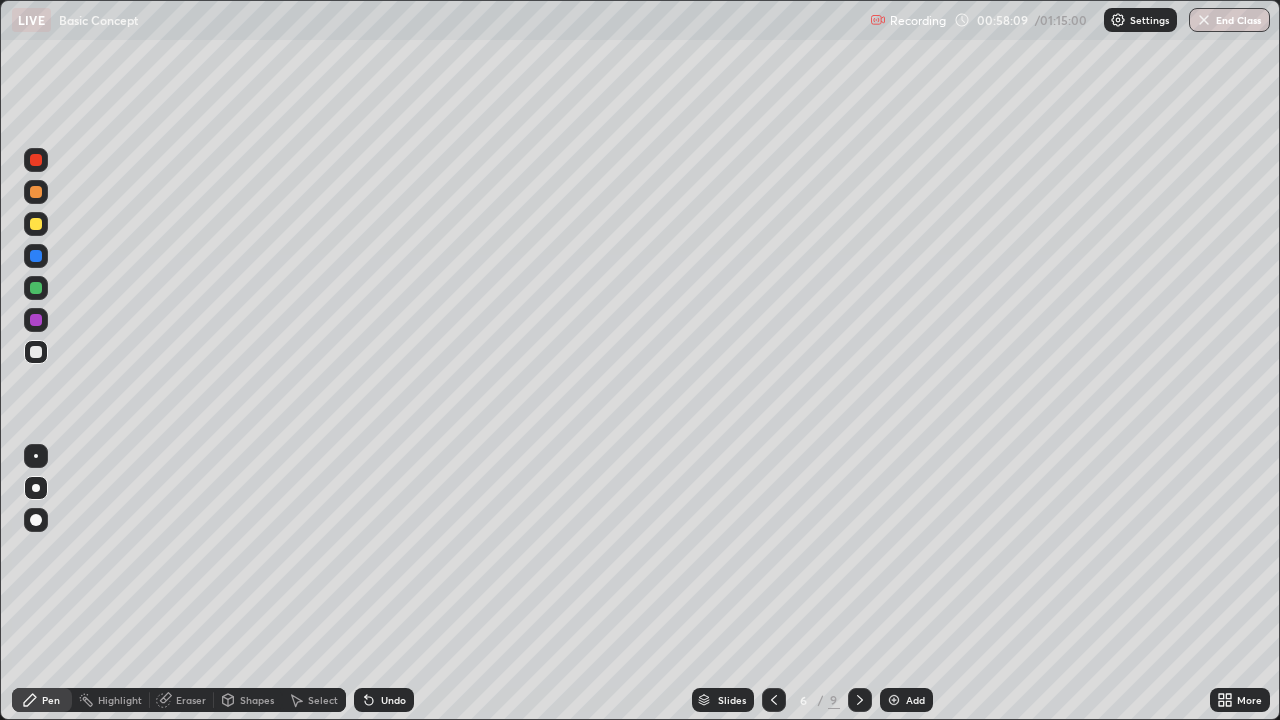 click 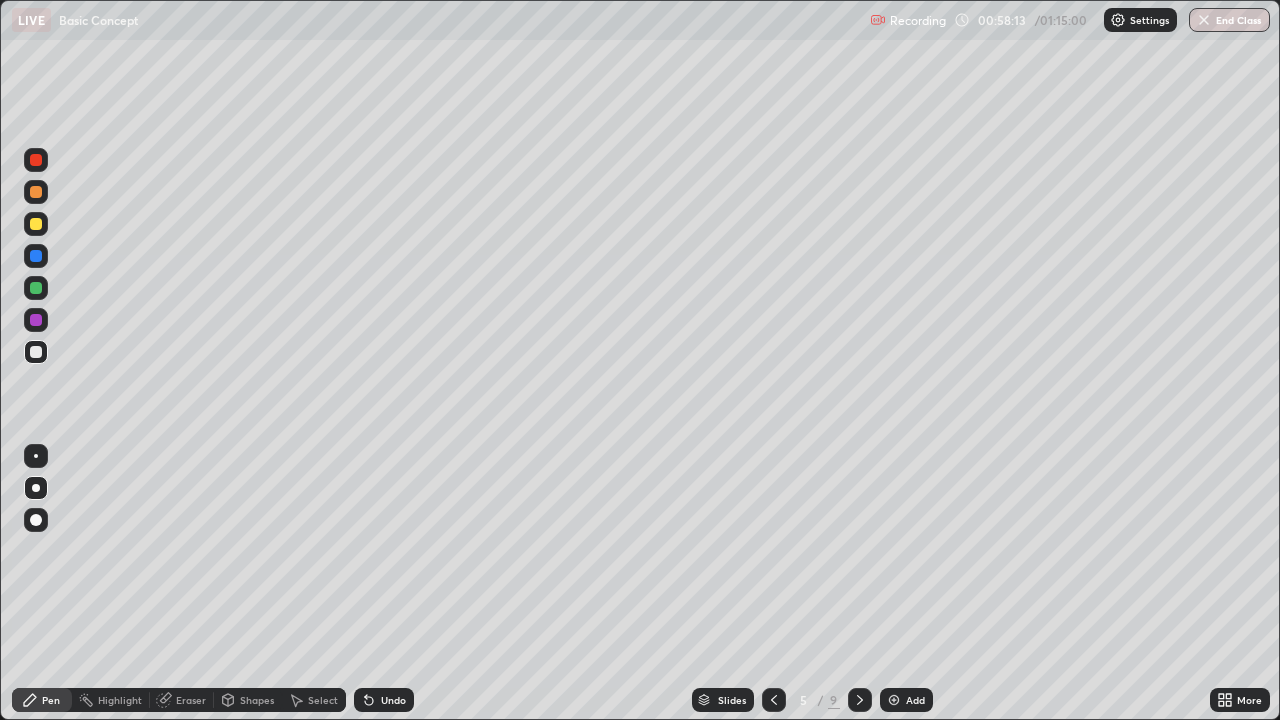 click 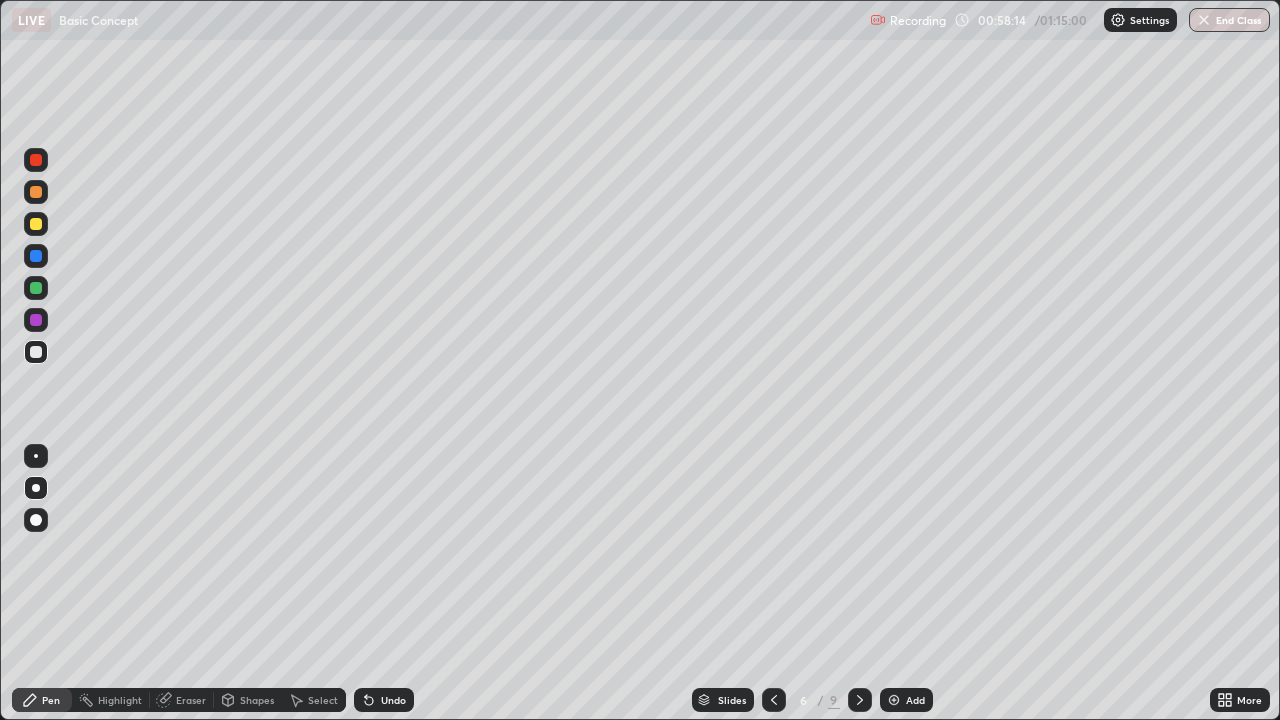 click 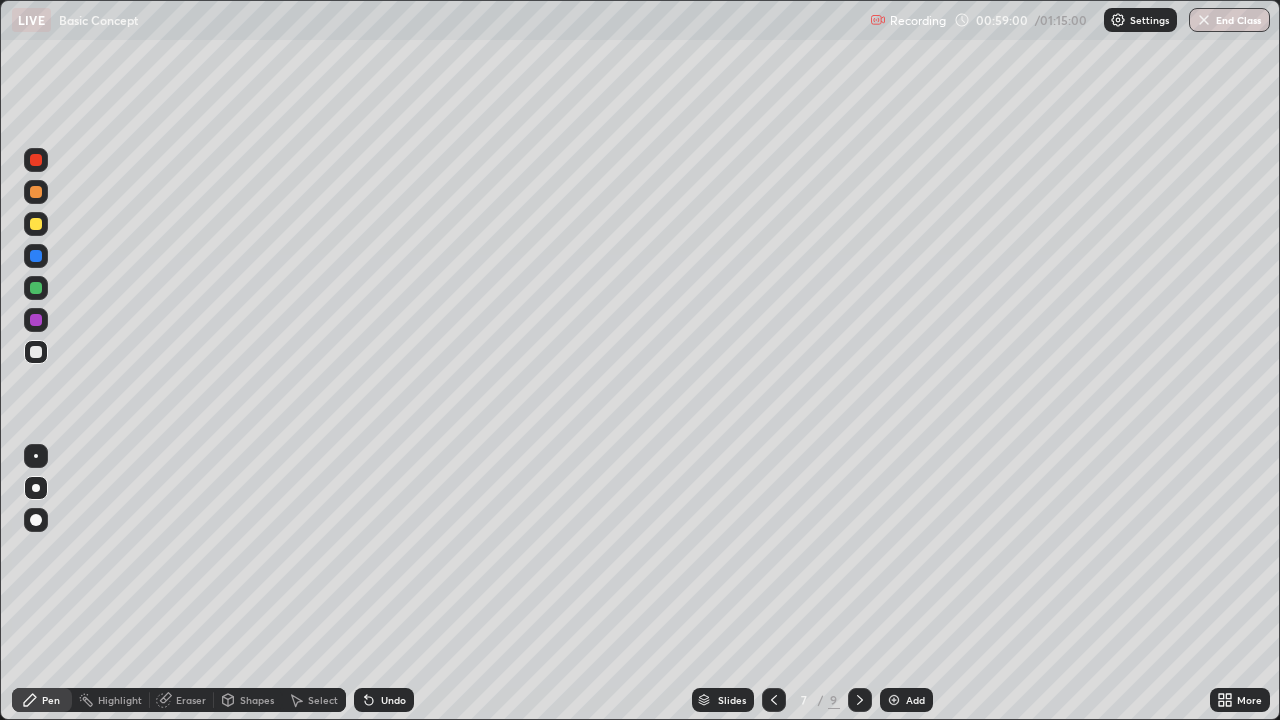 click 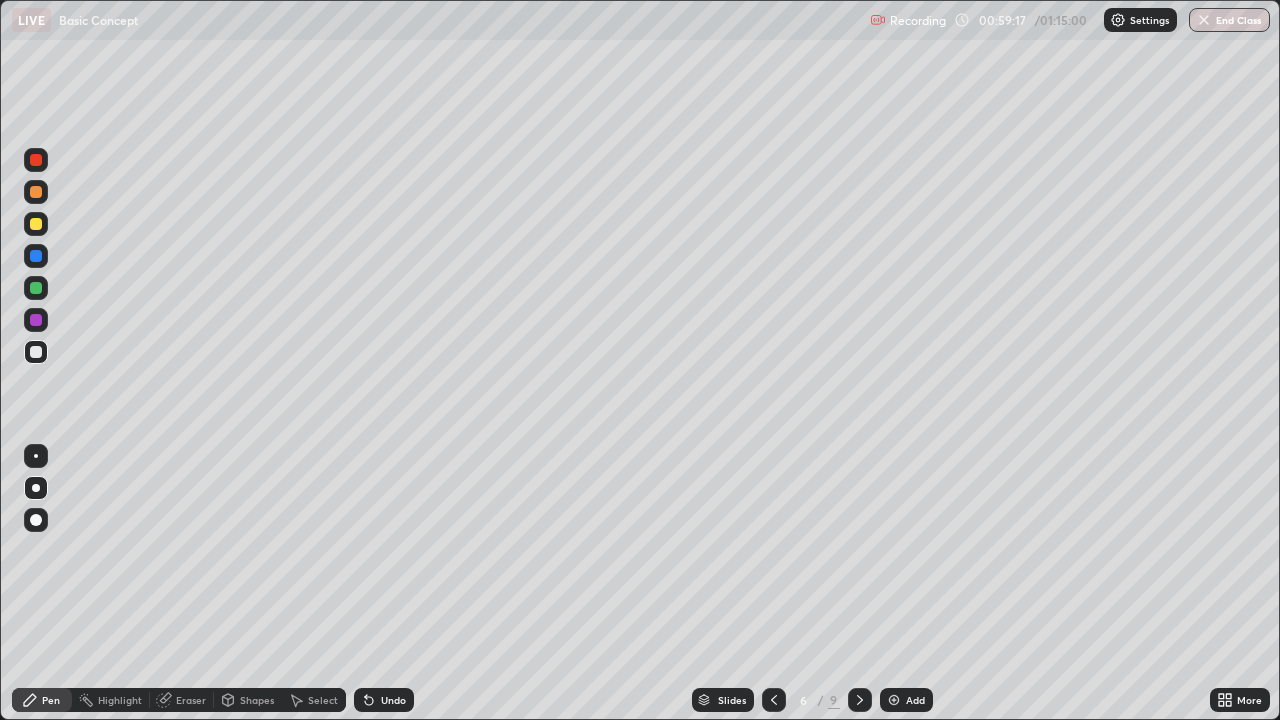 click 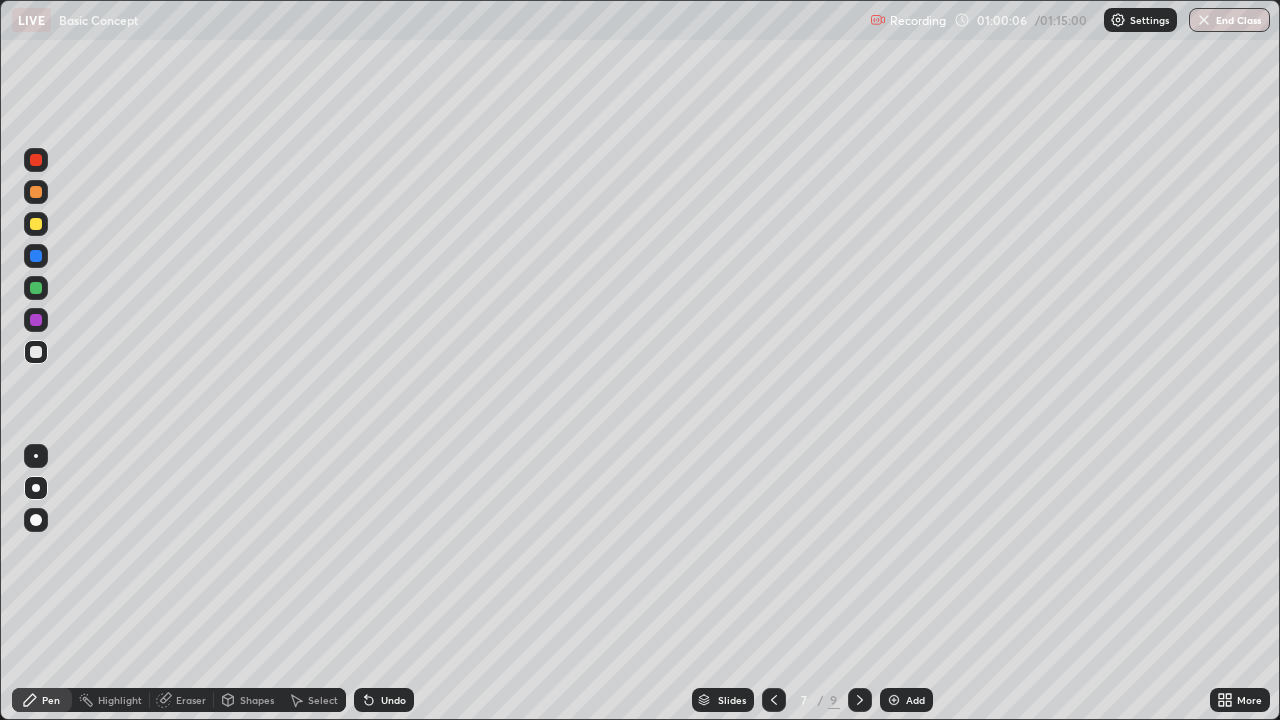 click 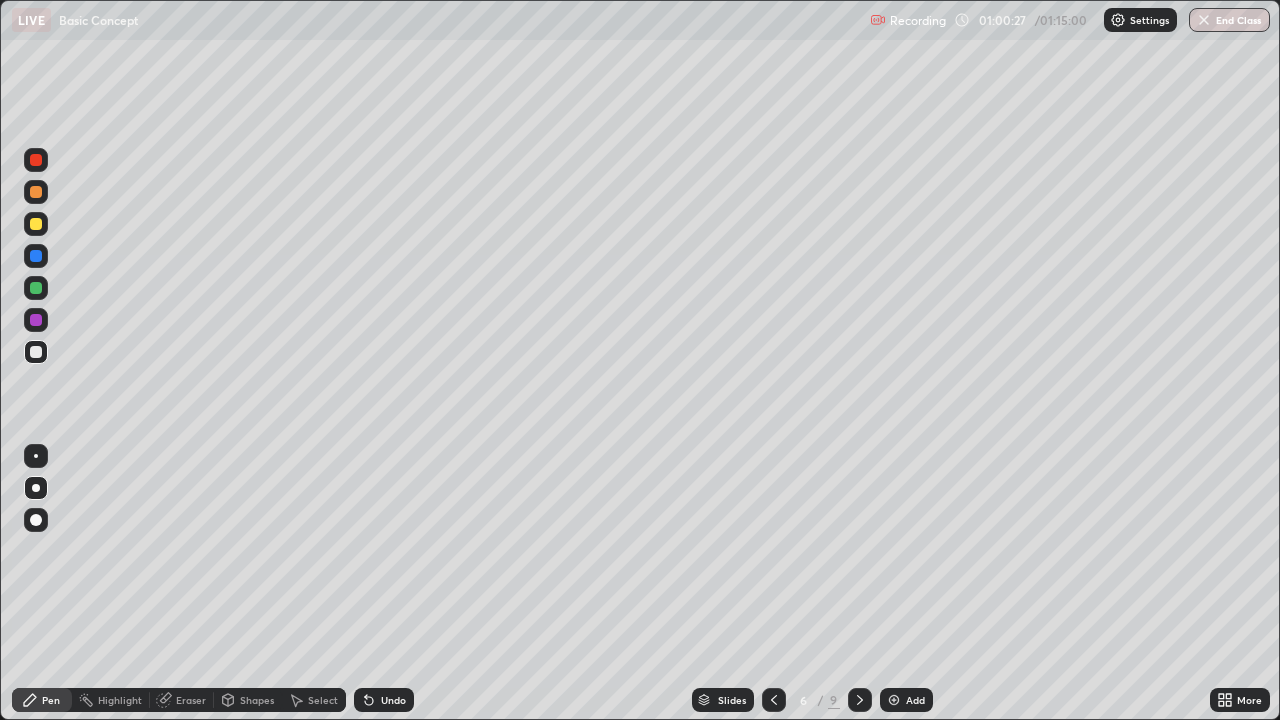 click at bounding box center [860, 700] 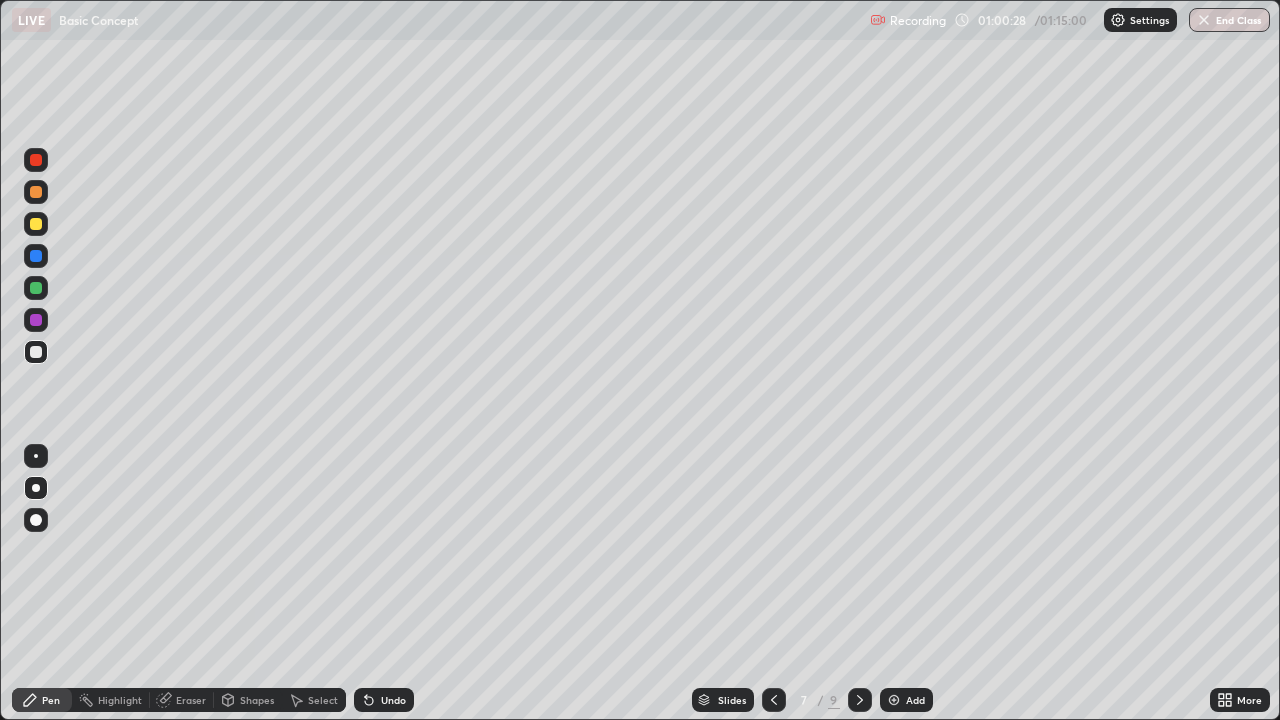 click at bounding box center [860, 700] 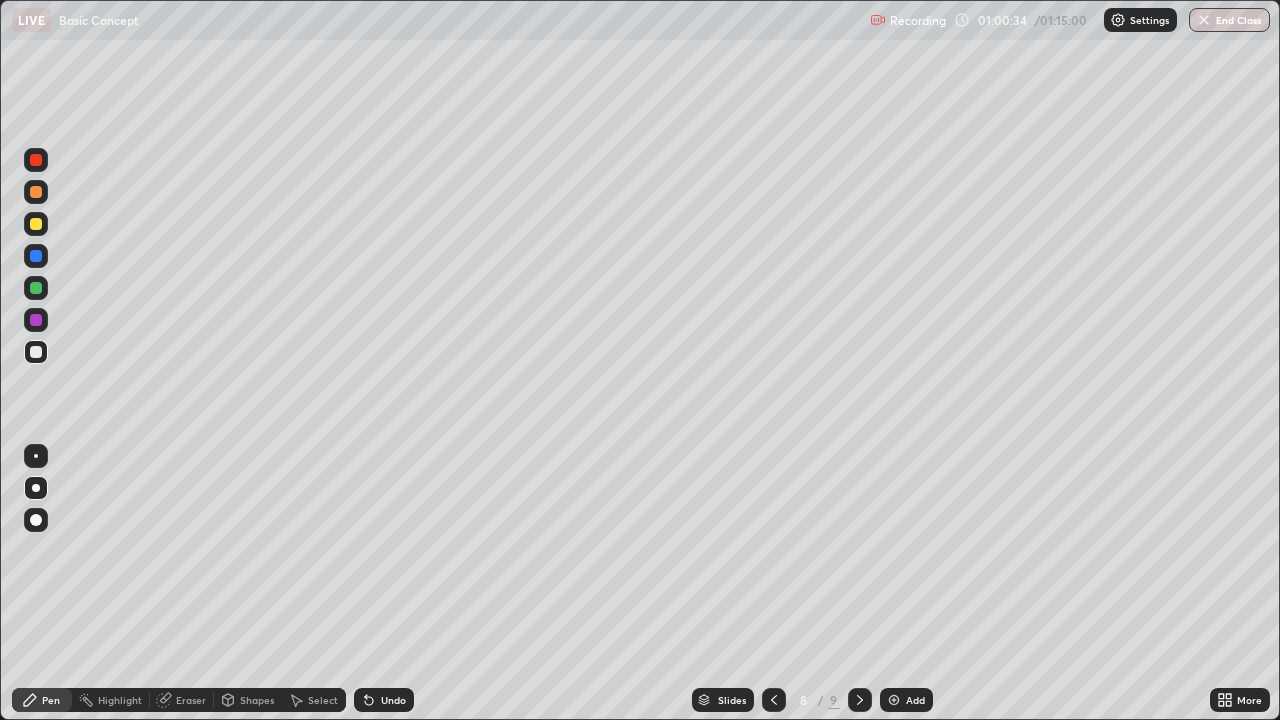 click 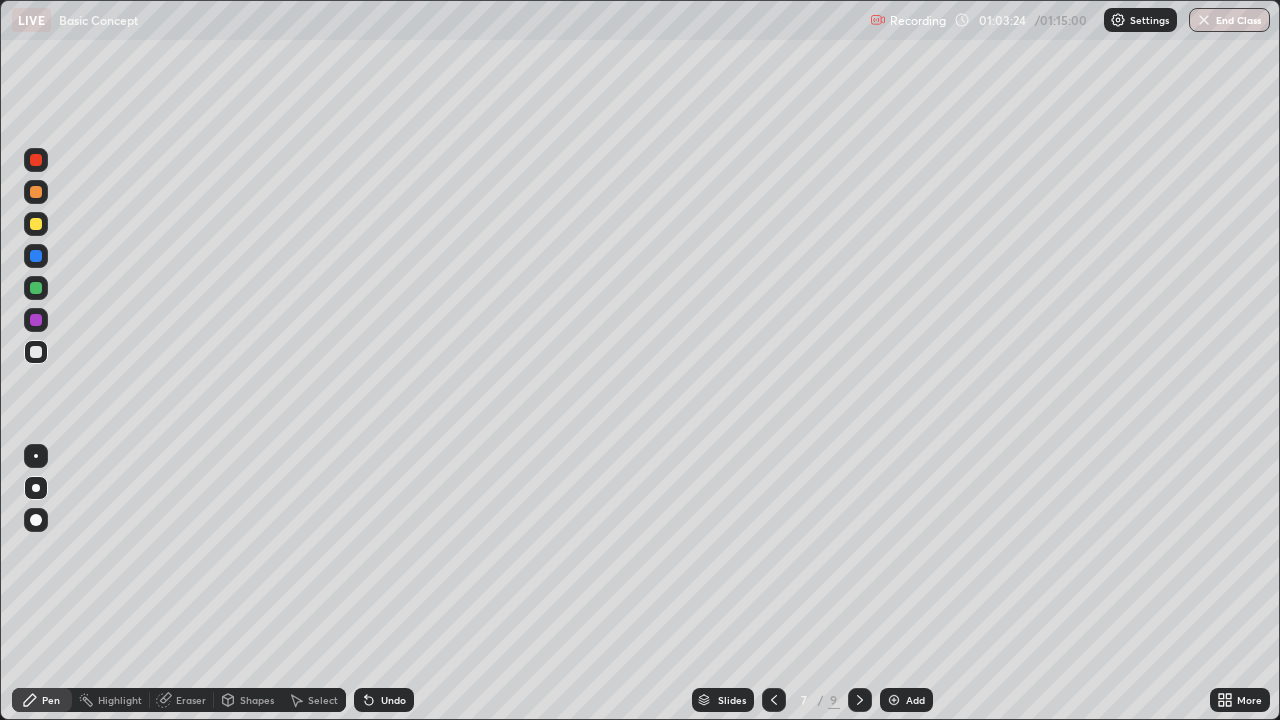 click 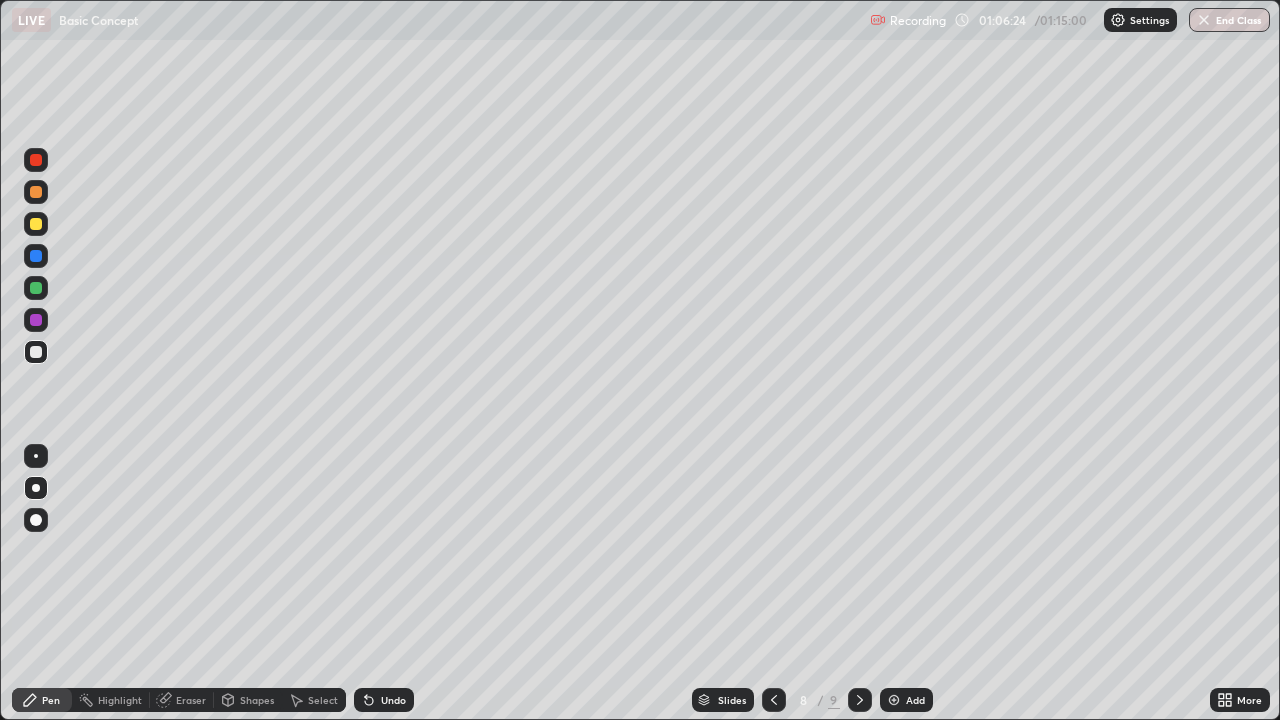 click 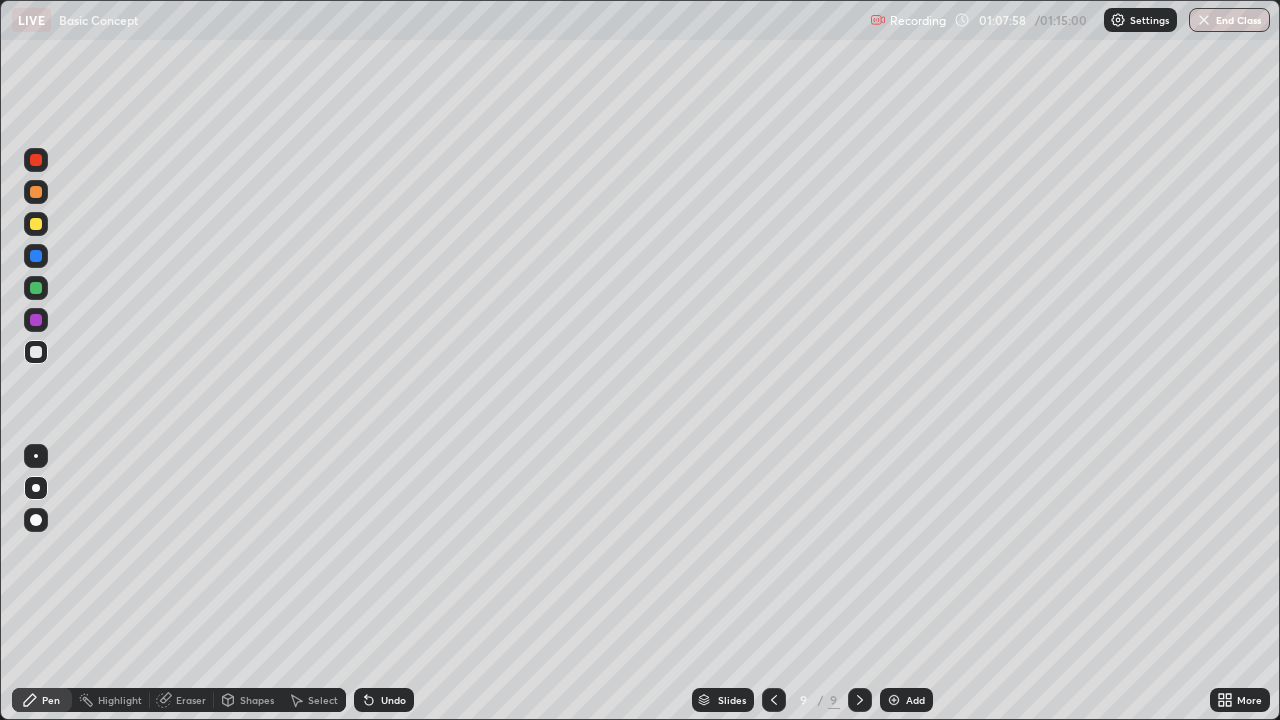 click on "End Class" at bounding box center [1229, 20] 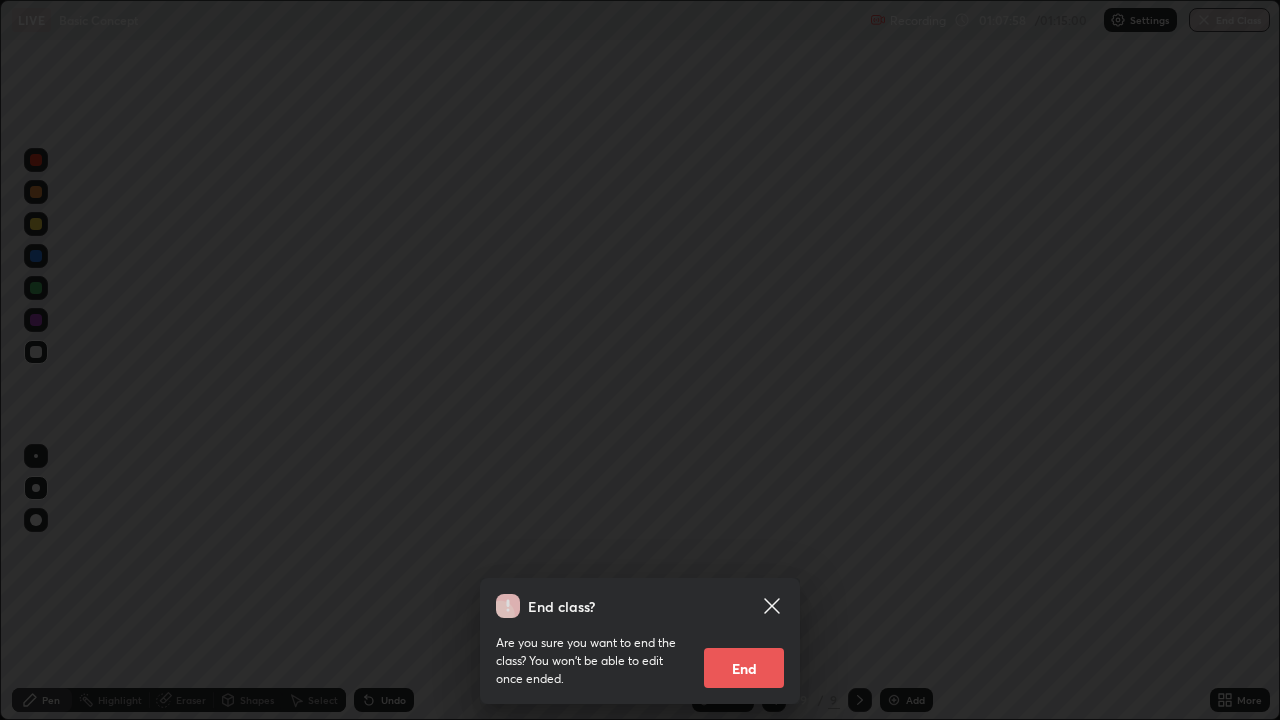 click on "End class? Are you sure you want to end the class? You won’t be able to edit once ended. End" at bounding box center [640, 360] 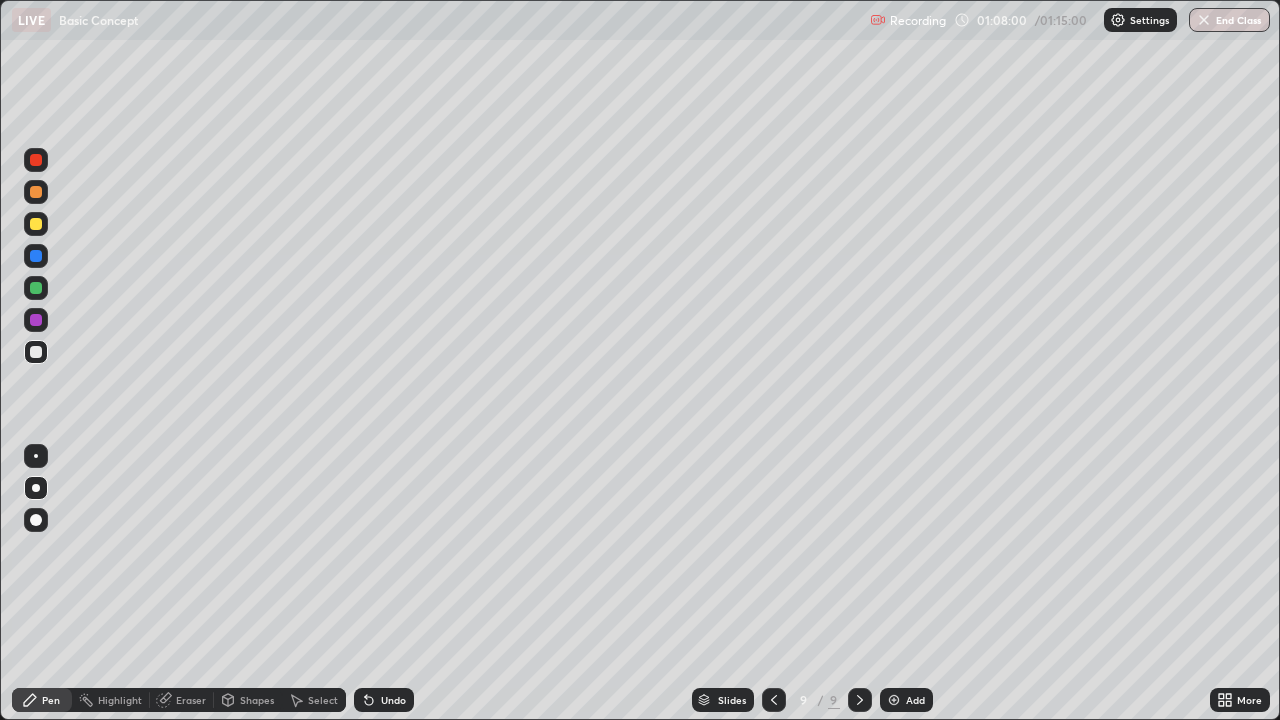 click on "End Class" at bounding box center (1229, 20) 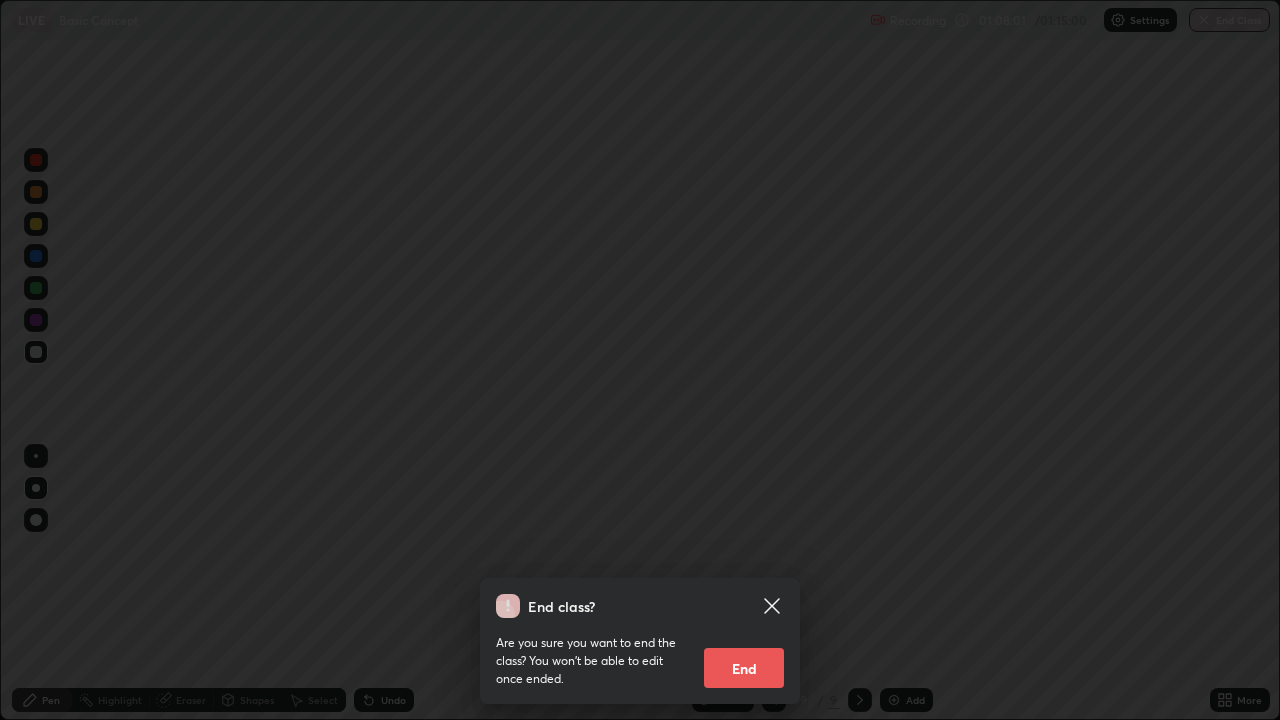 click on "End" at bounding box center [744, 668] 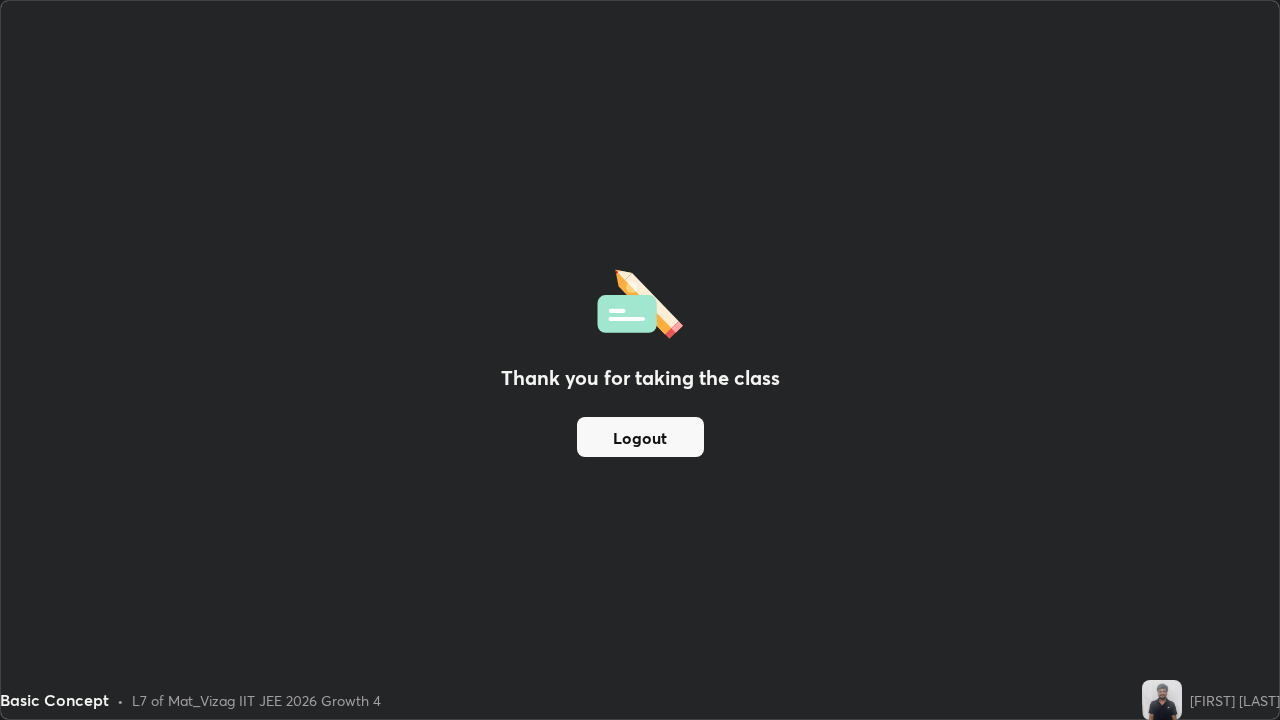 click on "Logout" at bounding box center (640, 437) 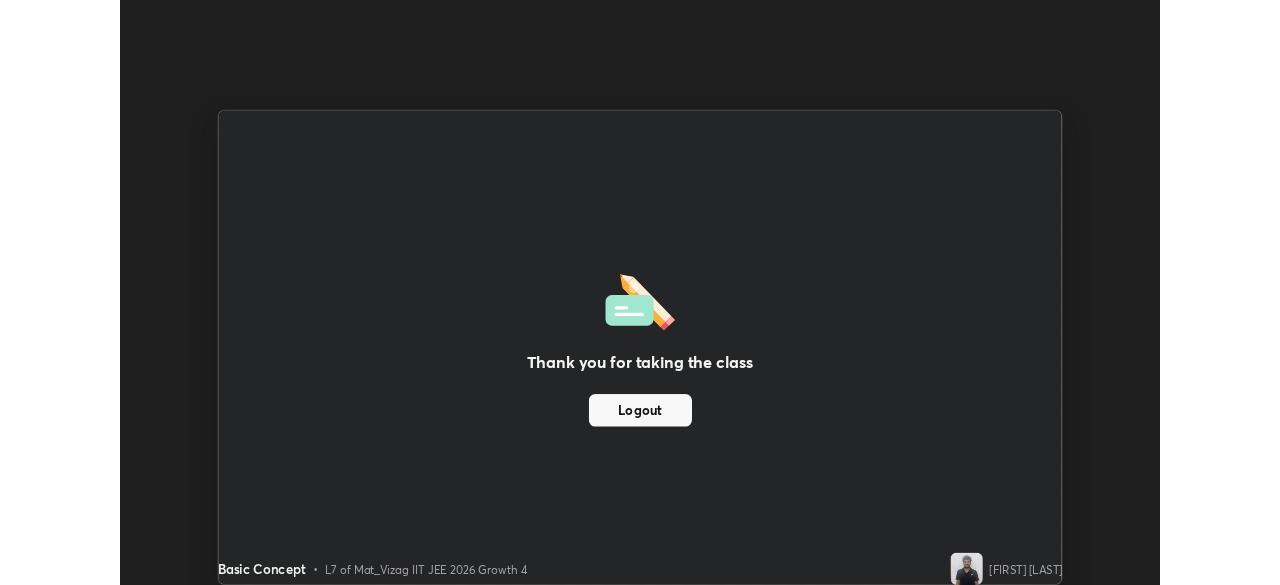 scroll, scrollTop: 585, scrollLeft: 1280, axis: both 